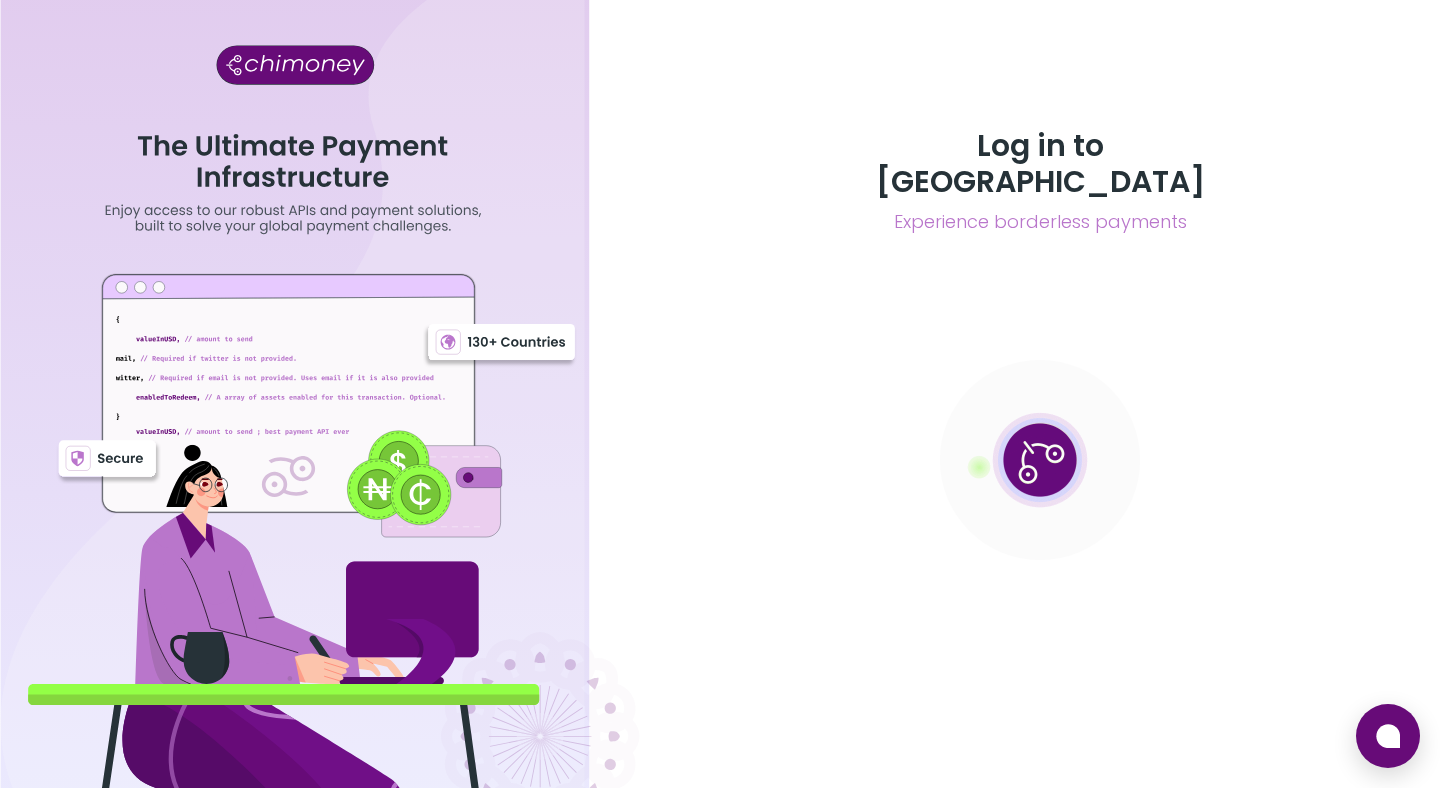 scroll, scrollTop: 0, scrollLeft: 0, axis: both 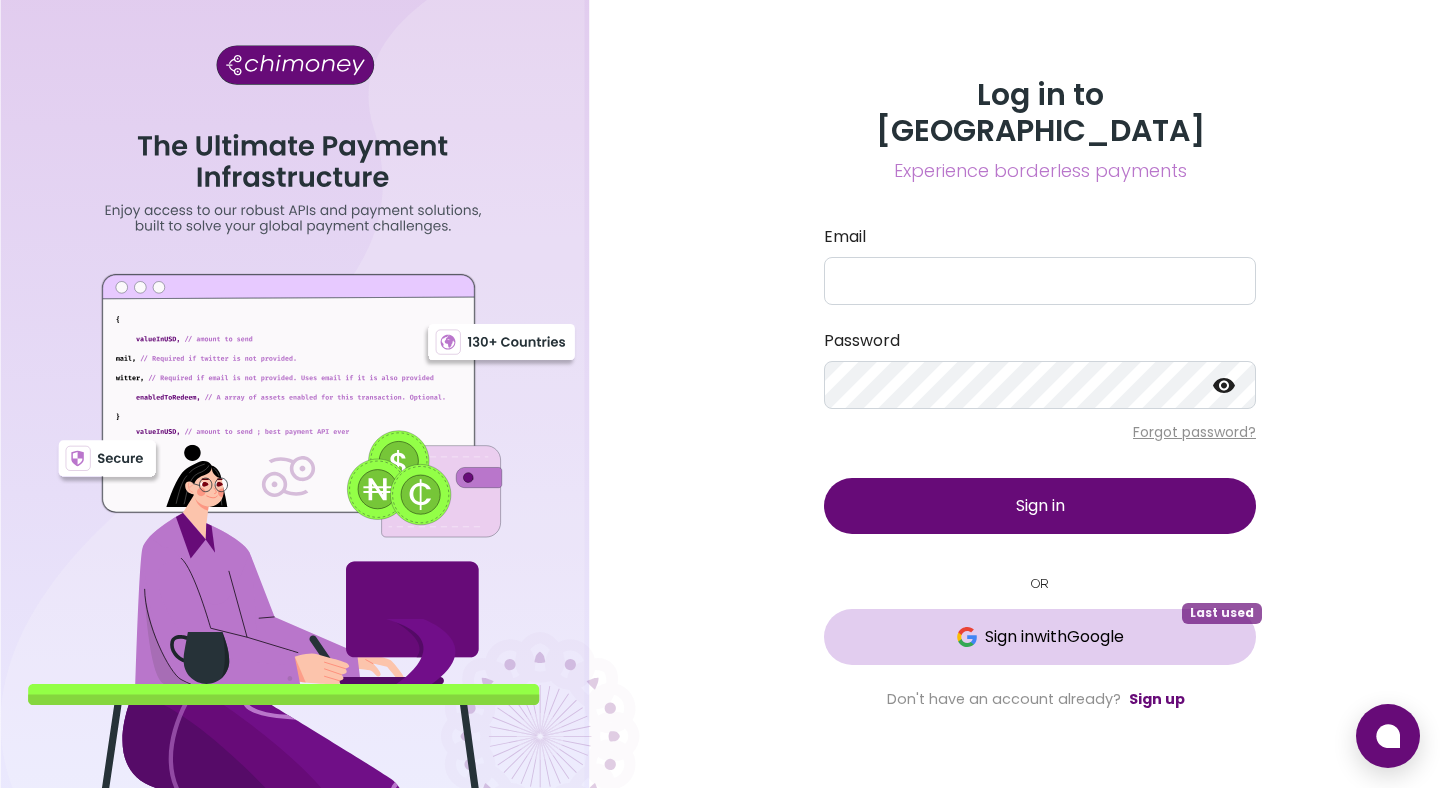 click on "Sign in  with  Google" at bounding box center [1040, 637] 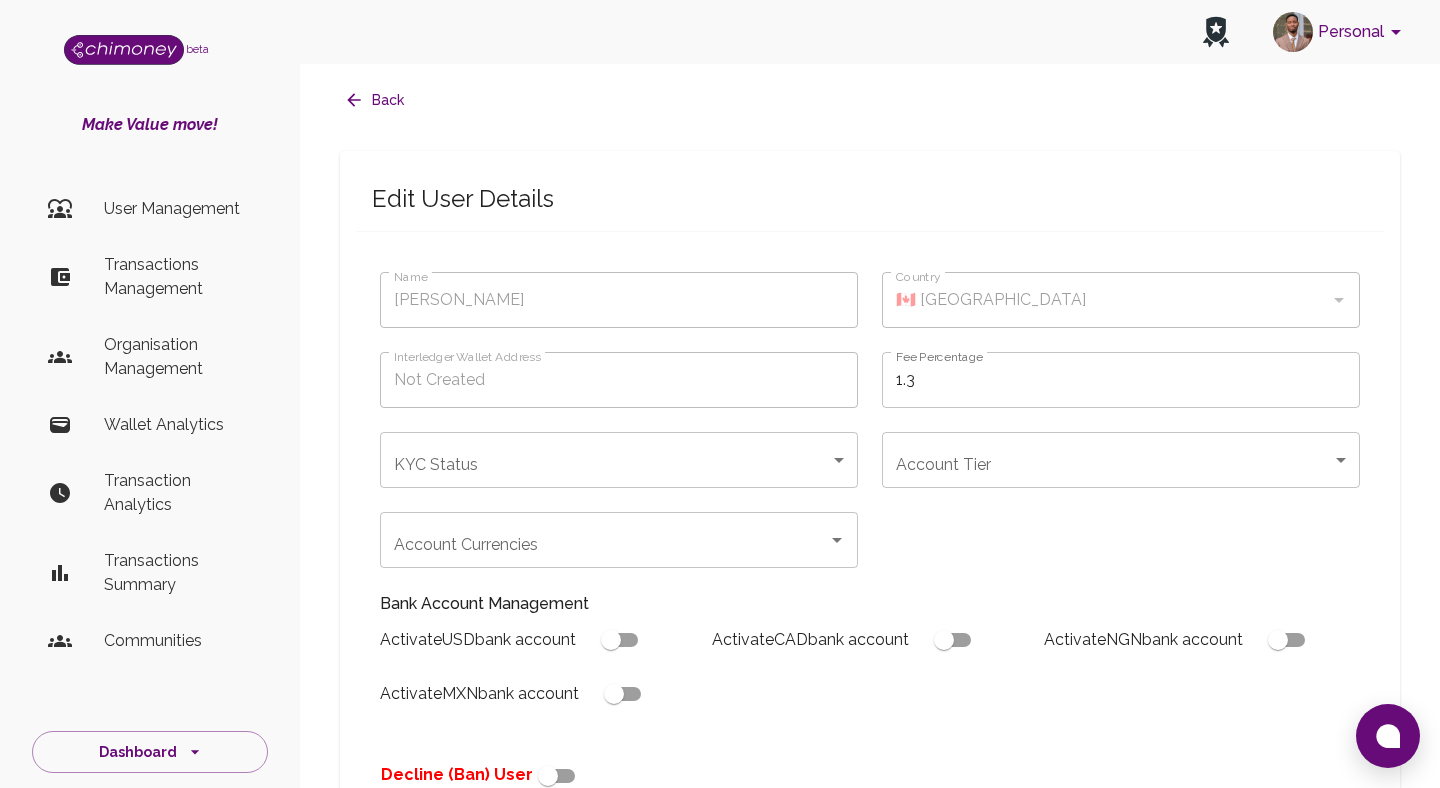 type on "[PERSON_NAME]" 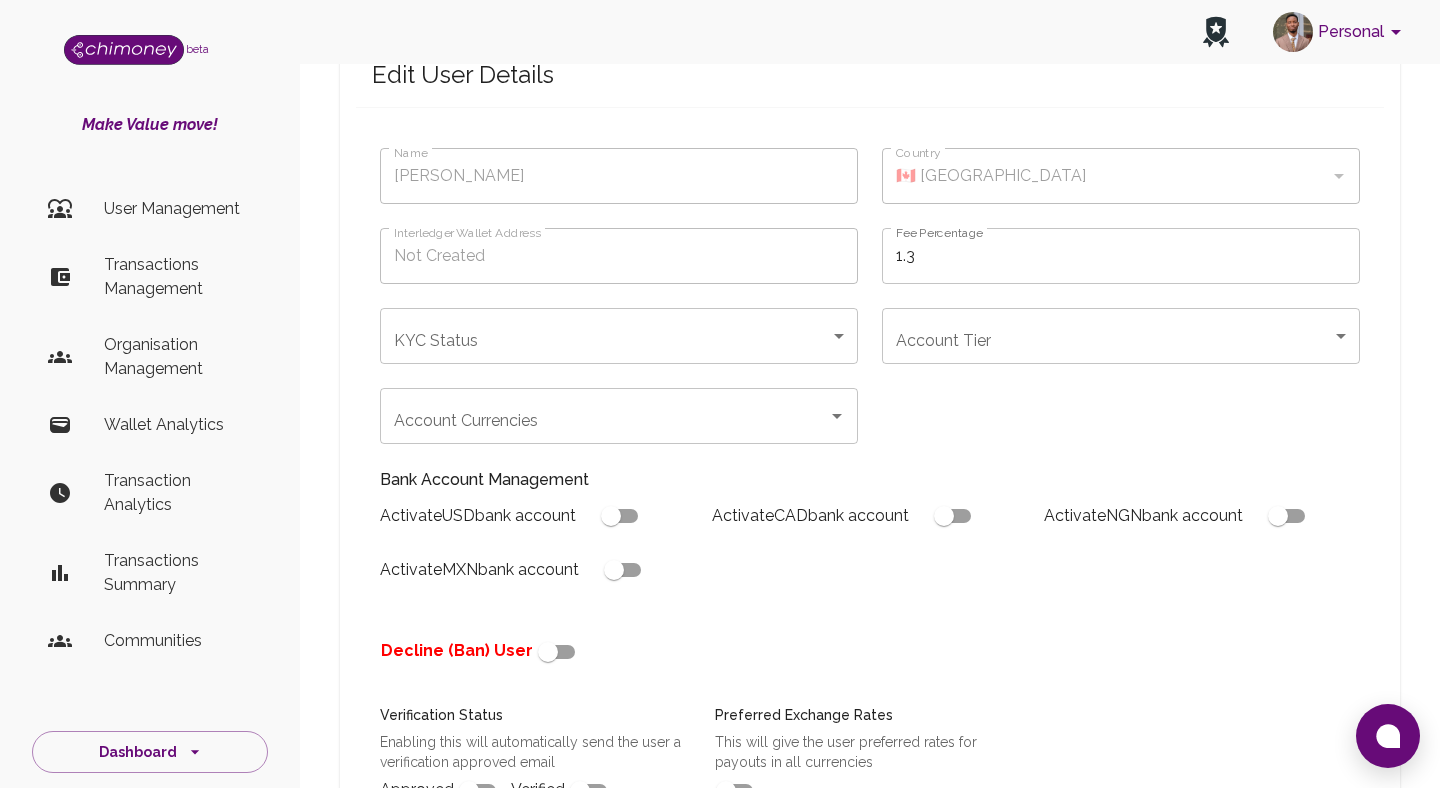 scroll, scrollTop: 731, scrollLeft: 0, axis: vertical 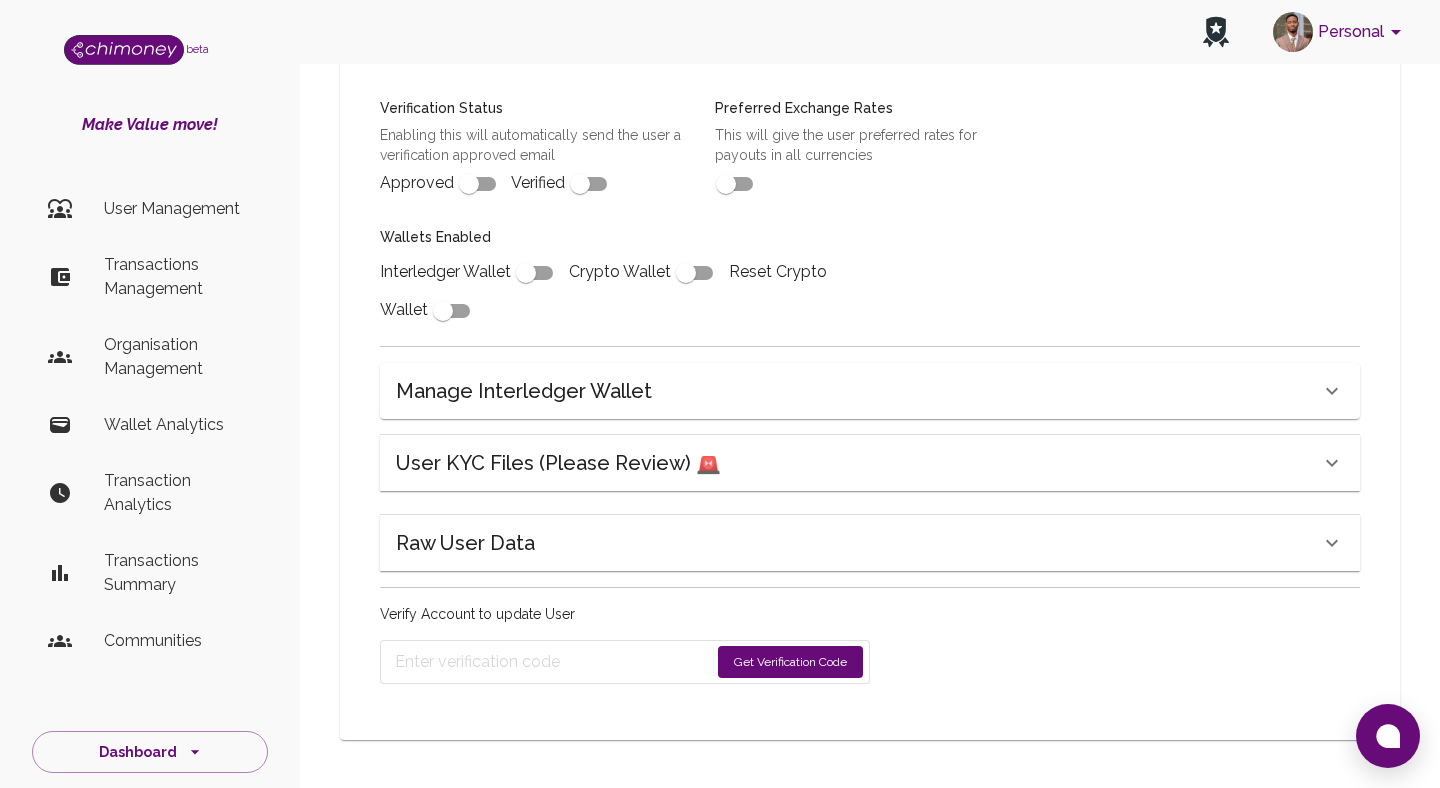 click on "User KYC Files (Please Review) 🚨" at bounding box center [558, 463] 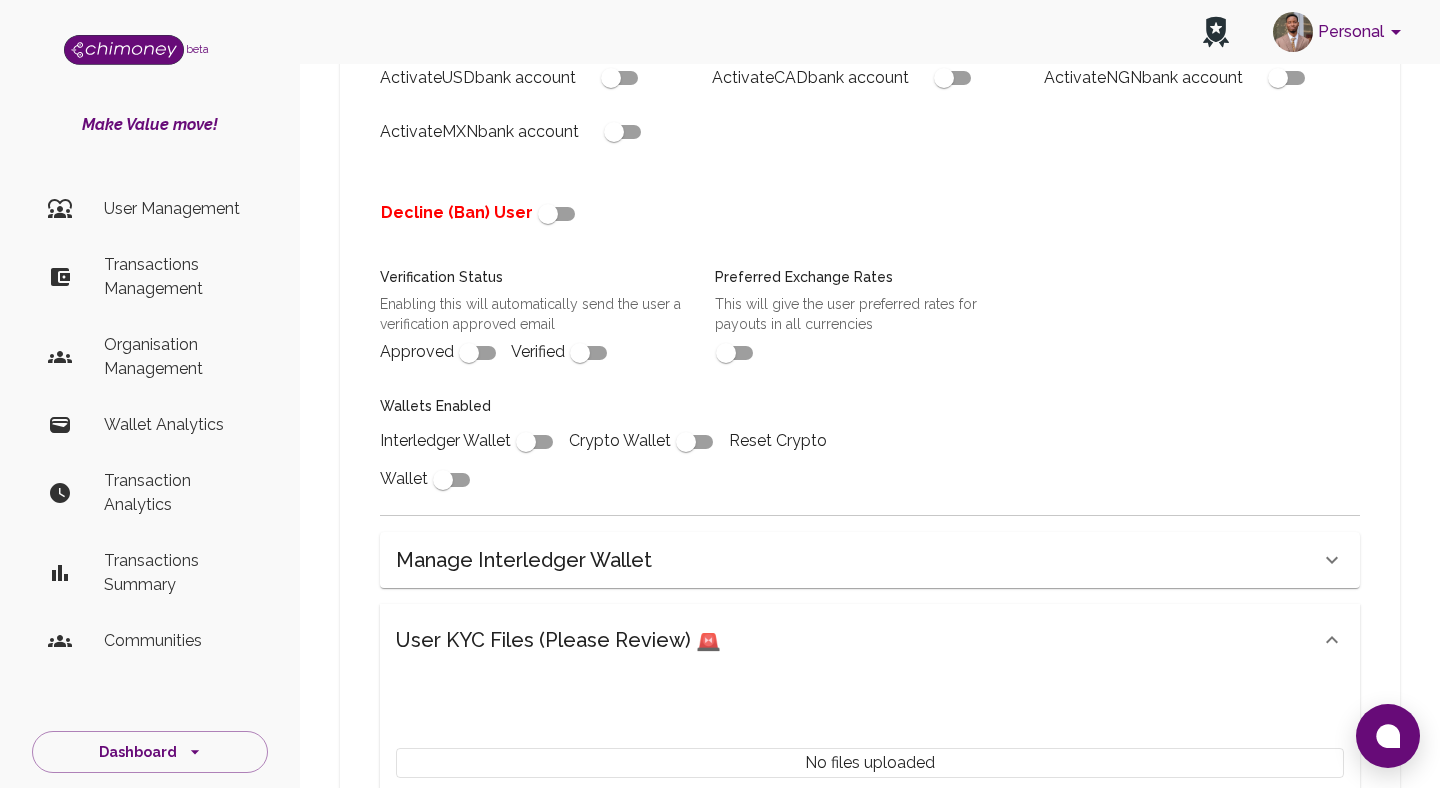 scroll, scrollTop: 945, scrollLeft: 0, axis: vertical 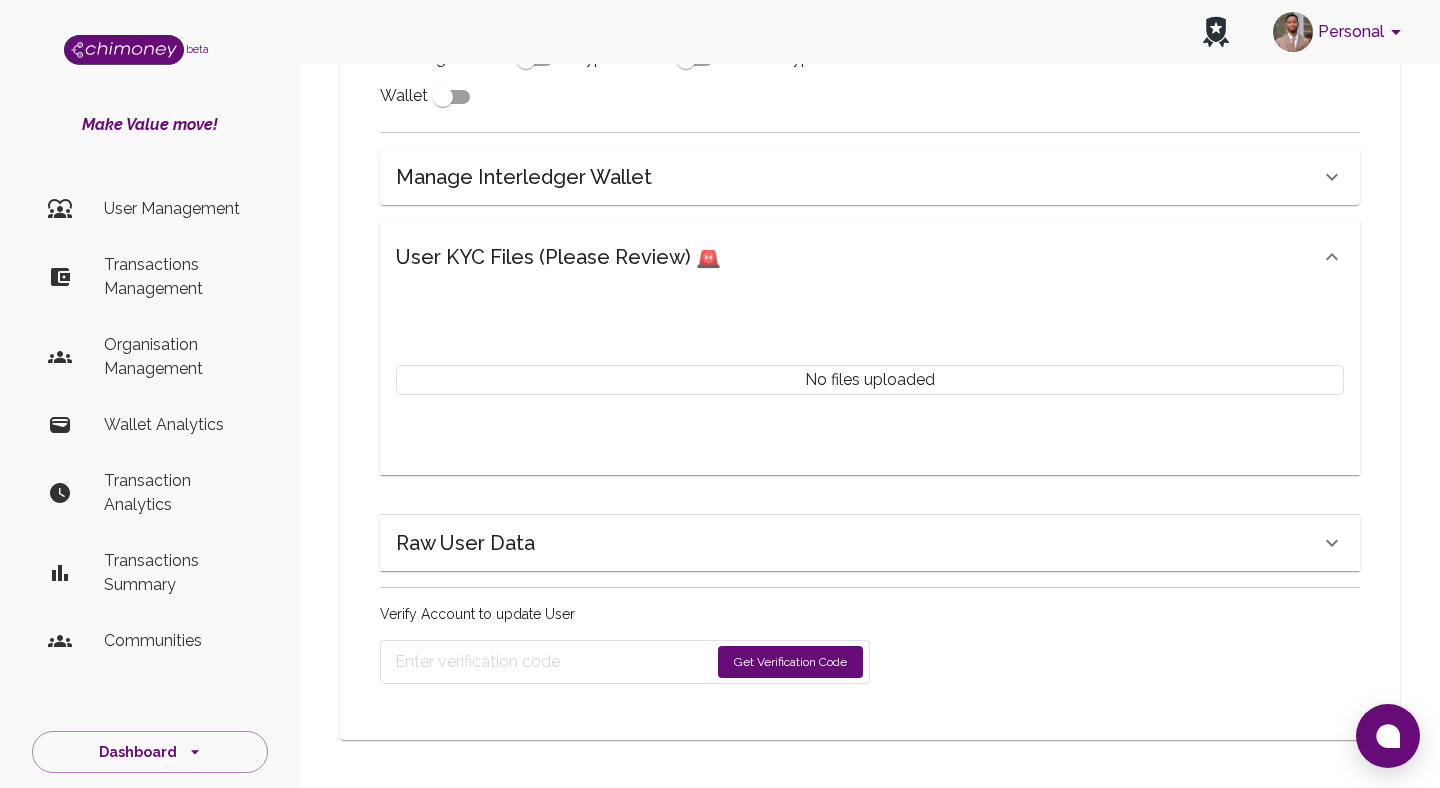 click on "Raw User Data" at bounding box center (858, 257) 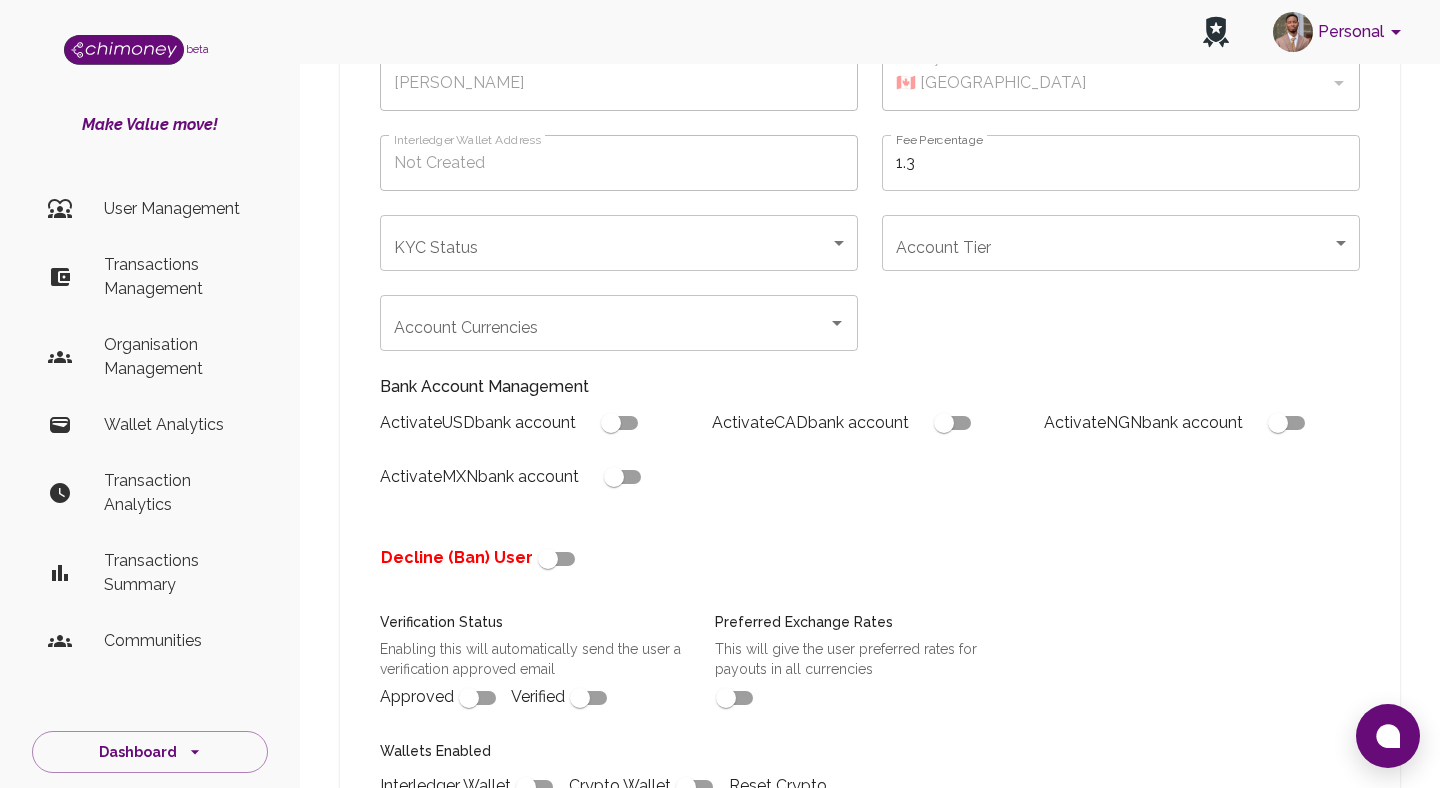 click at bounding box center [548, 559] 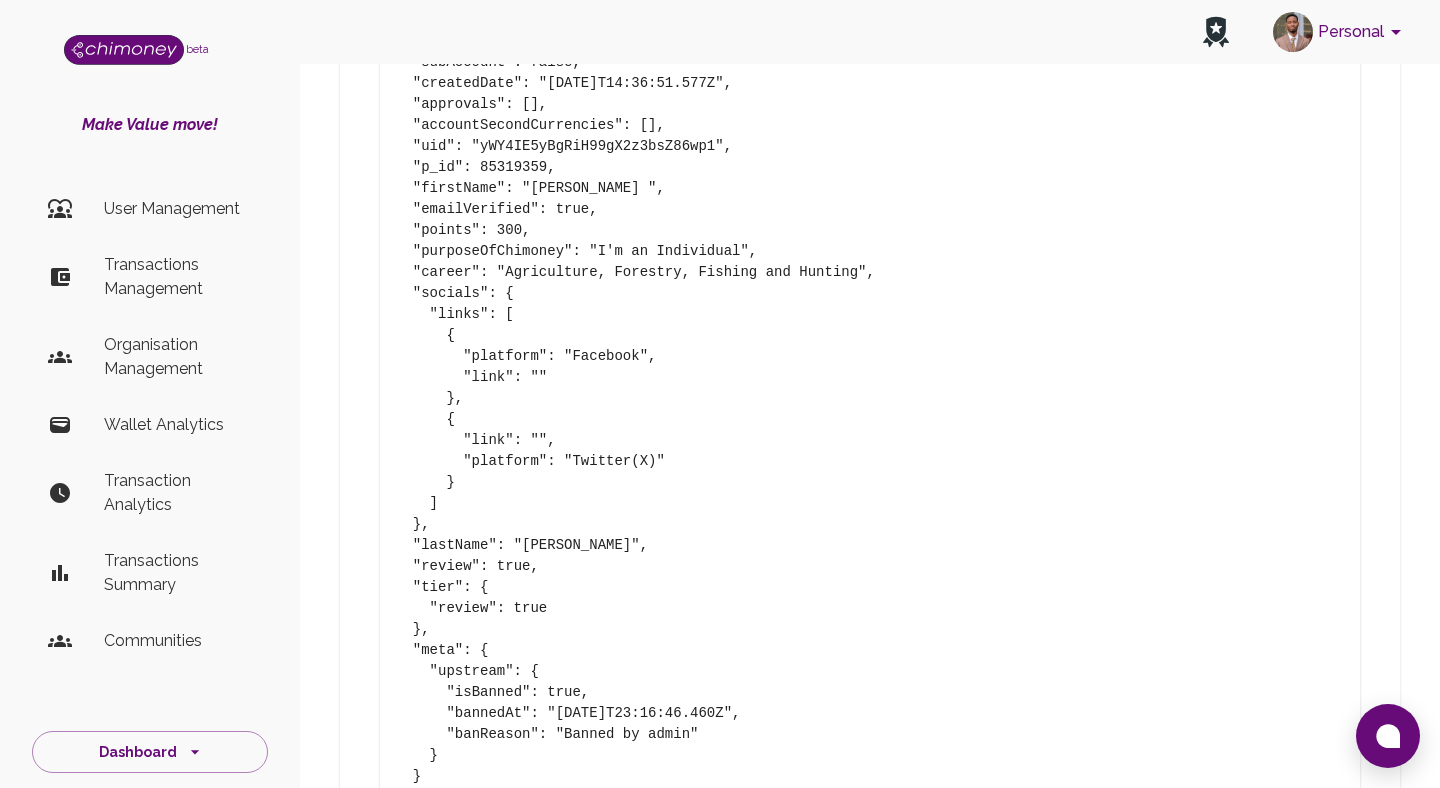 scroll, scrollTop: 1775, scrollLeft: 0, axis: vertical 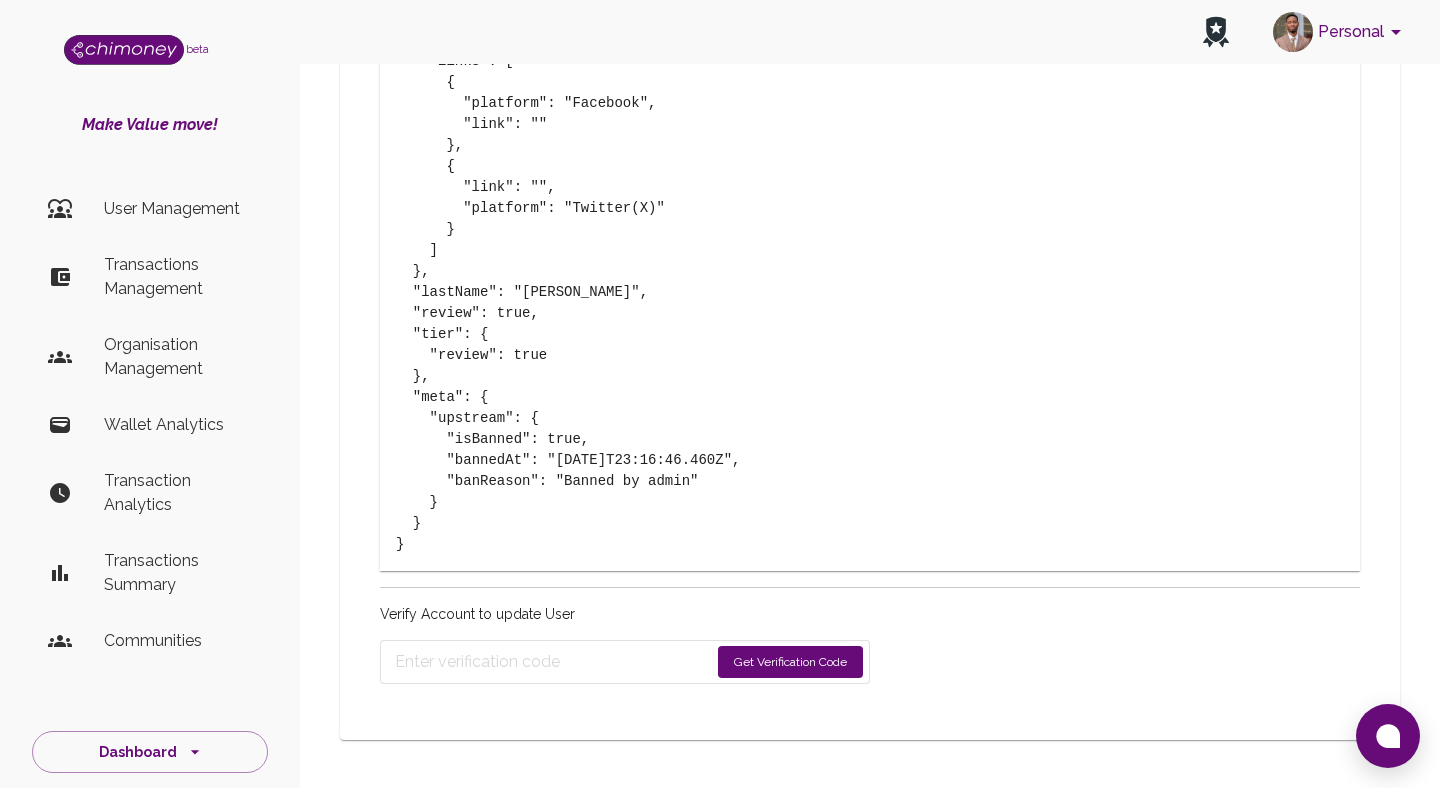 click on "Get Verification Code" at bounding box center [625, 662] 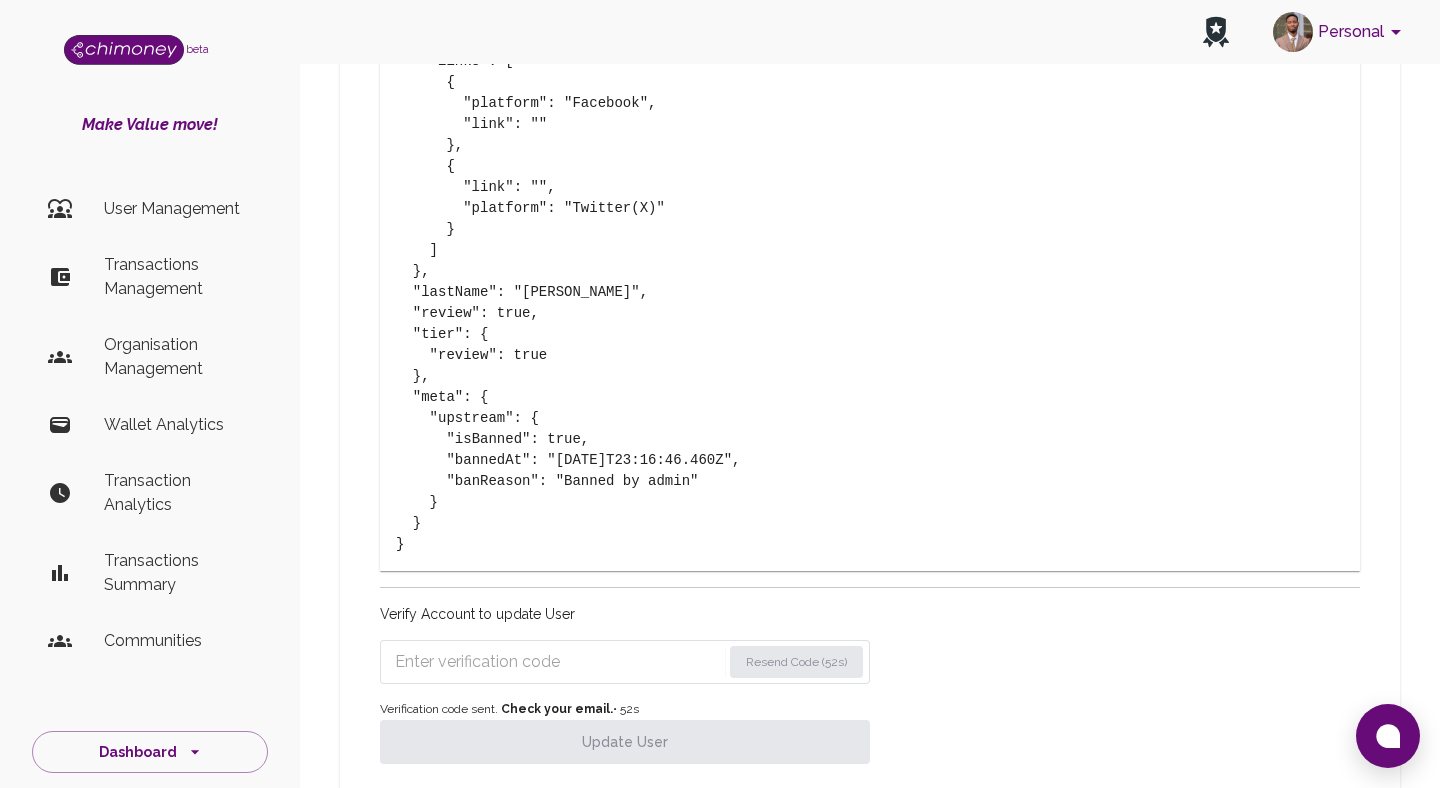 click at bounding box center (558, 662) 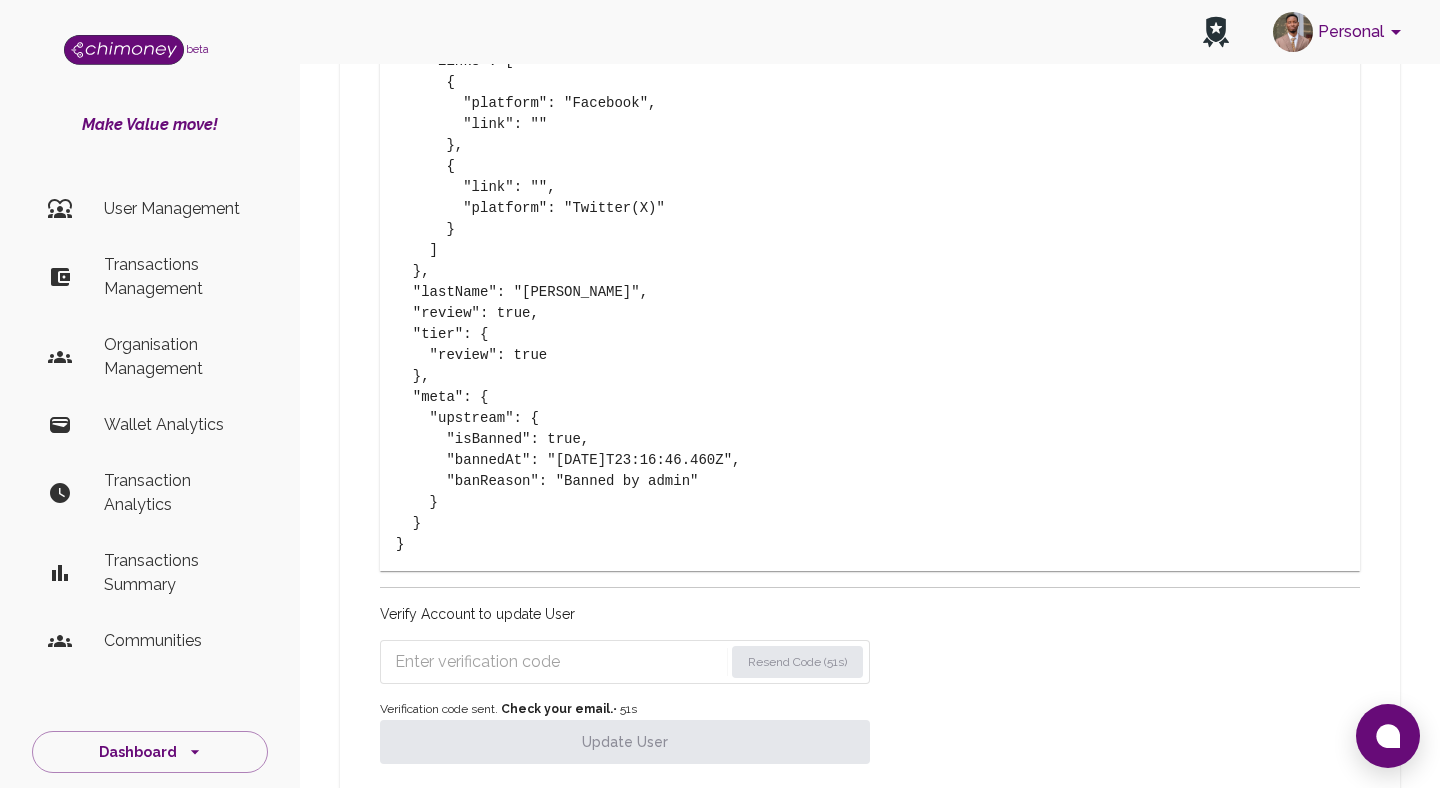 paste on "0673" 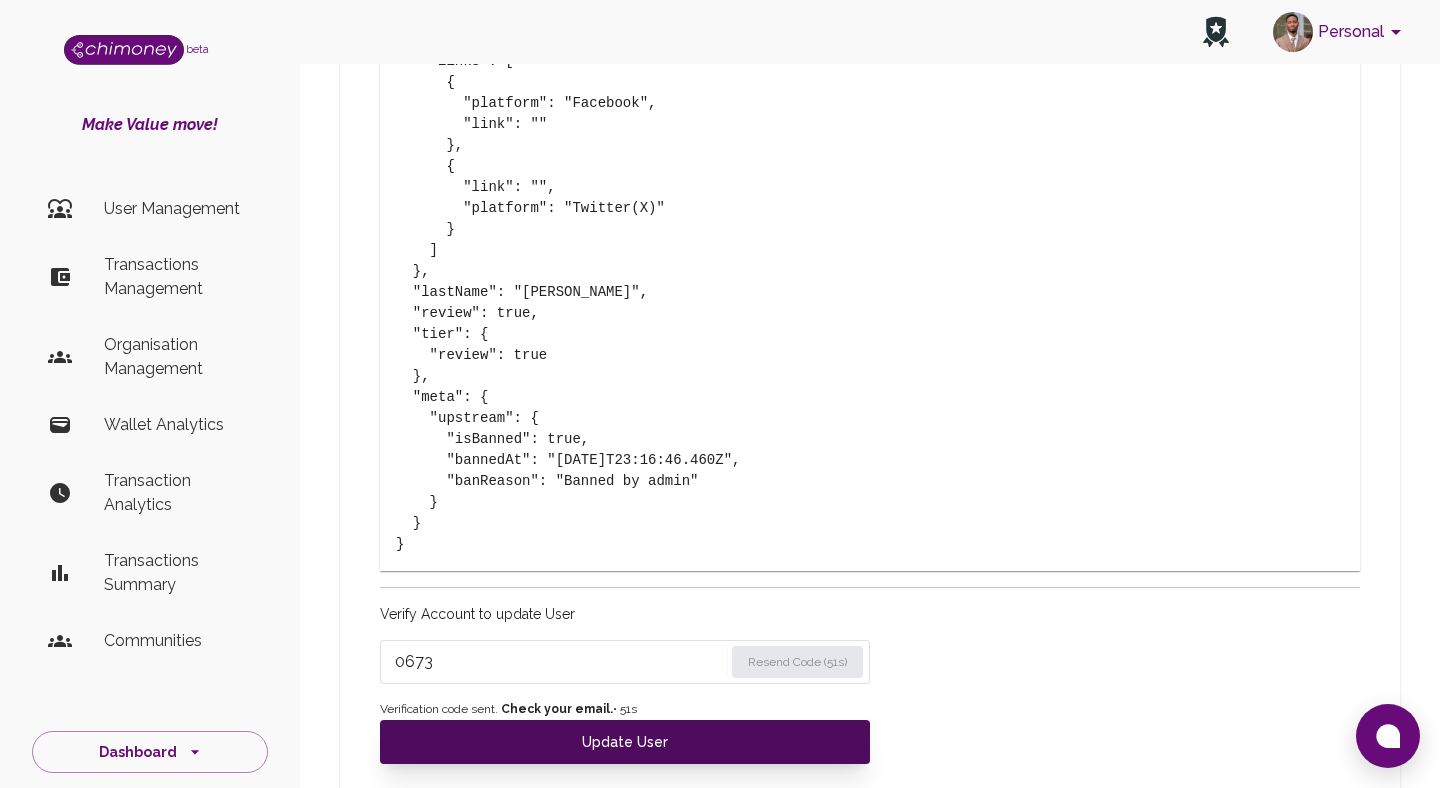 type on "0673" 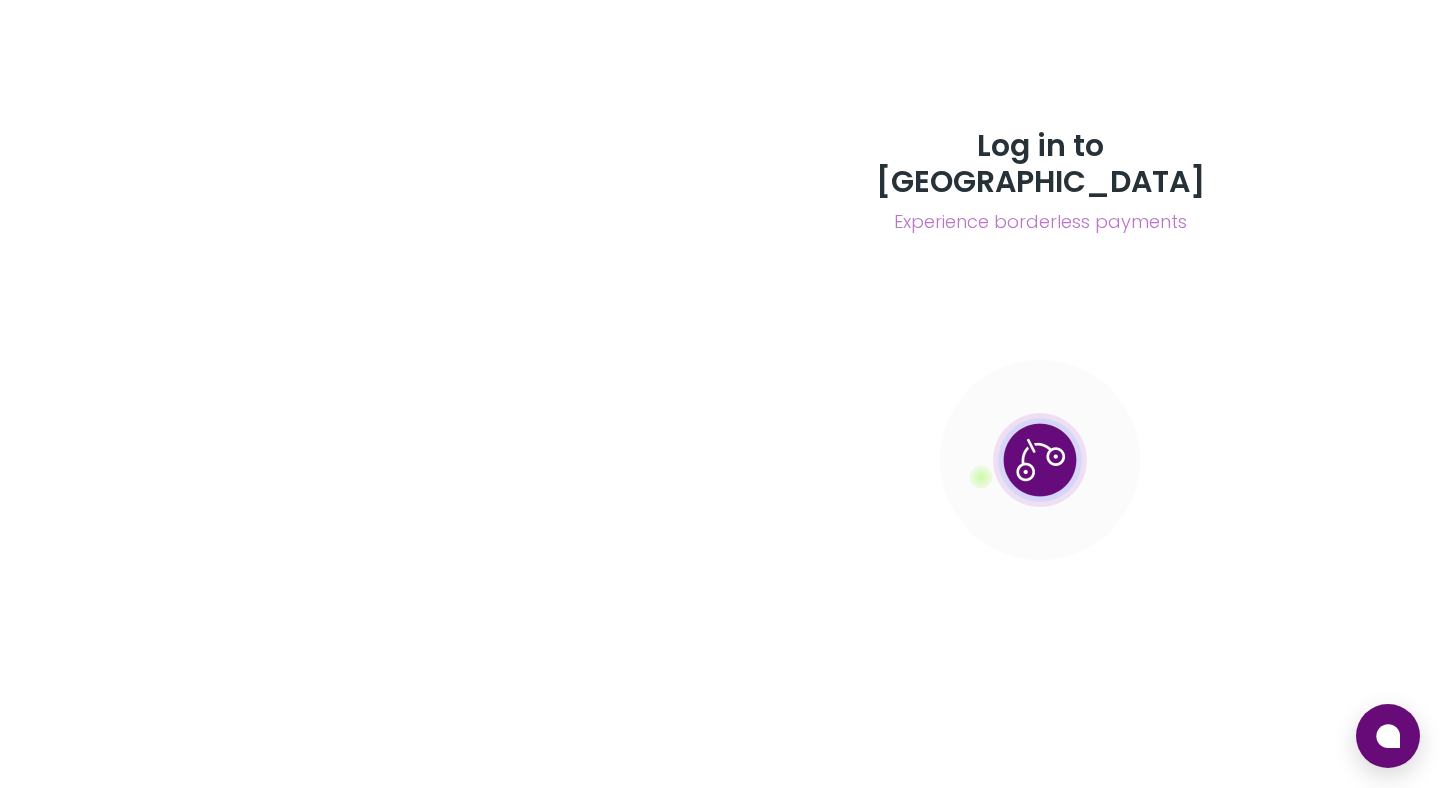 scroll, scrollTop: 0, scrollLeft: 0, axis: both 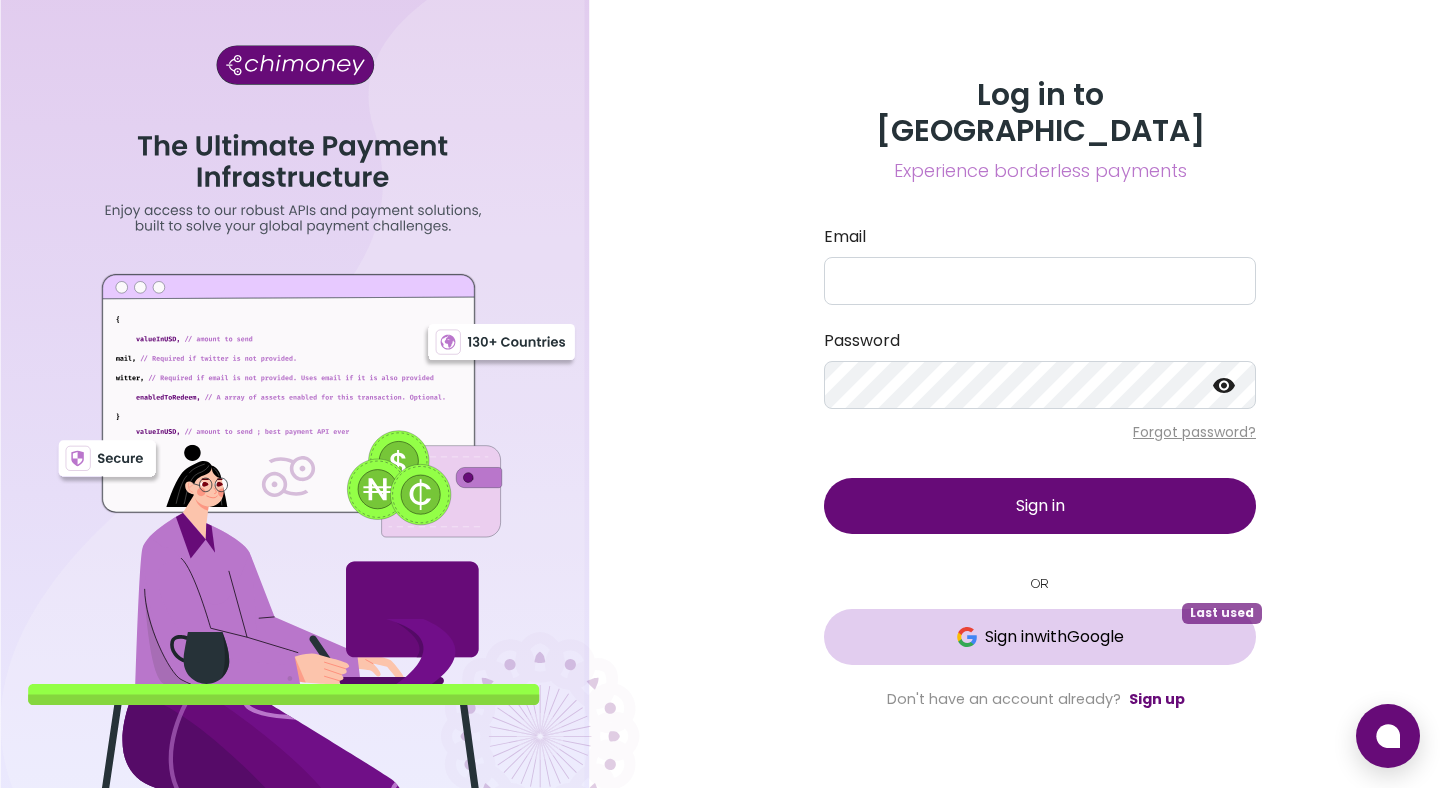 click on "Sign in  with  Google Last used" at bounding box center (1040, 637) 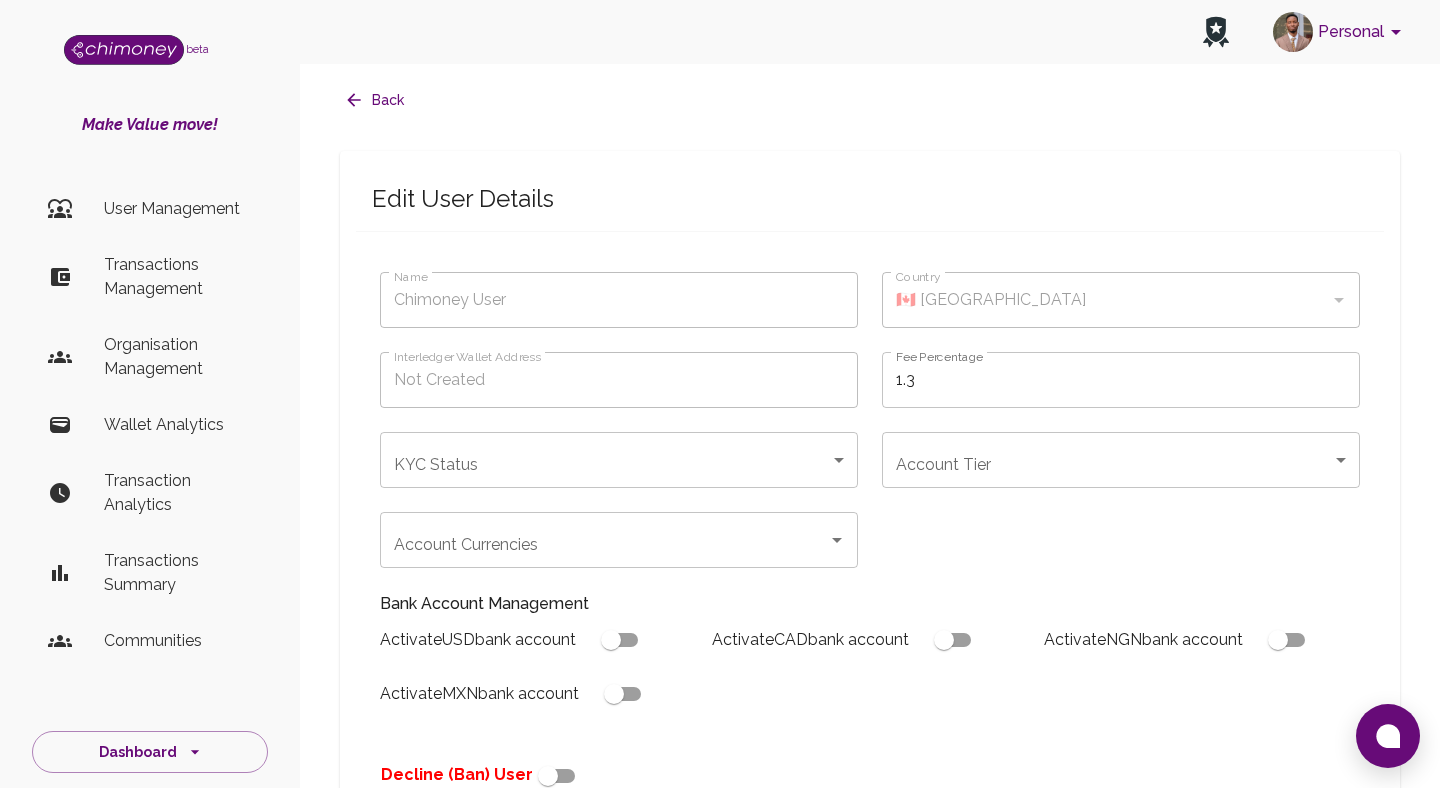 type on "Damilola Jayeola" 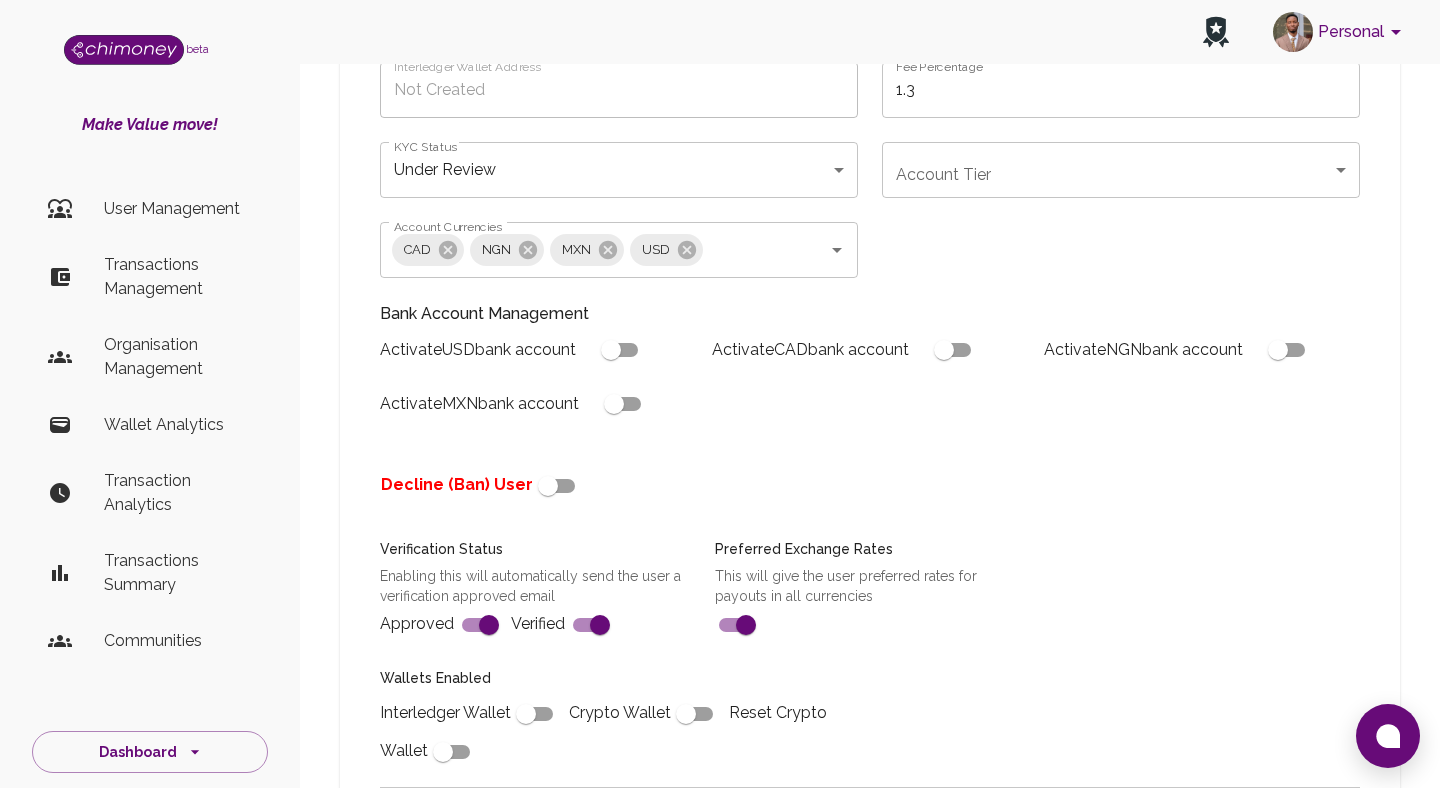 scroll, scrollTop: 795, scrollLeft: 0, axis: vertical 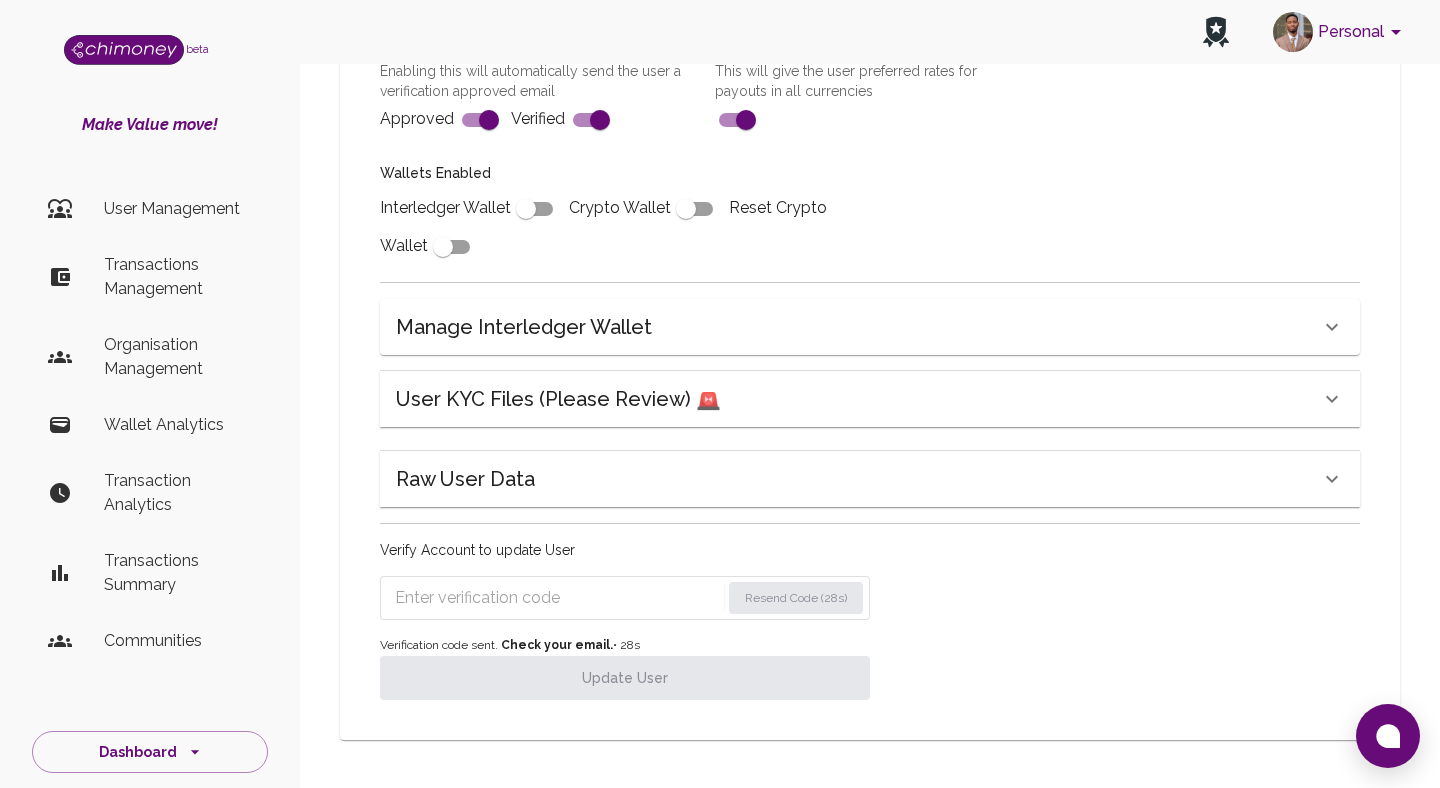 click on "User KYC Files (Please Review) 🚨" at bounding box center (558, 399) 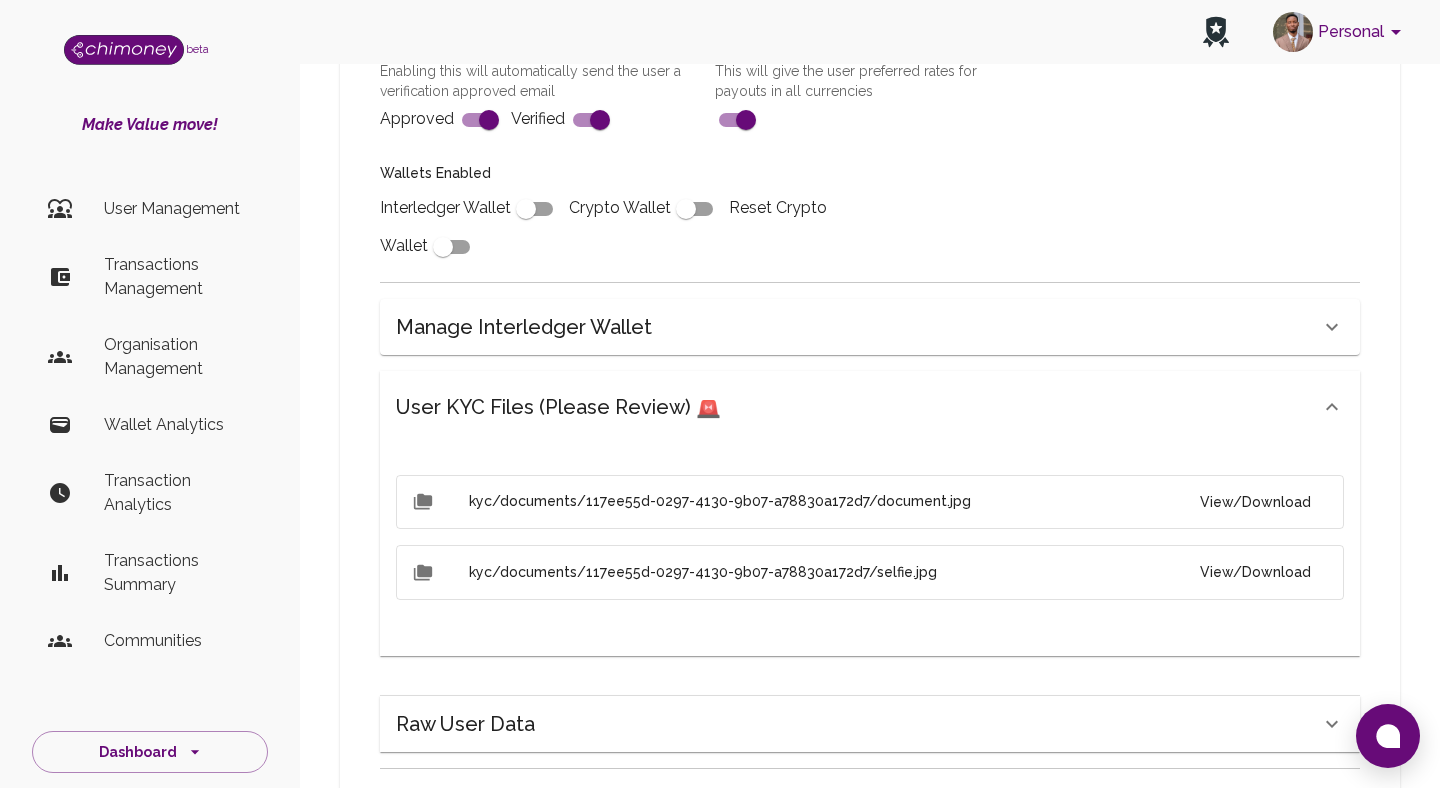 click on "View/Download" at bounding box center (1255, 502) 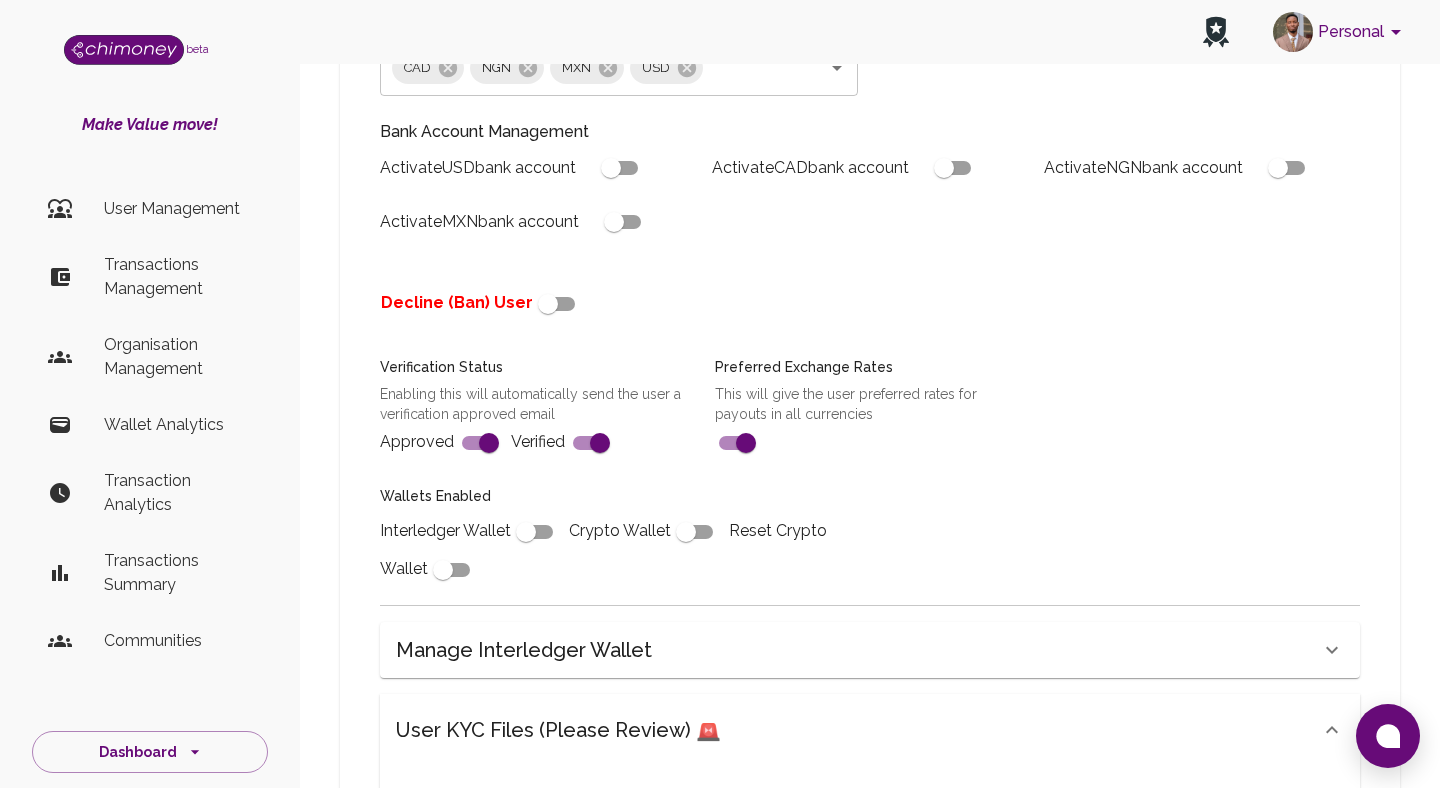 scroll, scrollTop: 473, scrollLeft: 0, axis: vertical 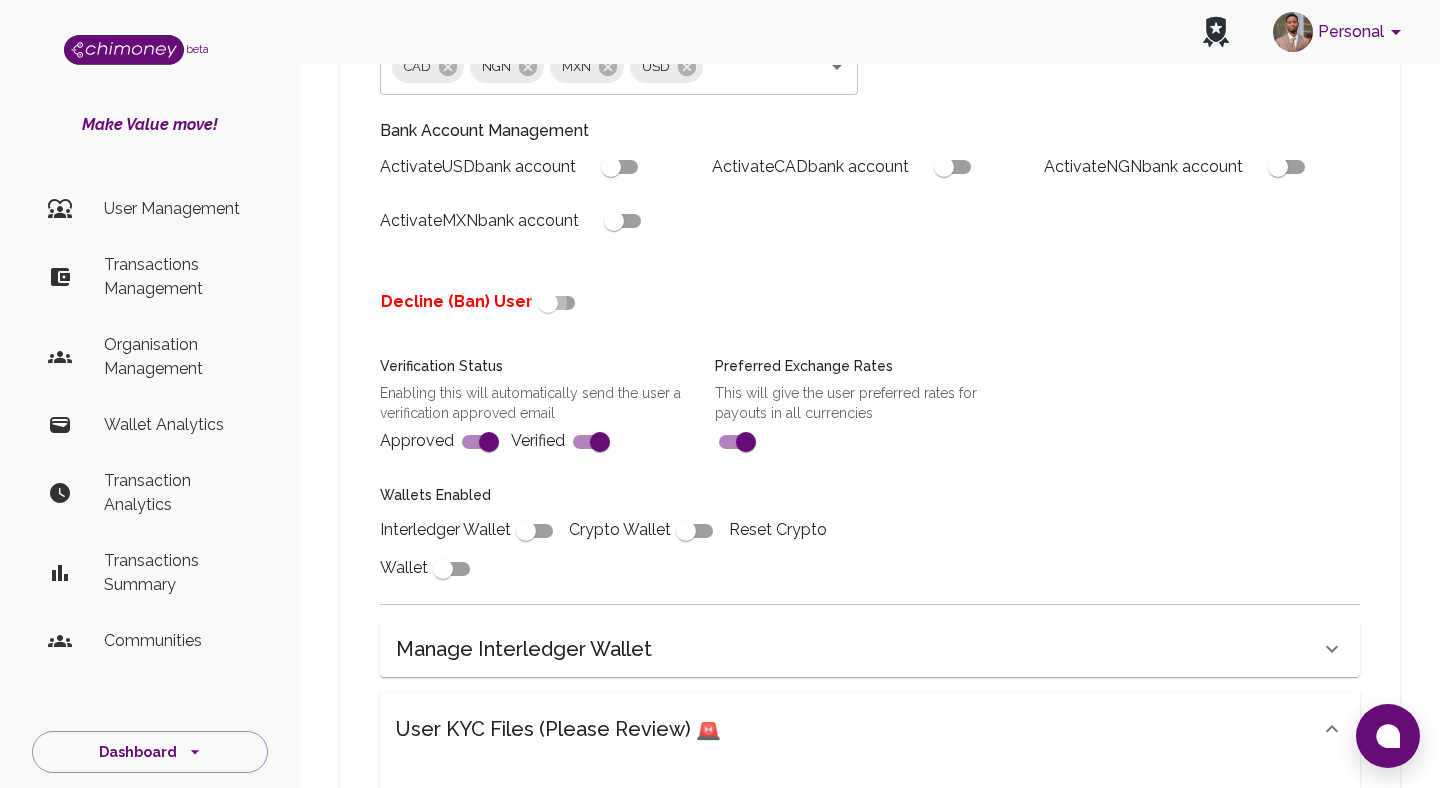click at bounding box center (548, 303) 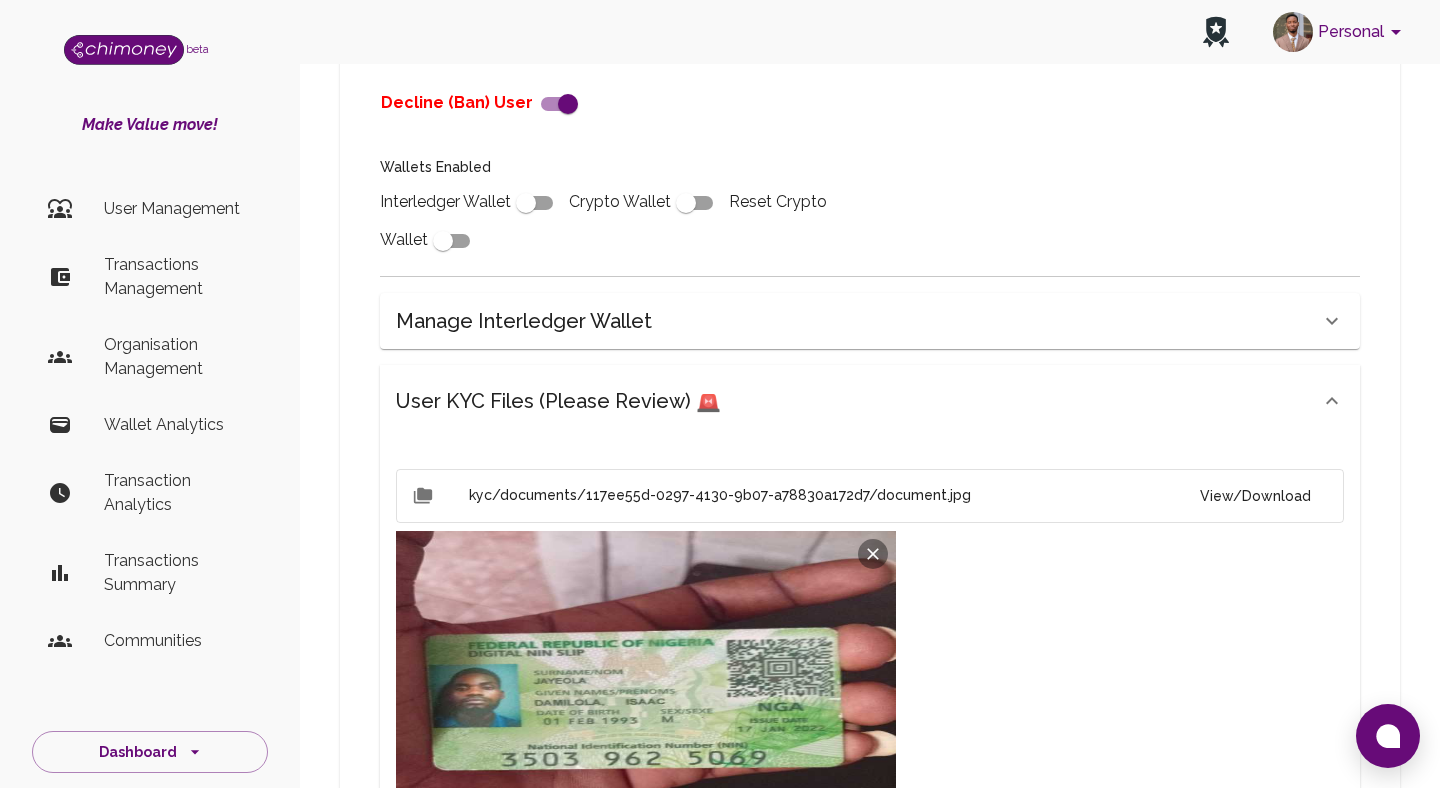scroll, scrollTop: 1275, scrollLeft: 0, axis: vertical 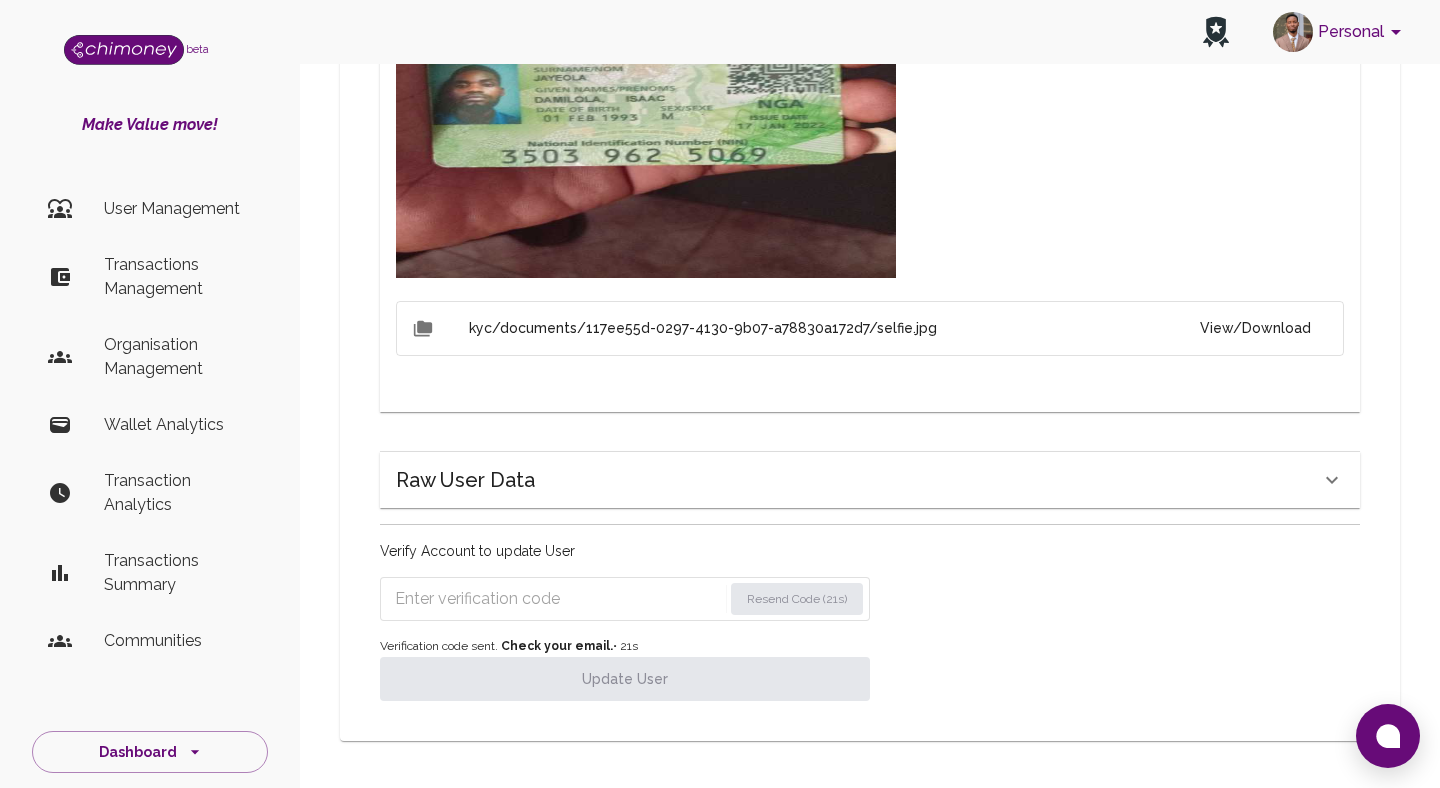 click at bounding box center [558, 599] 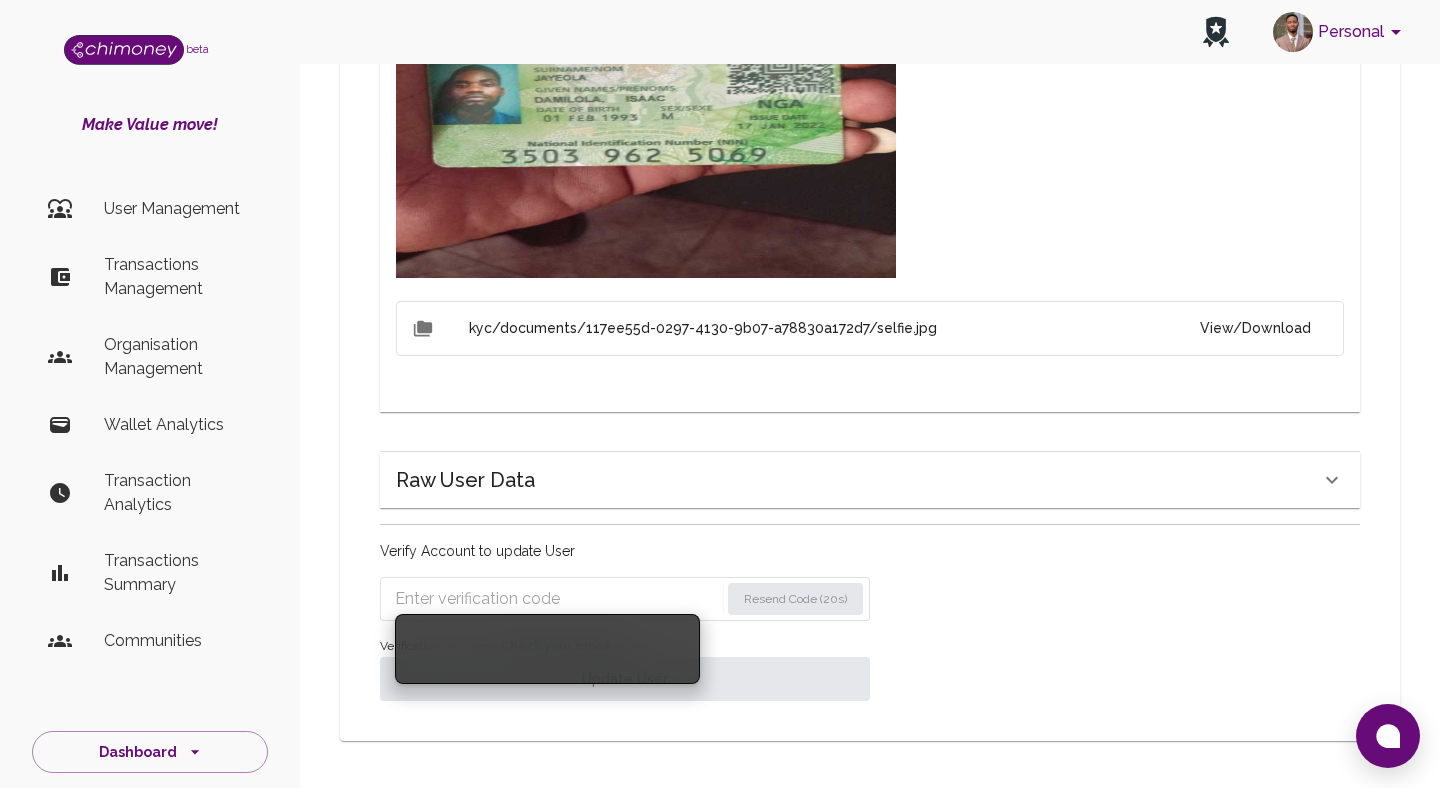 paste on "0673" 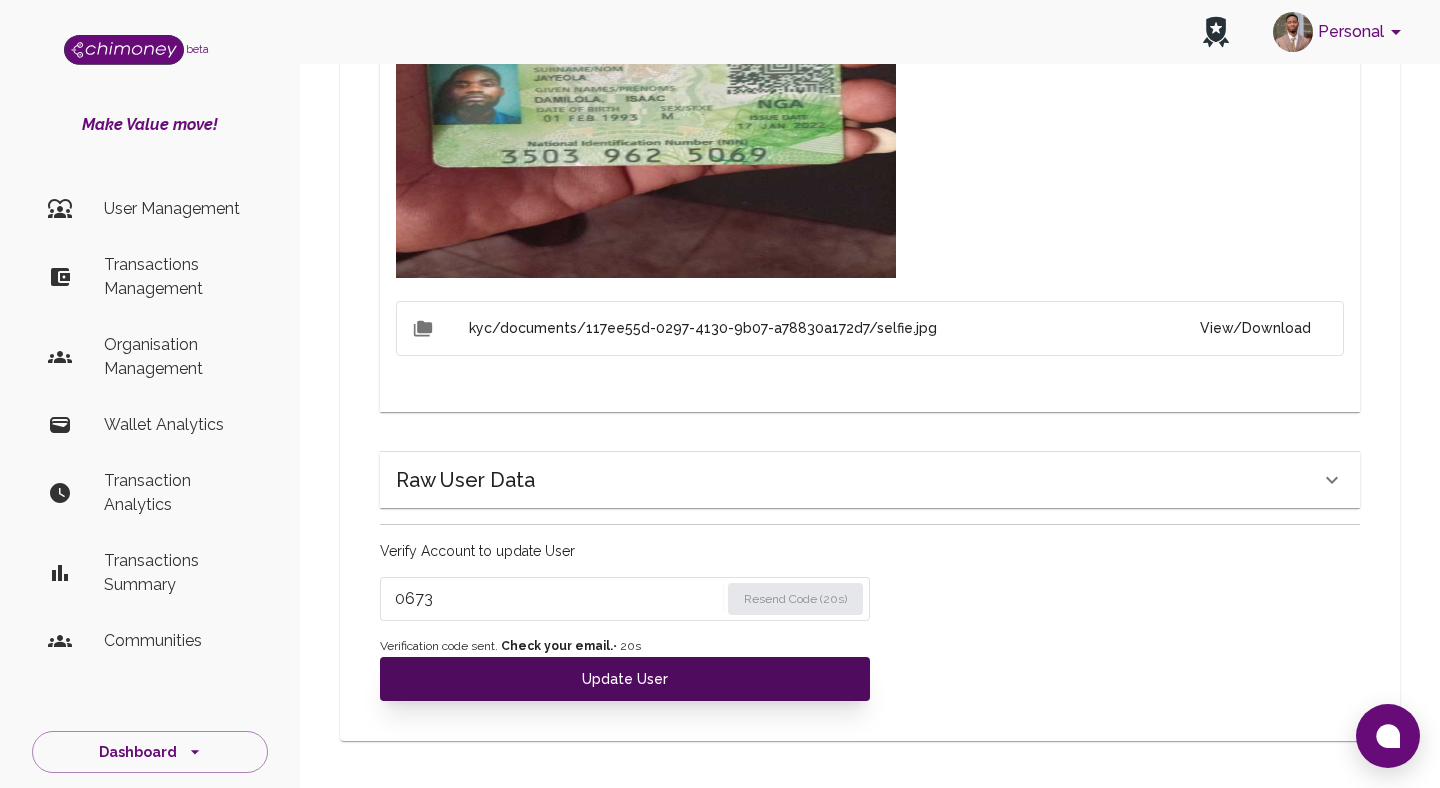 type on "0673" 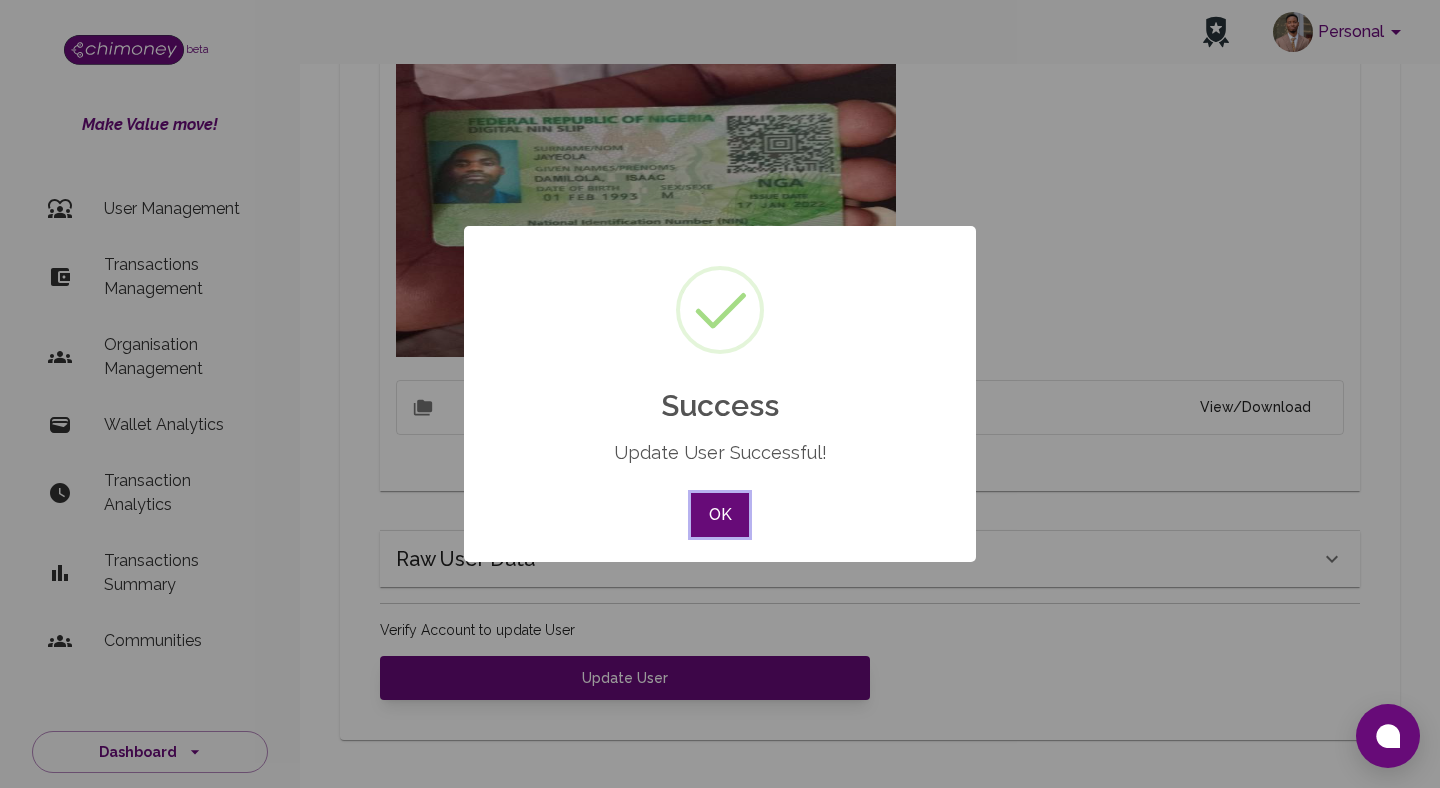 scroll, scrollTop: 1195, scrollLeft: 0, axis: vertical 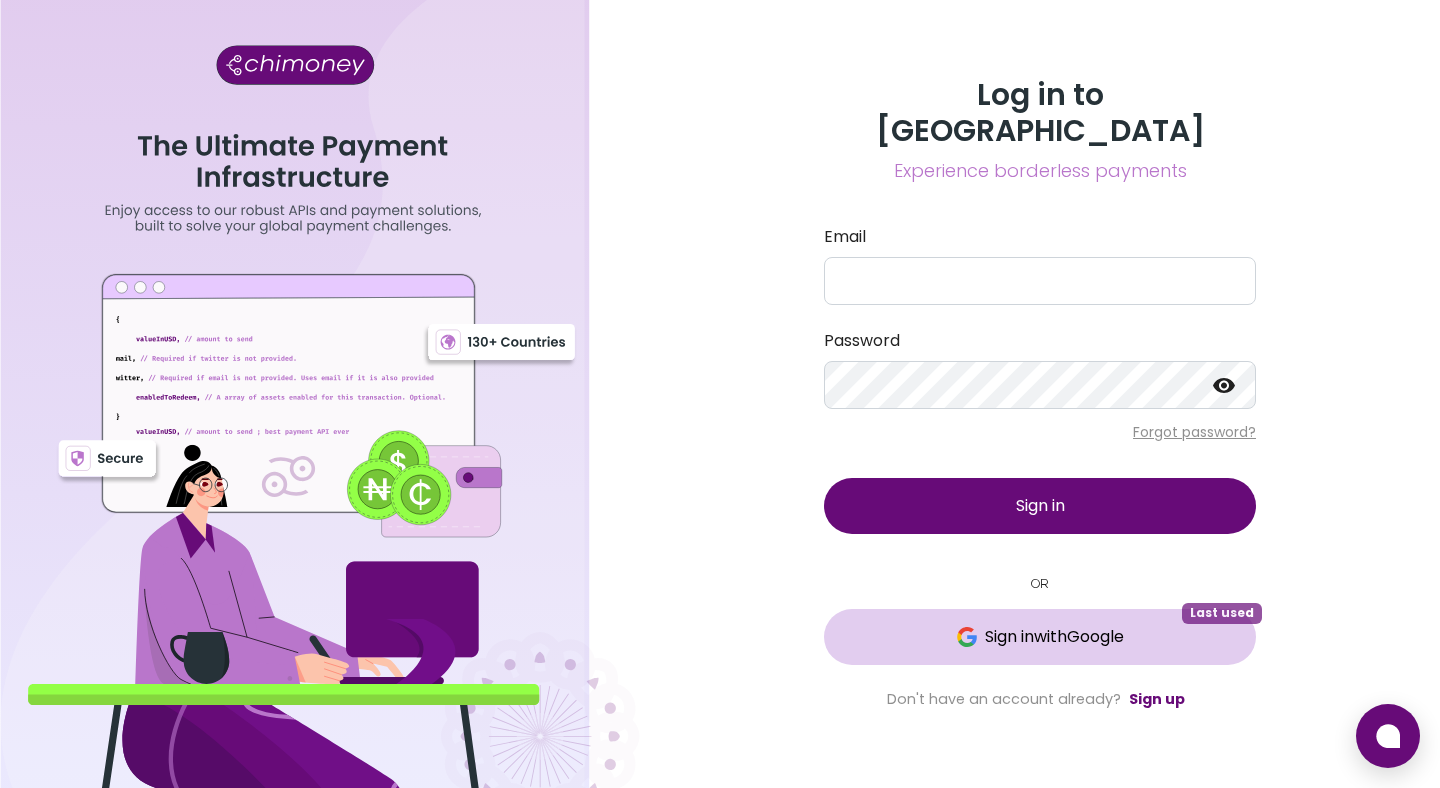 click at bounding box center (967, 637) 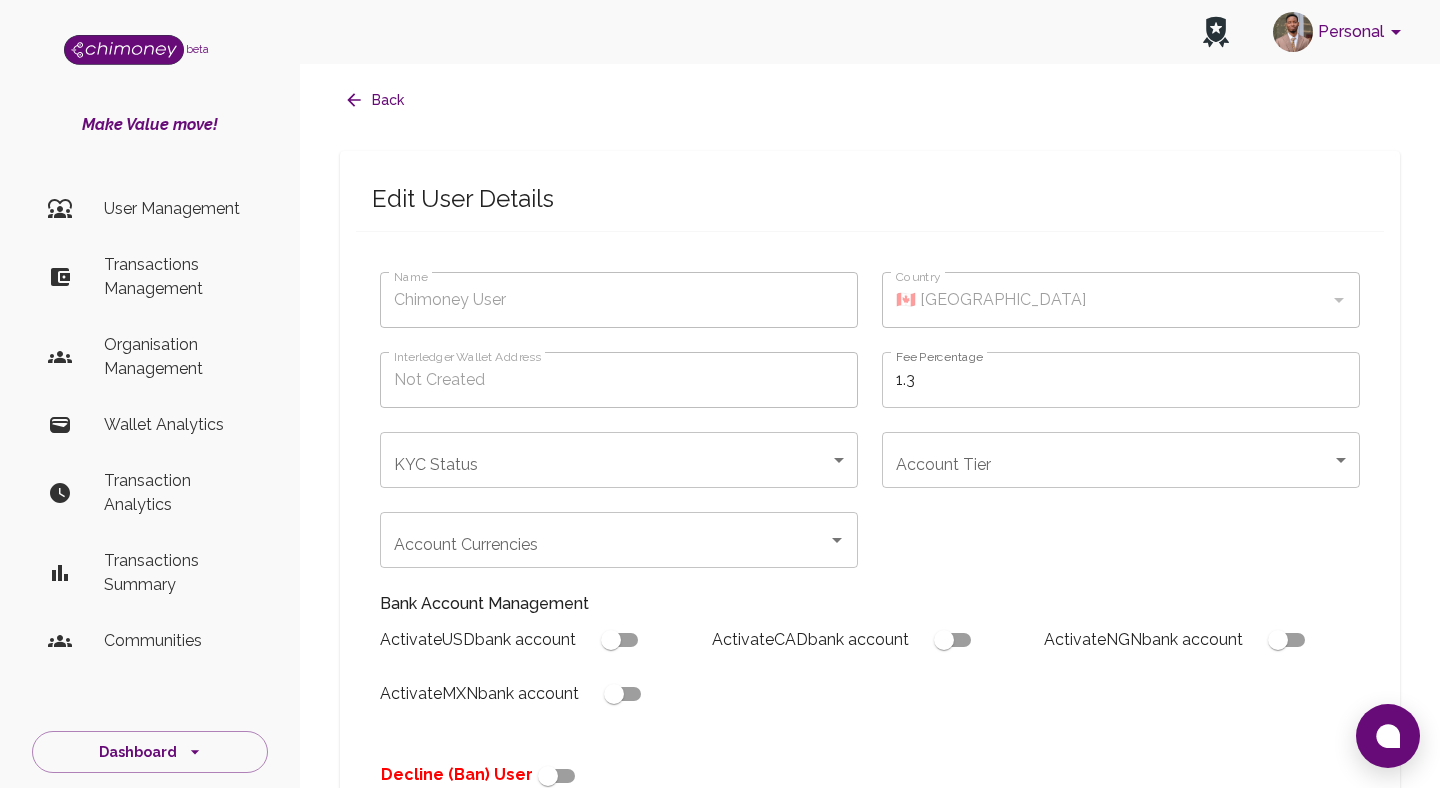 type on "Damilola Jayeola" 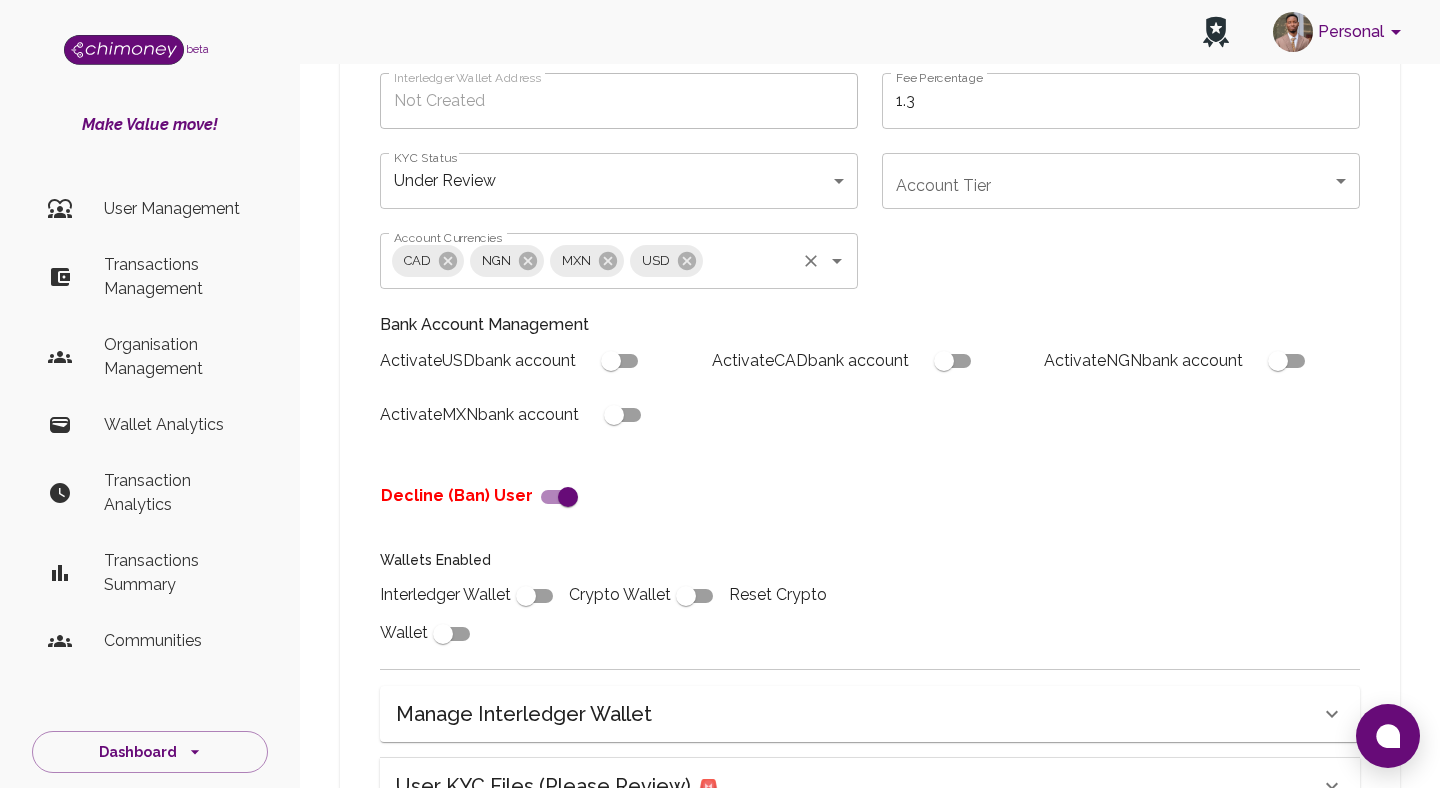 scroll, scrollTop: 517, scrollLeft: 0, axis: vertical 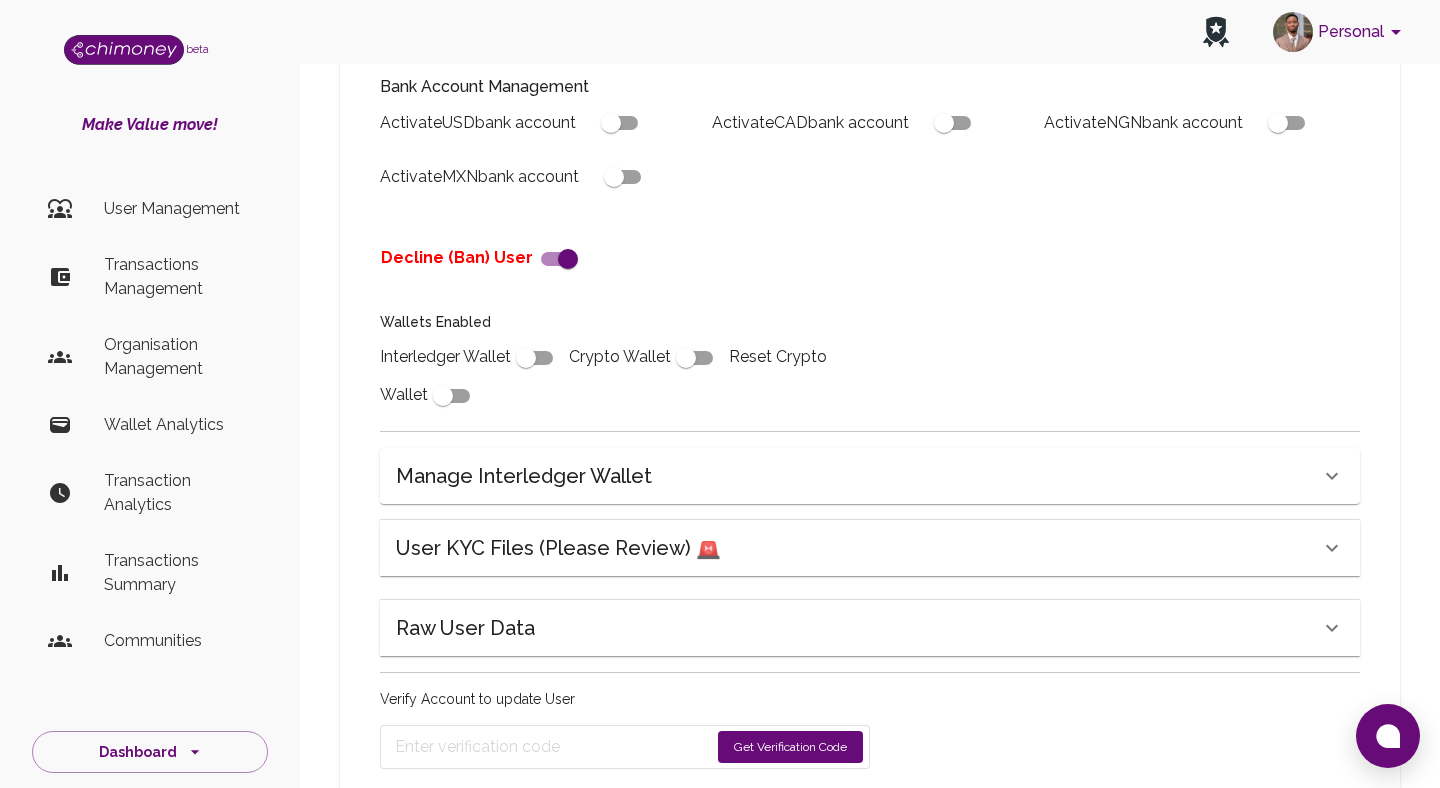 click on "User KYC Files (Please Review) 🚨" at bounding box center [870, 548] 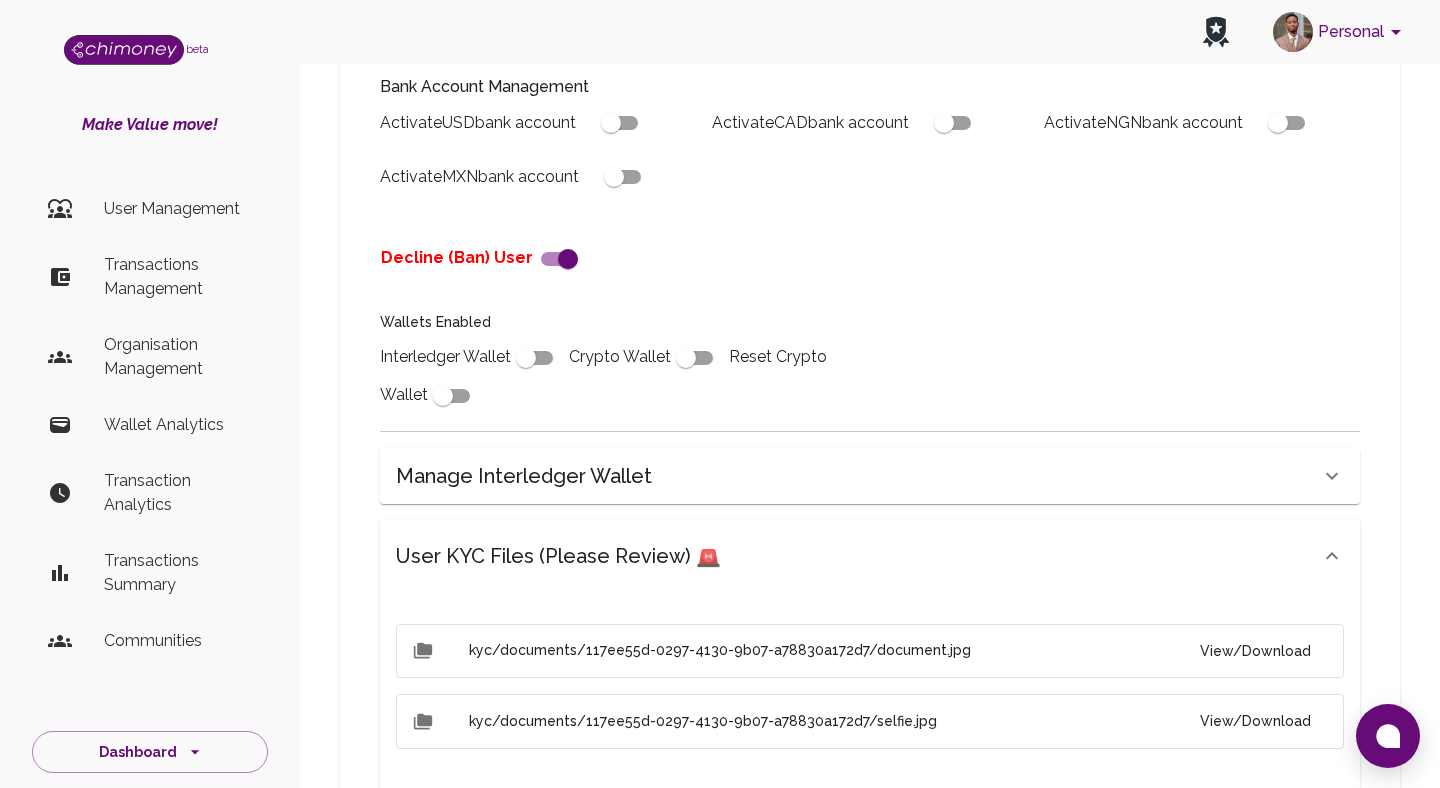 click on "View/Download" at bounding box center (1255, 651) 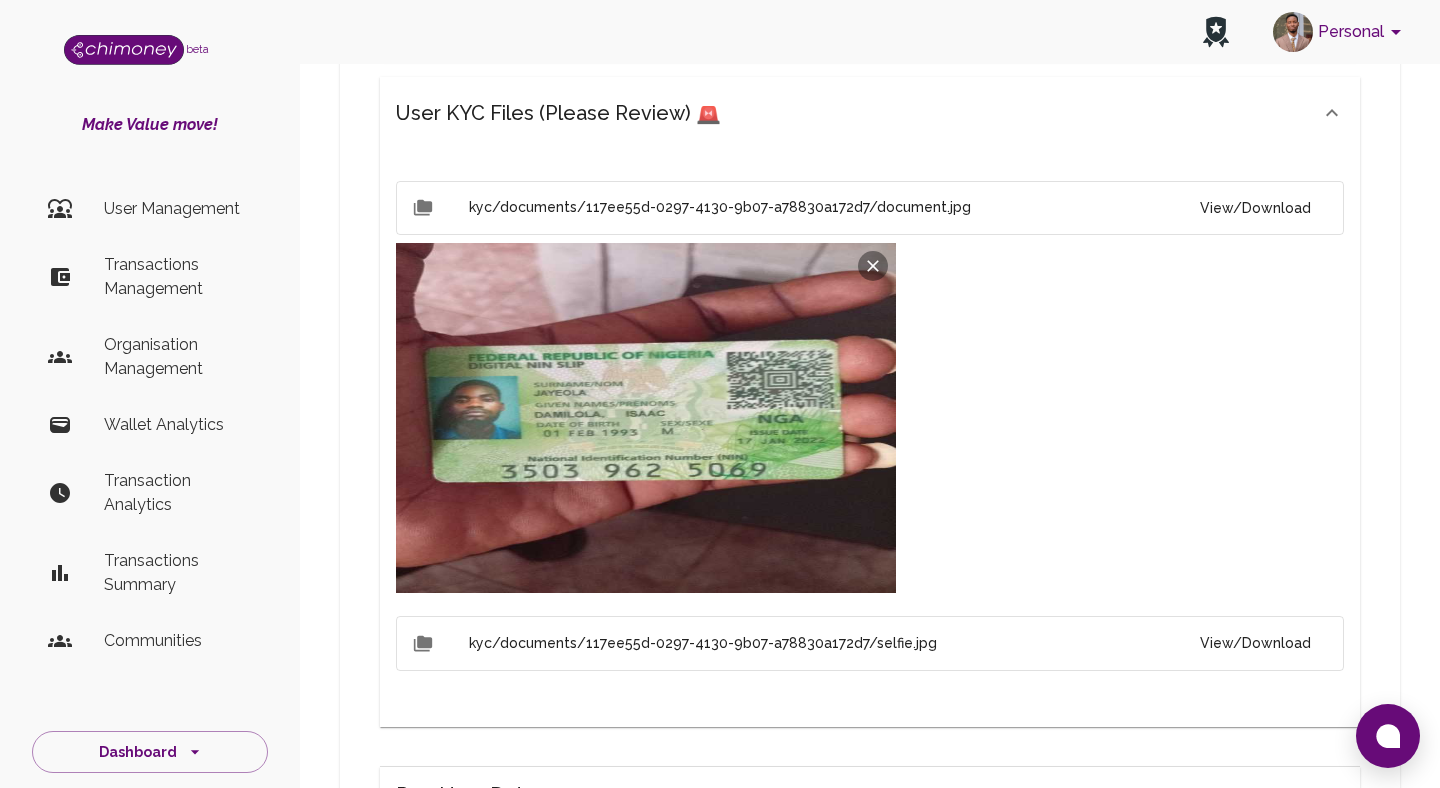 scroll, scrollTop: 1056, scrollLeft: 0, axis: vertical 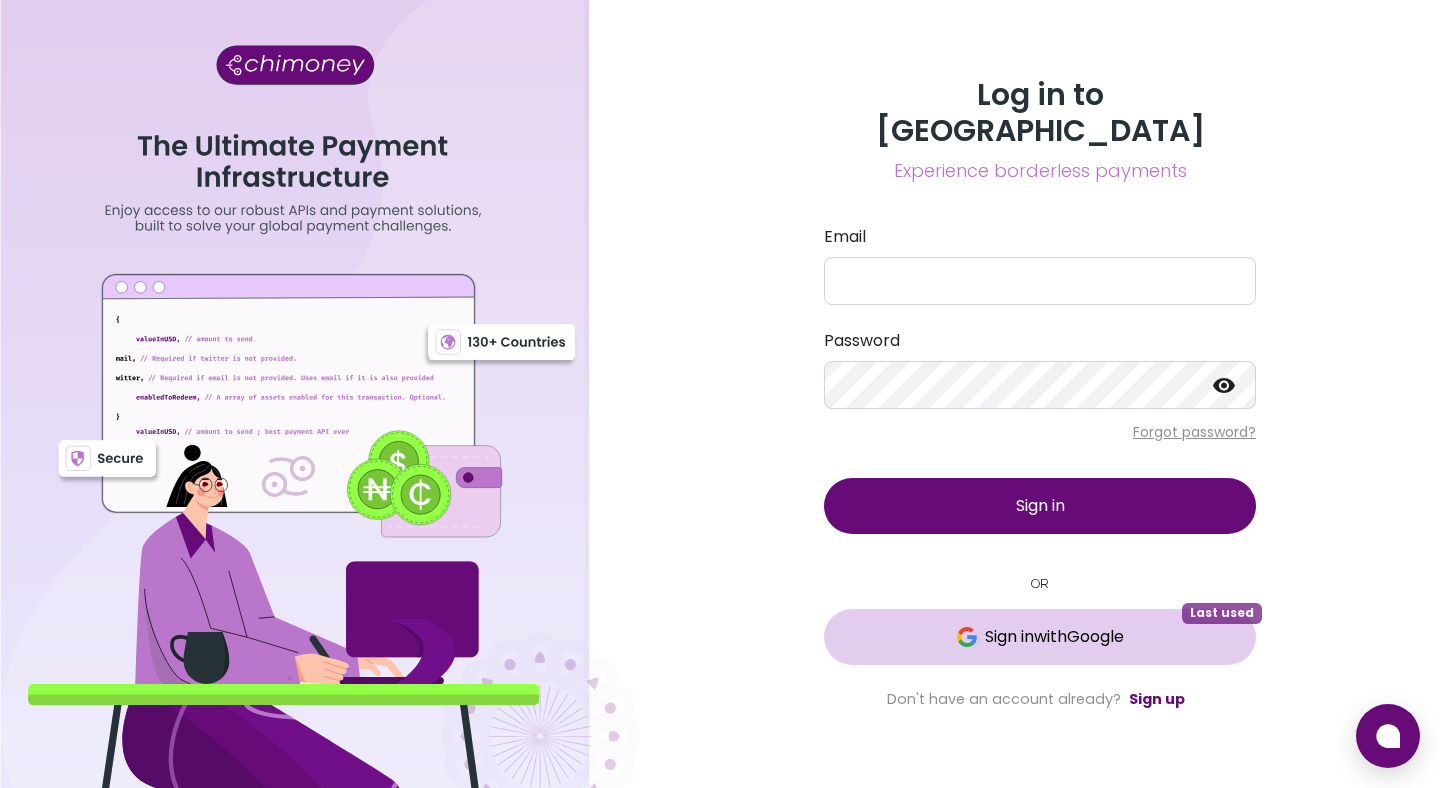 click on "Sign in  with  Google Last used" at bounding box center (1040, 637) 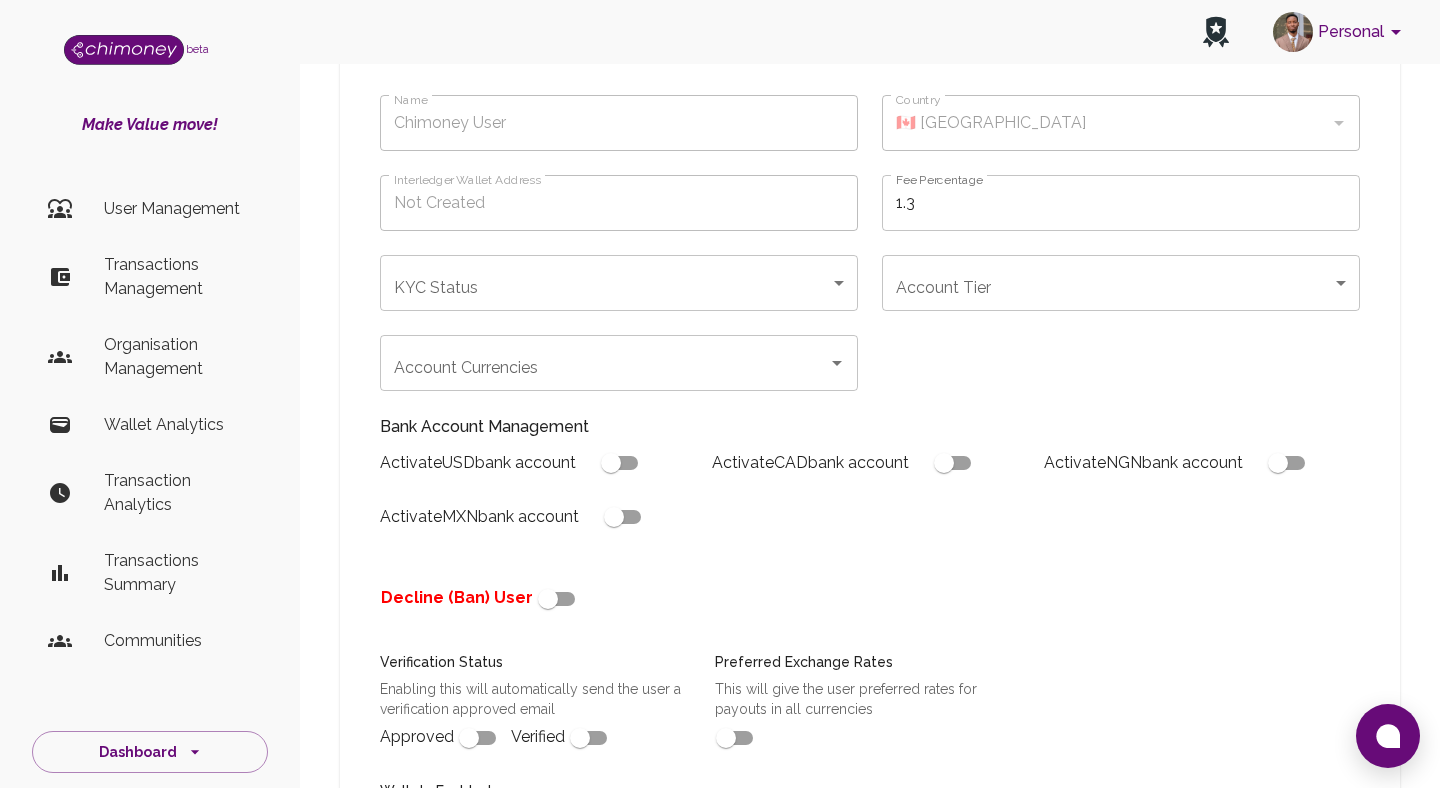 type on "Adam Waring" 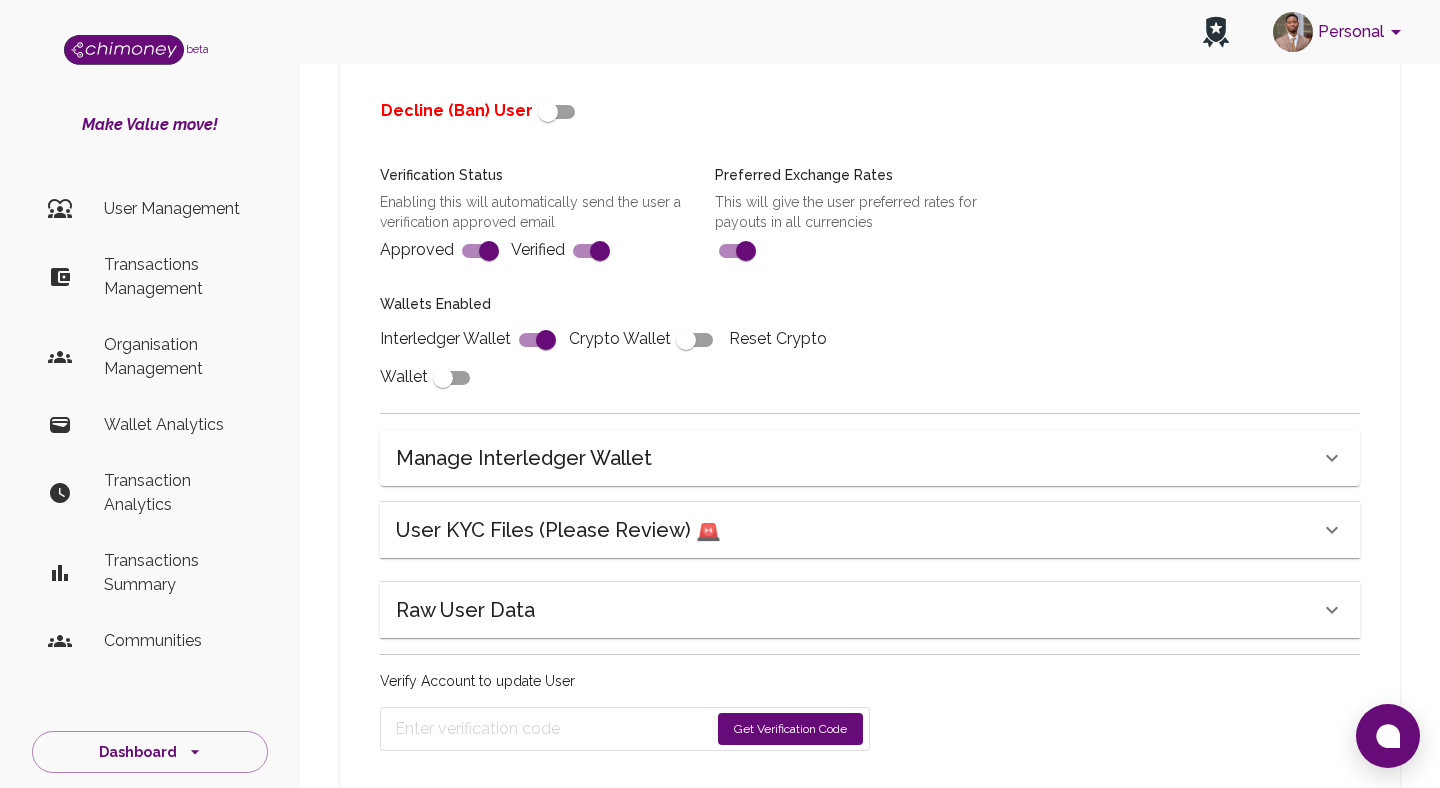 scroll, scrollTop: 731, scrollLeft: 0, axis: vertical 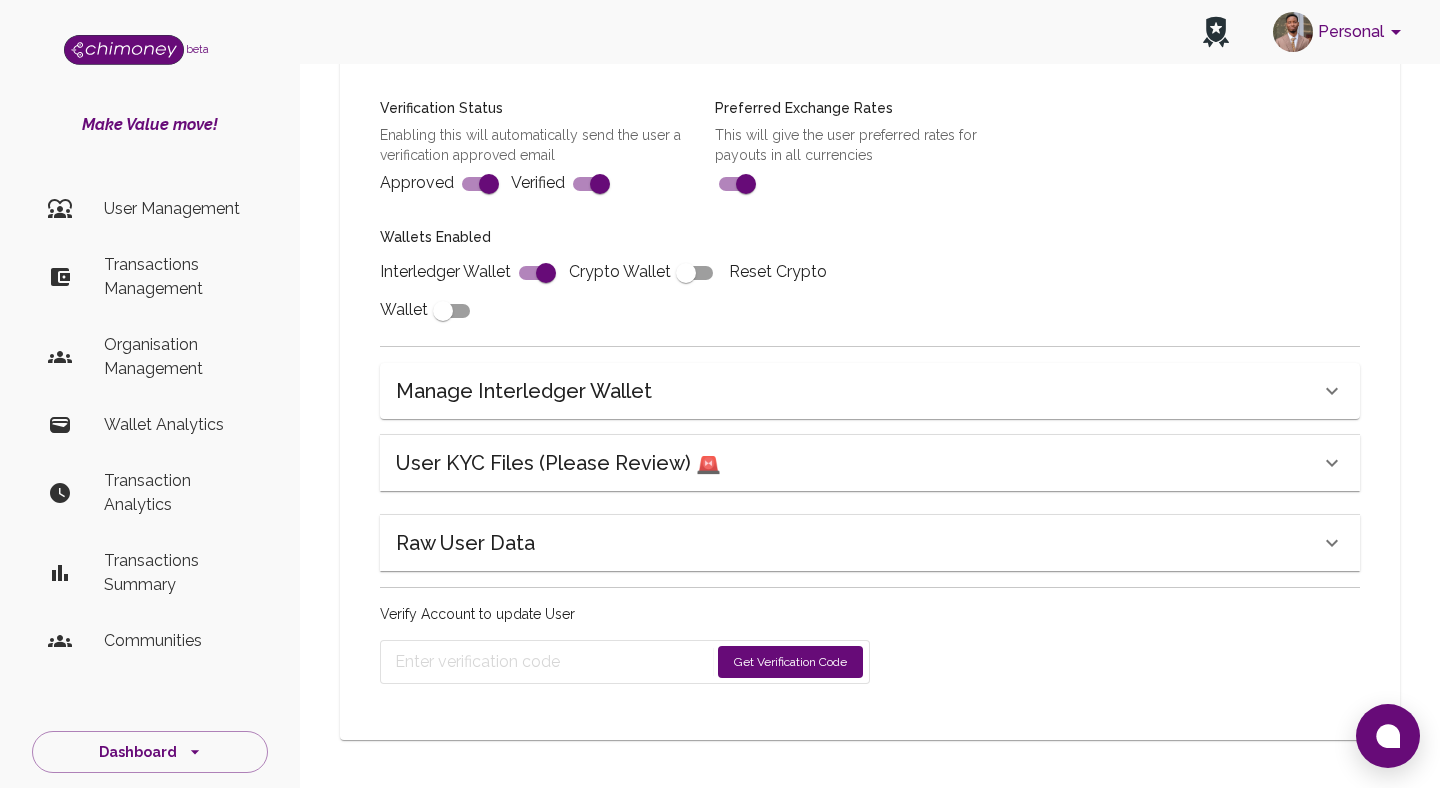 click on "User KYC Files (Please Review) 🚨" at bounding box center [558, 463] 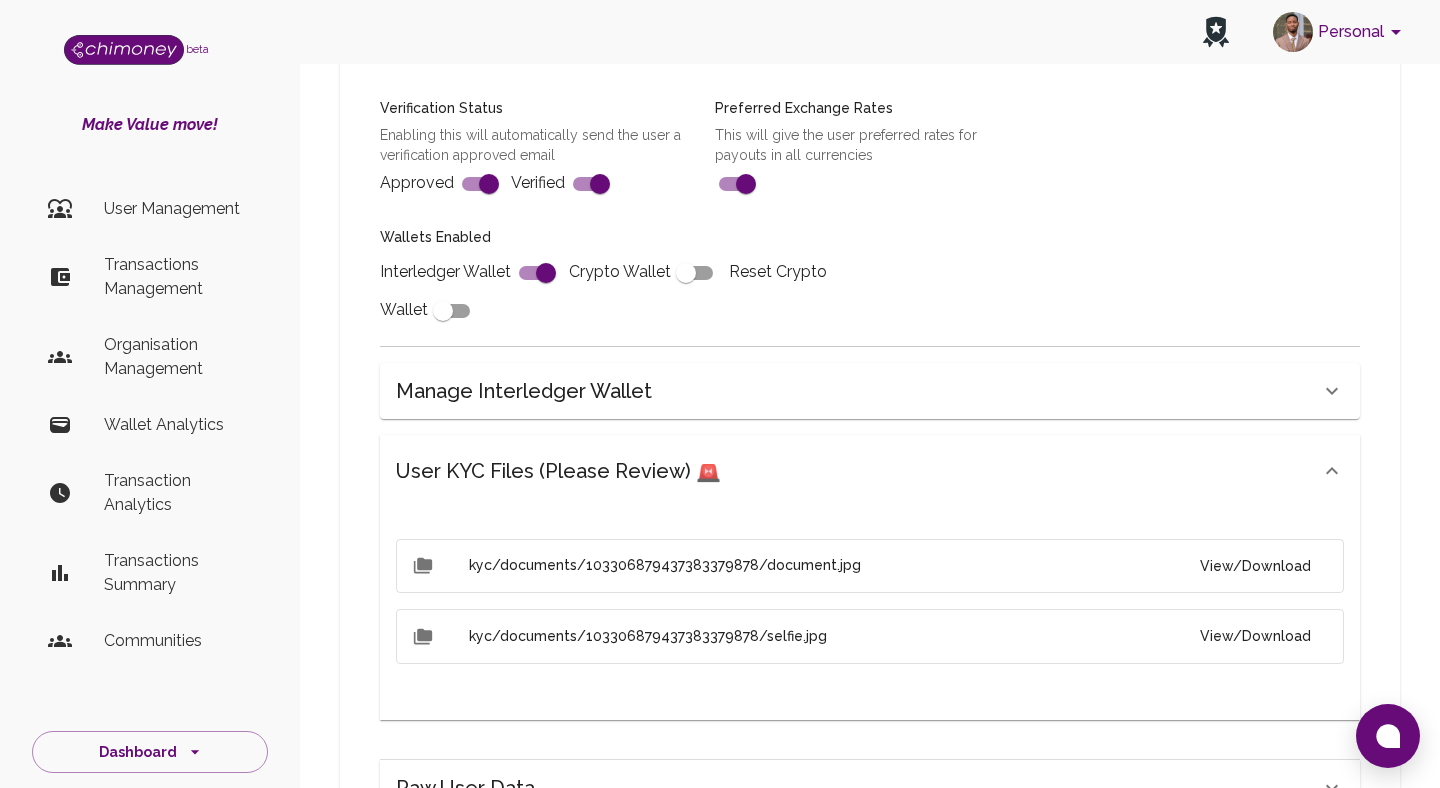 click on "kyc/documents/103306879437383379878/document.jpg View/Download kyc/documents/103306879437383379878/selfie.jpg View/Download" at bounding box center (870, 609) 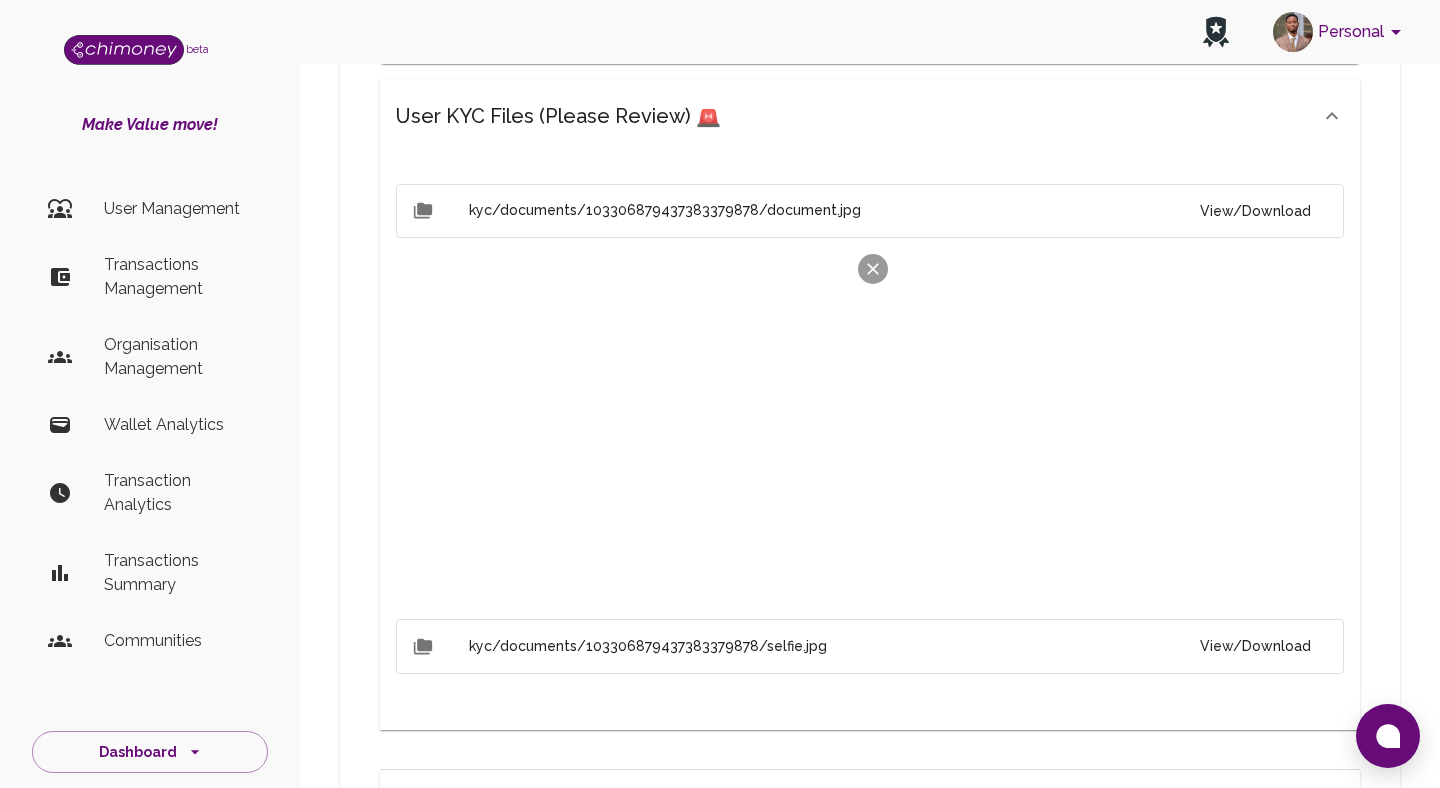scroll, scrollTop: 1104, scrollLeft: 0, axis: vertical 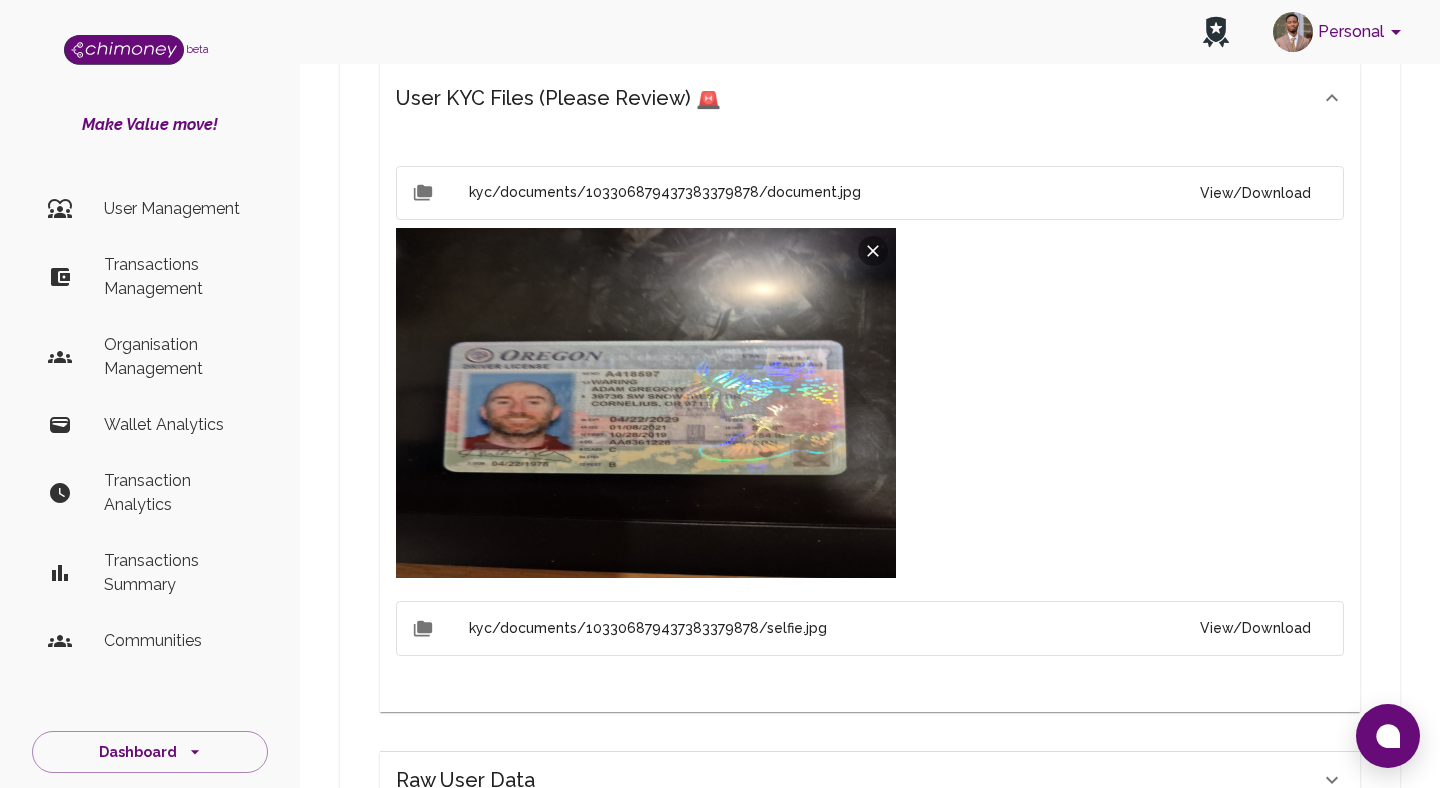 click on "View/Download" at bounding box center [1255, 628] 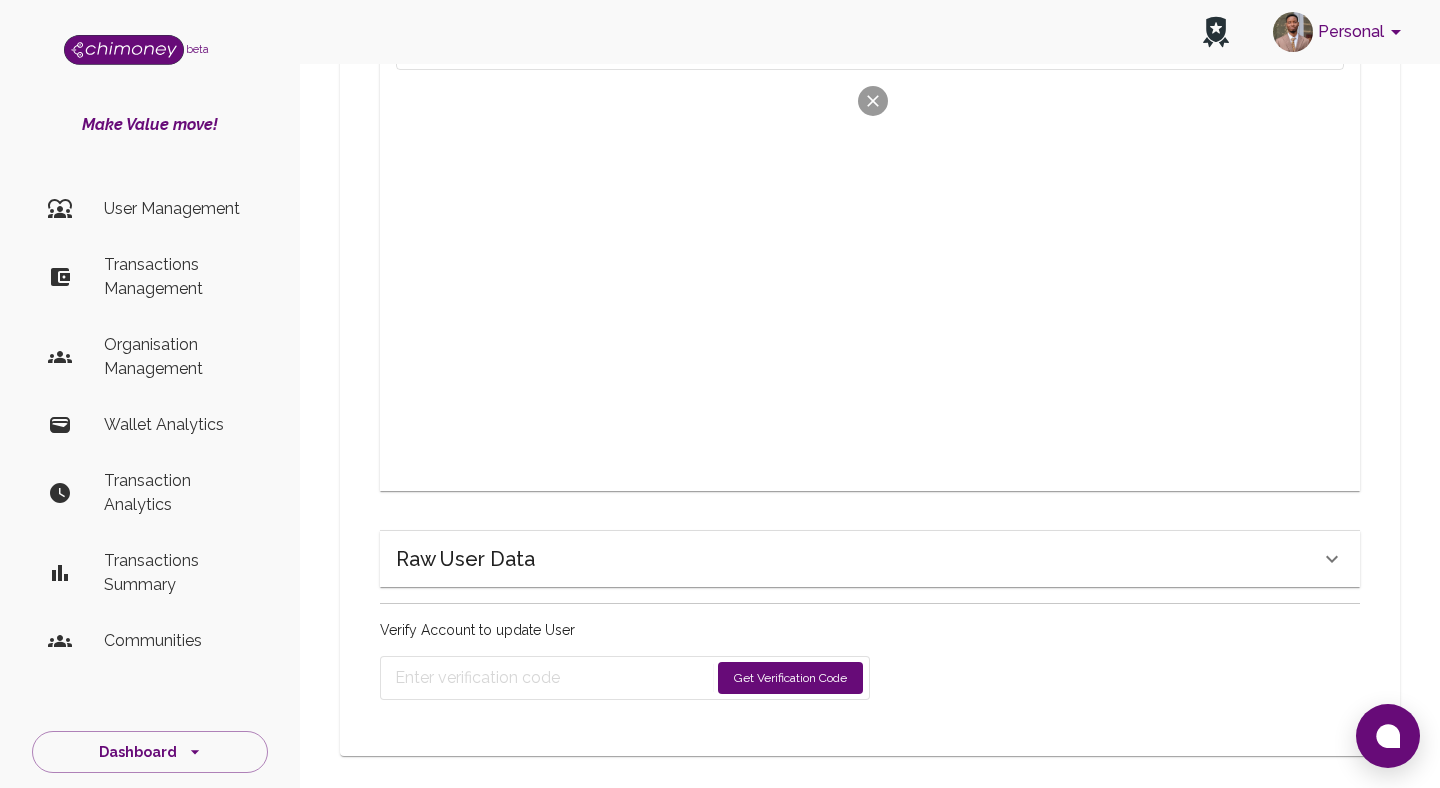 scroll, scrollTop: 1705, scrollLeft: 0, axis: vertical 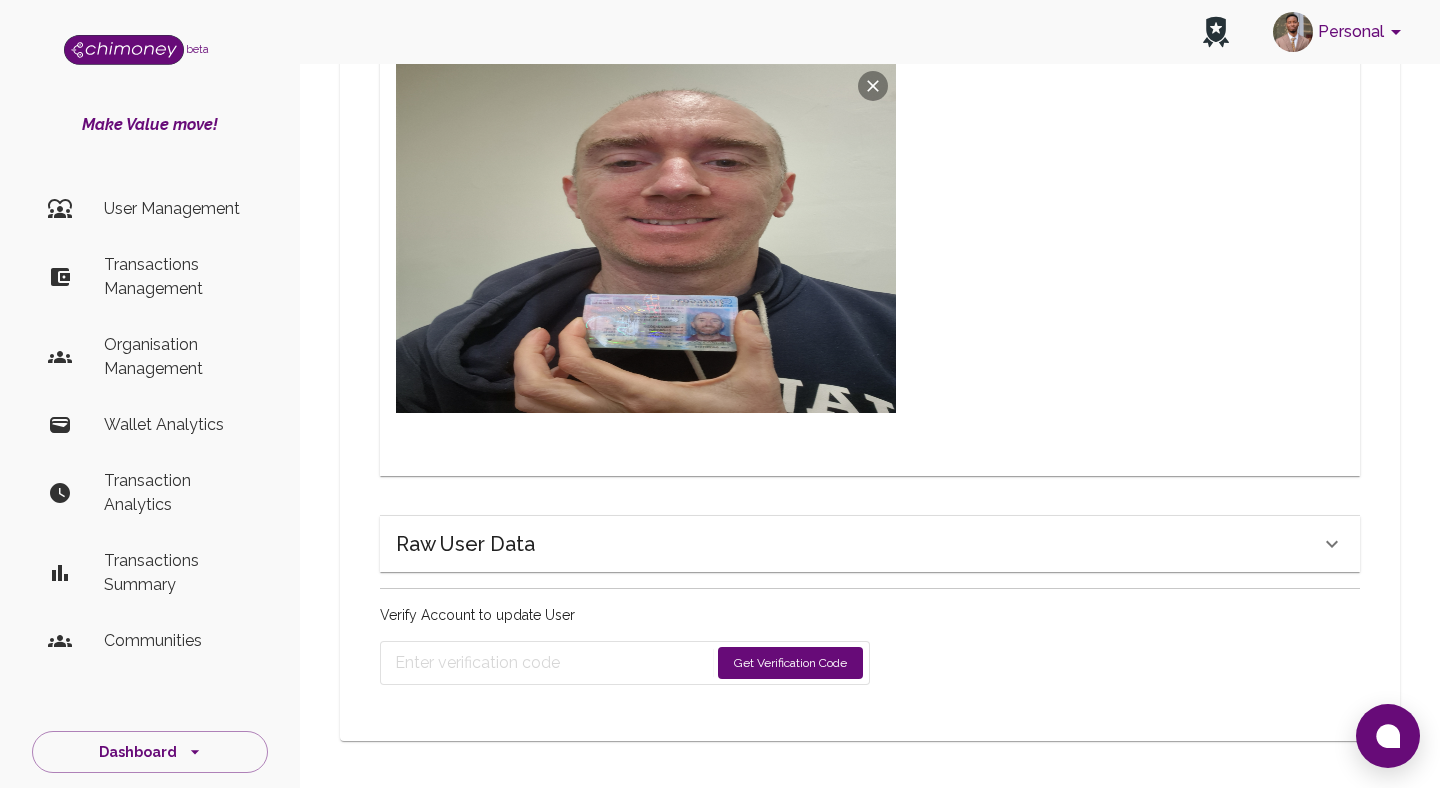 click on "Raw User Data" at bounding box center [858, -503] 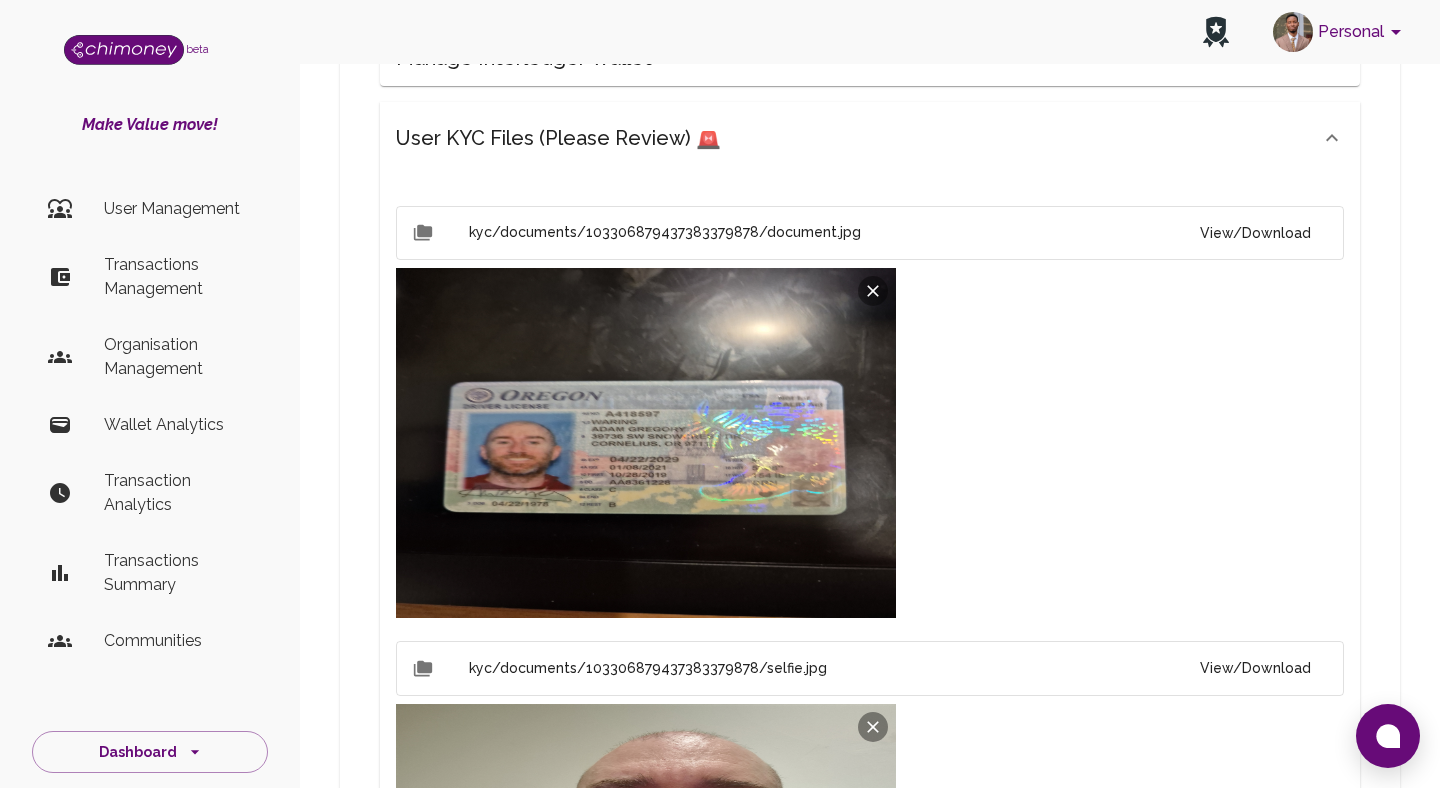 scroll, scrollTop: 1066, scrollLeft: 0, axis: vertical 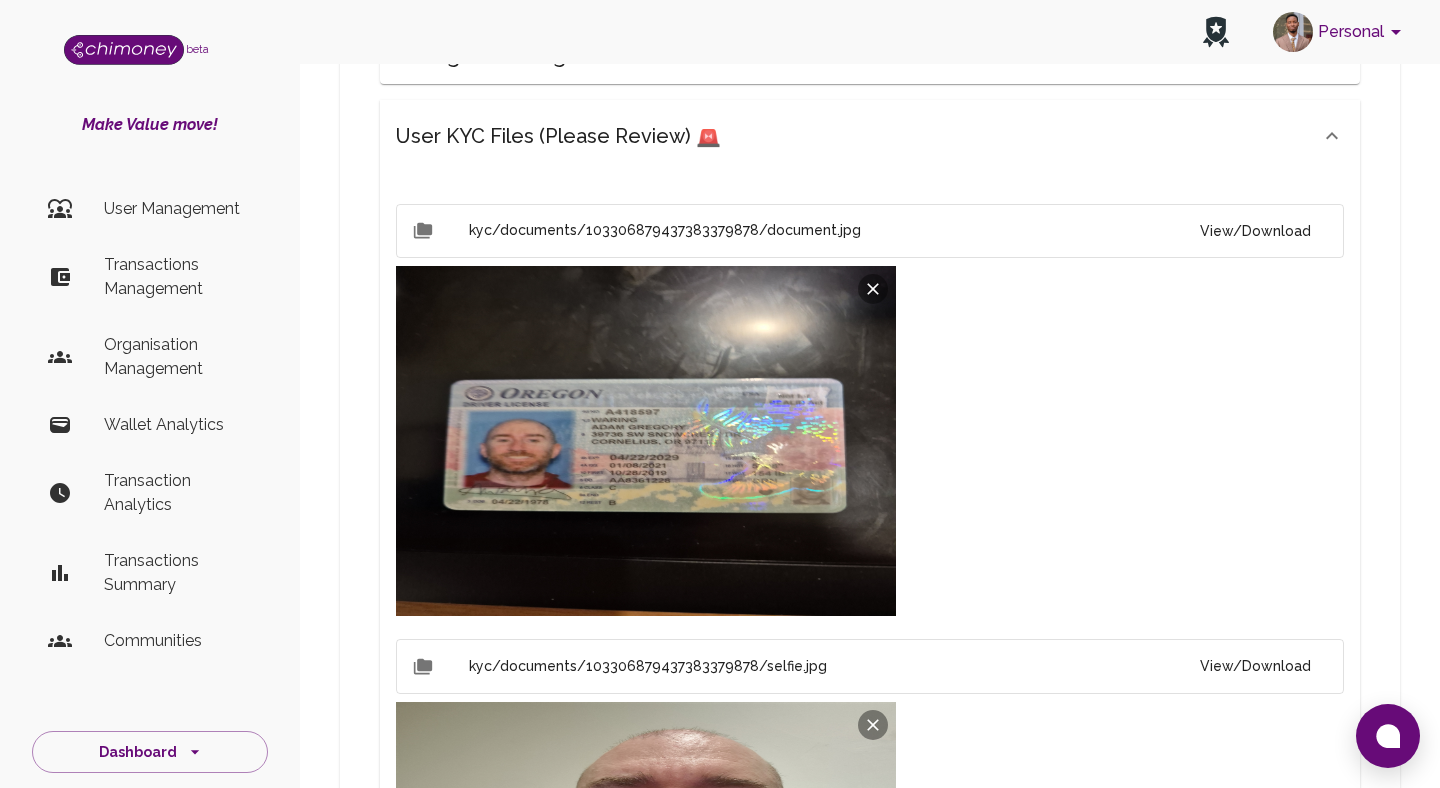 click at bounding box center [646, 441] 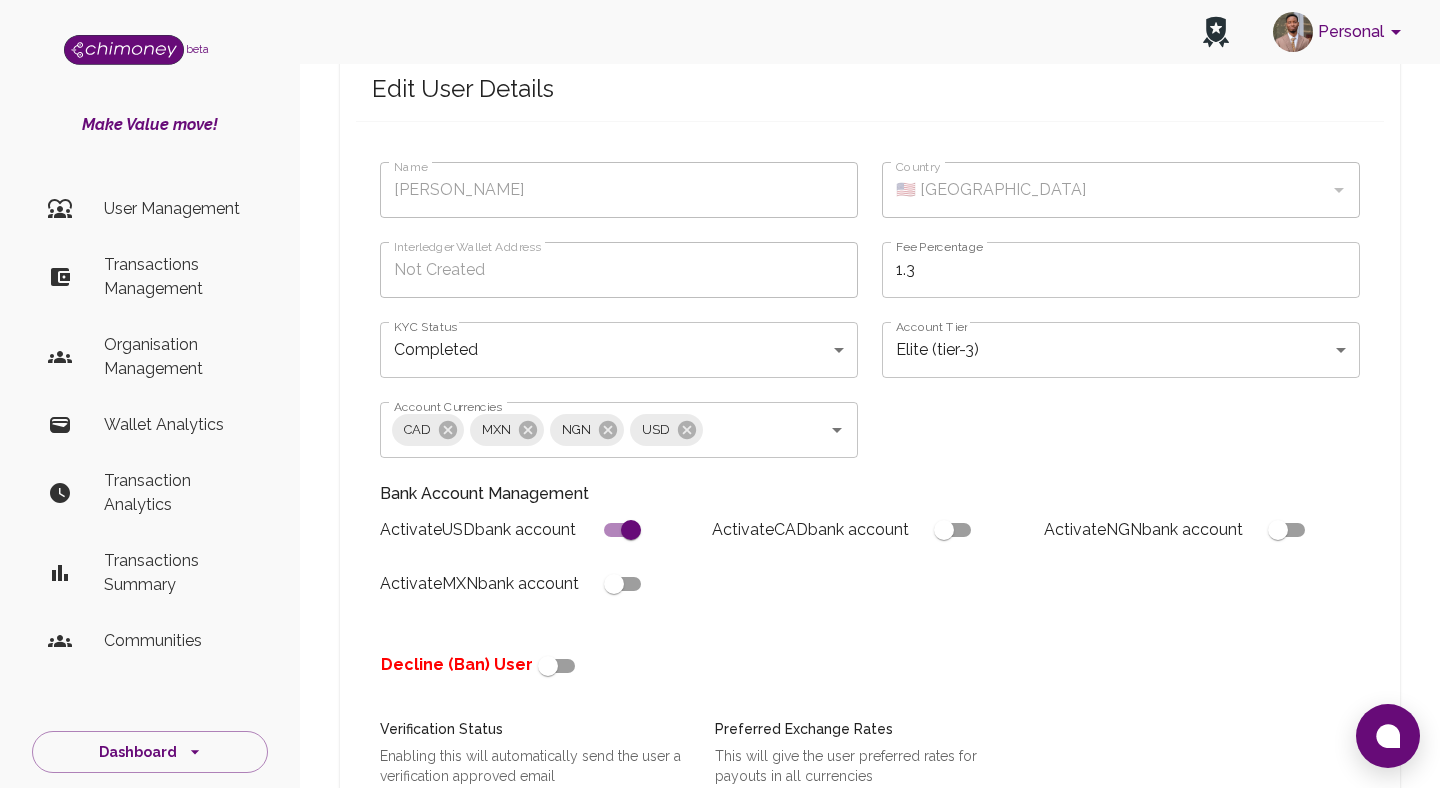scroll, scrollTop: 0, scrollLeft: 0, axis: both 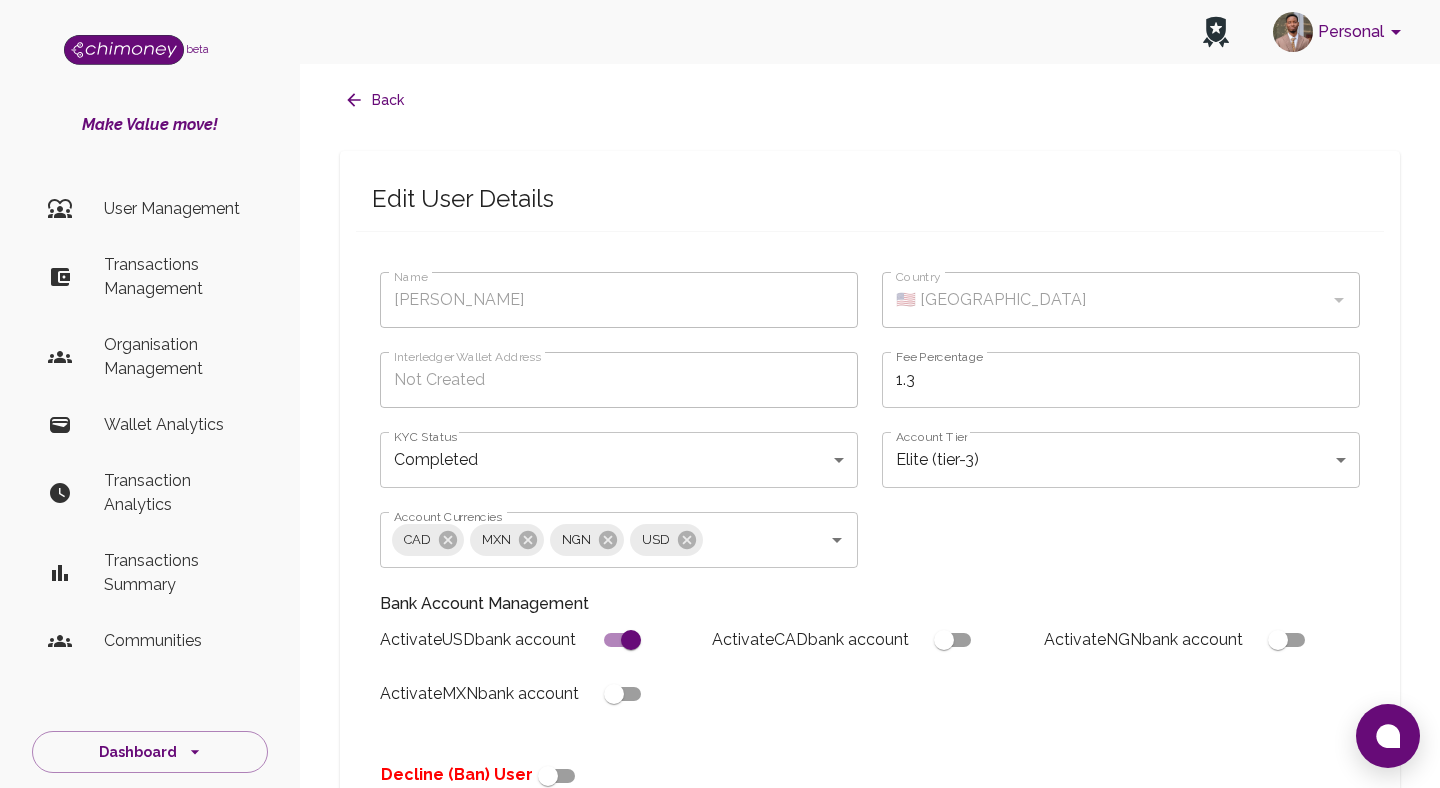 click on "Personal   beta Make Value move! User Management Transactions Management Organisation Management Wallet Analytics Transaction Analytics Transactions Summary Communities Dashboard ©  2025  Chi Technologies Inc.   Back Edit User Details Name Adam Waring Name Country 🇺🇸 United States Country Interledger Wallet Address Not Created Interledger Wallet Address Fee Percentage 1.3 Fee Percentage KYC Status Completed completed KYC Status Account Tier Elite (tier-3)   tier-3 Account Tier Account Currencies CAD MXN NGN USD Account Currencies Bank Account Management Activate  USD  bank account Activate  CAD  bank account Activate  NGN  bank account Activate  MXN  bank account Decline (Ban) User     Verification Status Enabling this will automatically send the user a verification approved email   Approved      Verified     Preferred Exchange Rates This will give the user preferred rates for payouts in all currencies Wallets Enabled Interledger Wallet       Crypto Wallet       Reset Crypto Wallet   View/Download" at bounding box center (720, 3028) 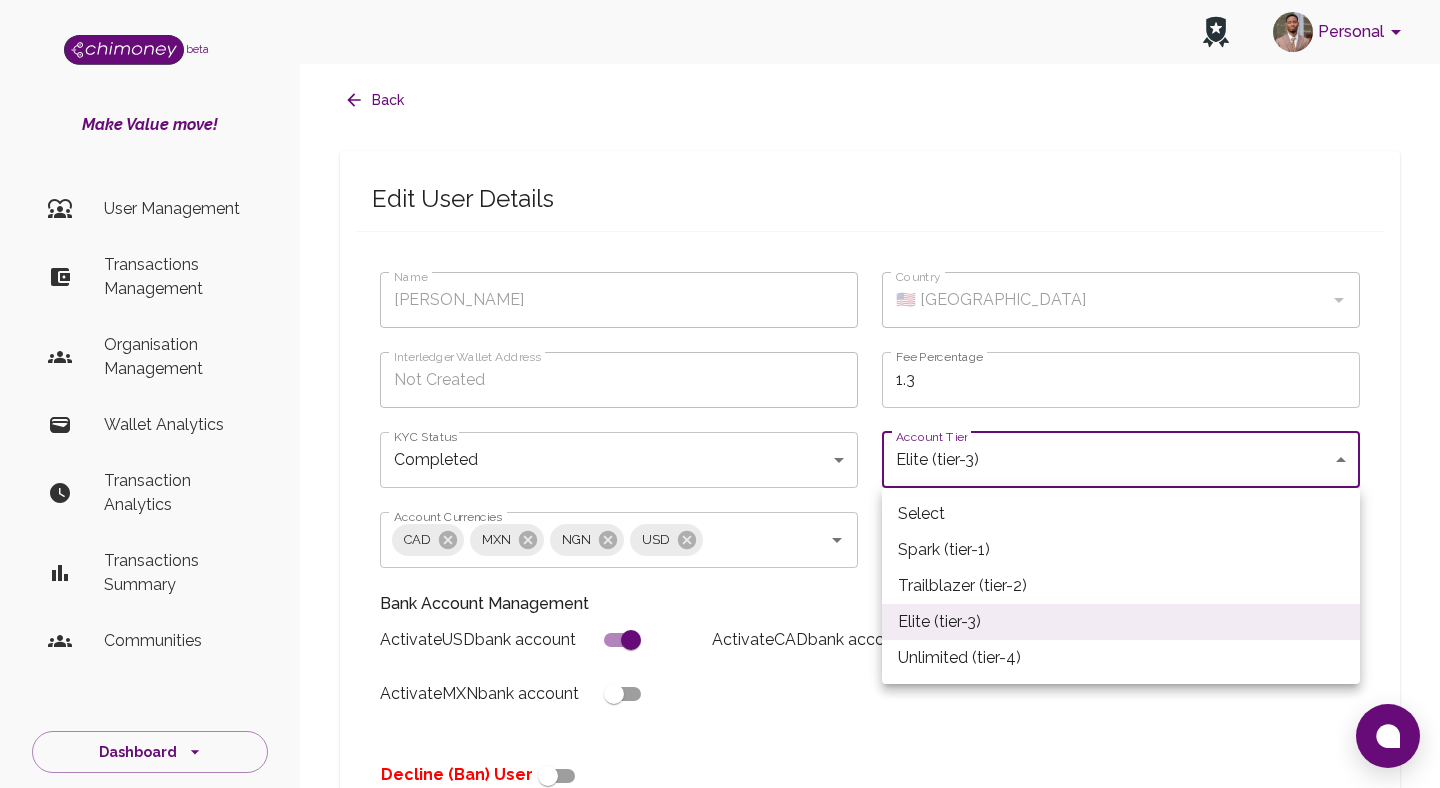 click on "Spark (tier-1)" at bounding box center (1121, 550) 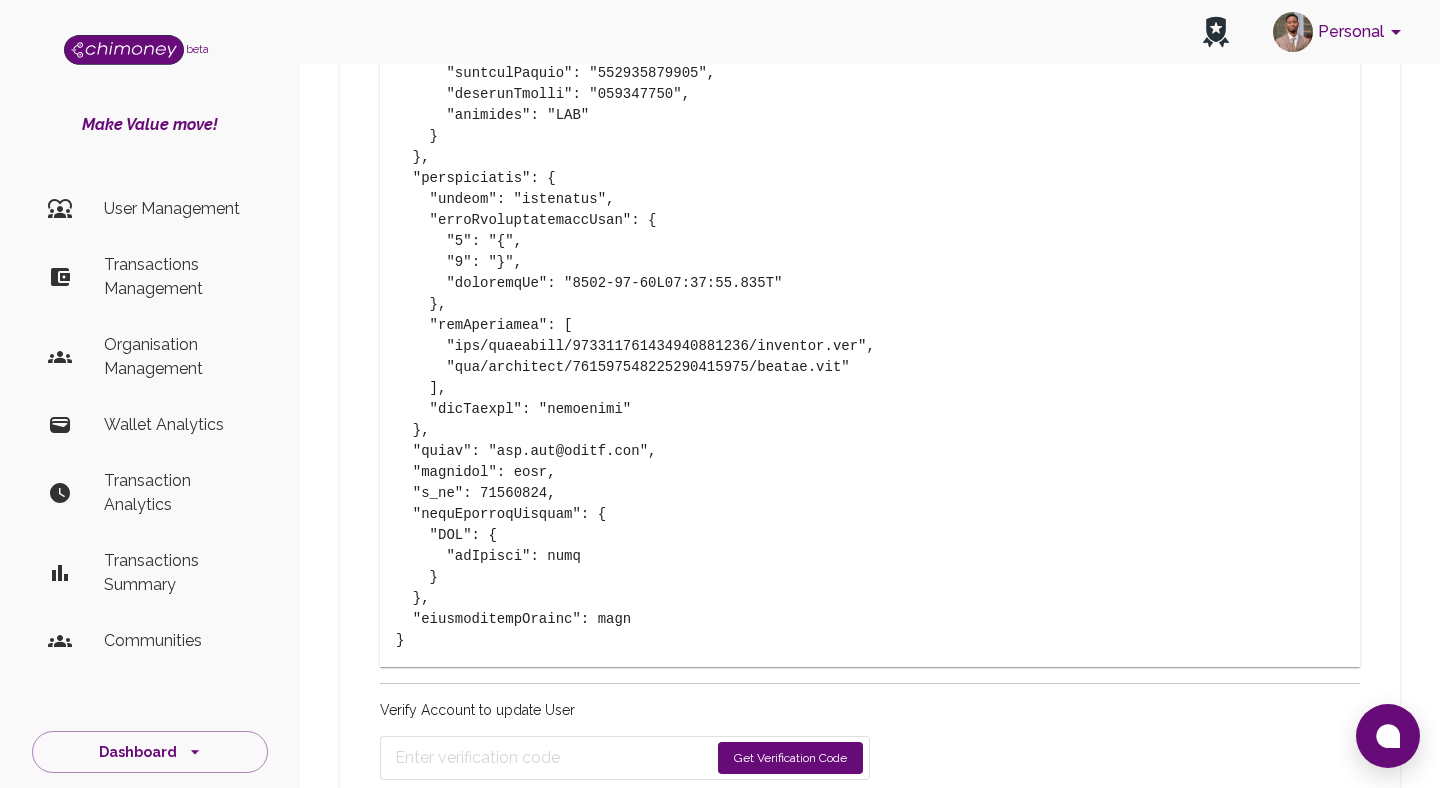 scroll, scrollTop: 5268, scrollLeft: 0, axis: vertical 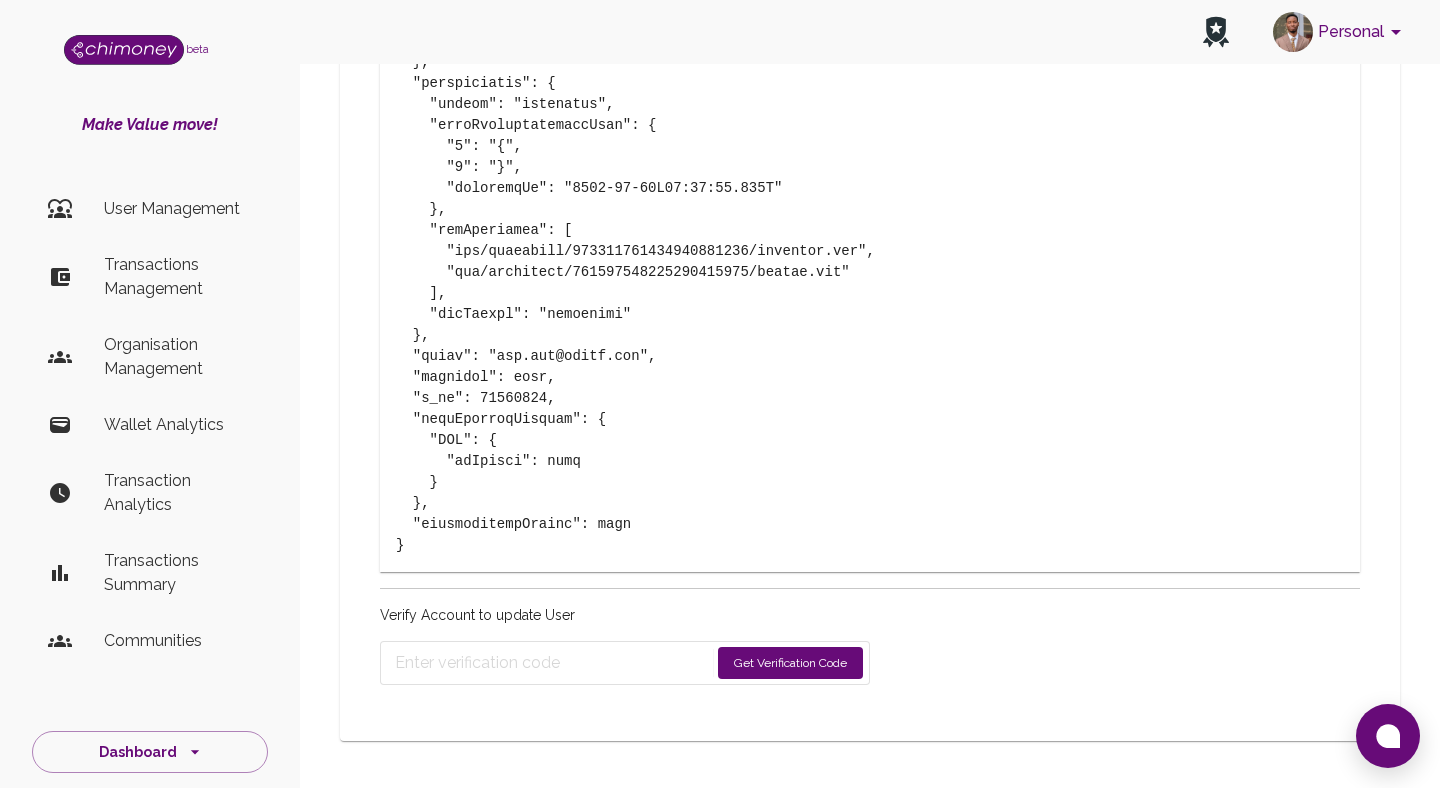 click on "Get Verification Code" at bounding box center (790, 663) 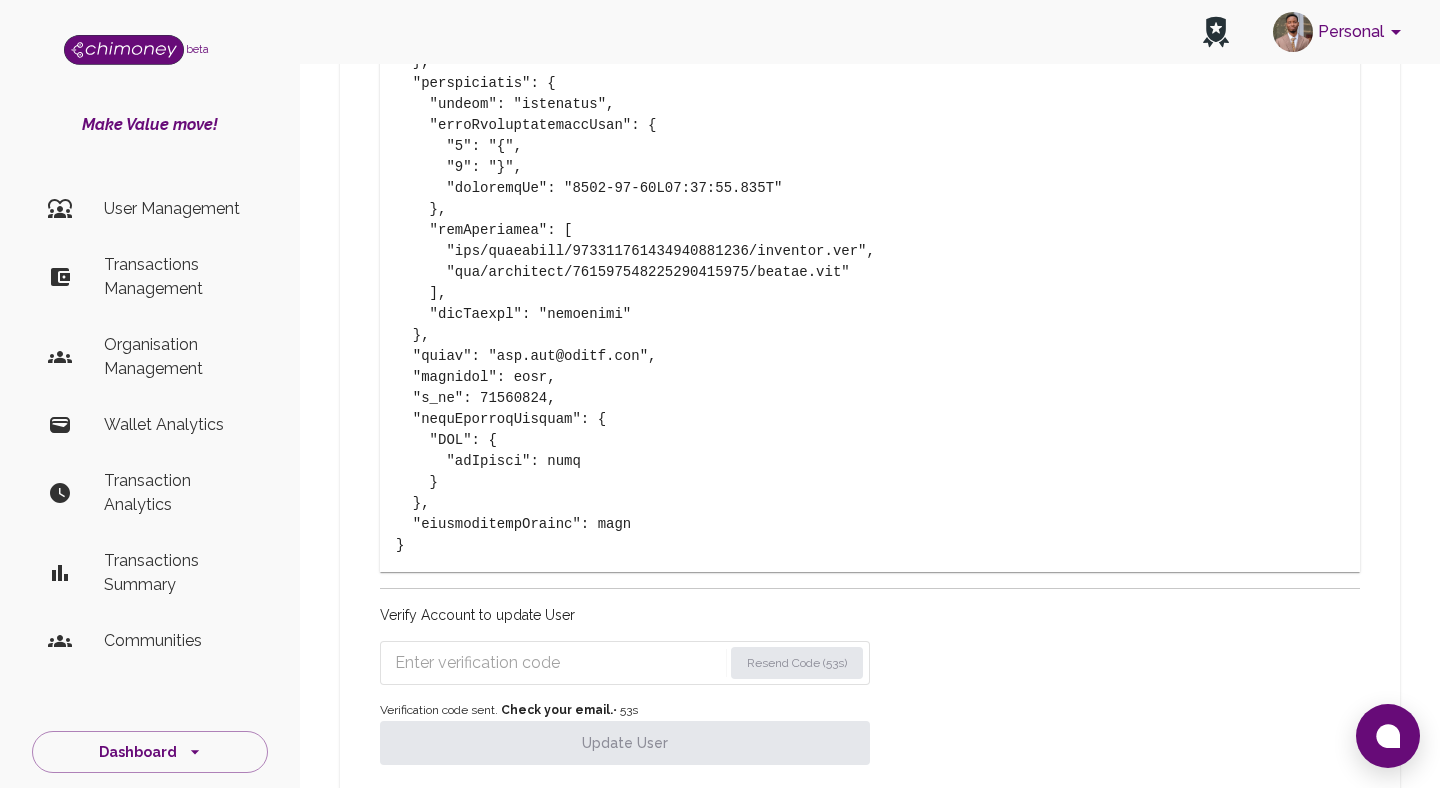 click at bounding box center [558, 663] 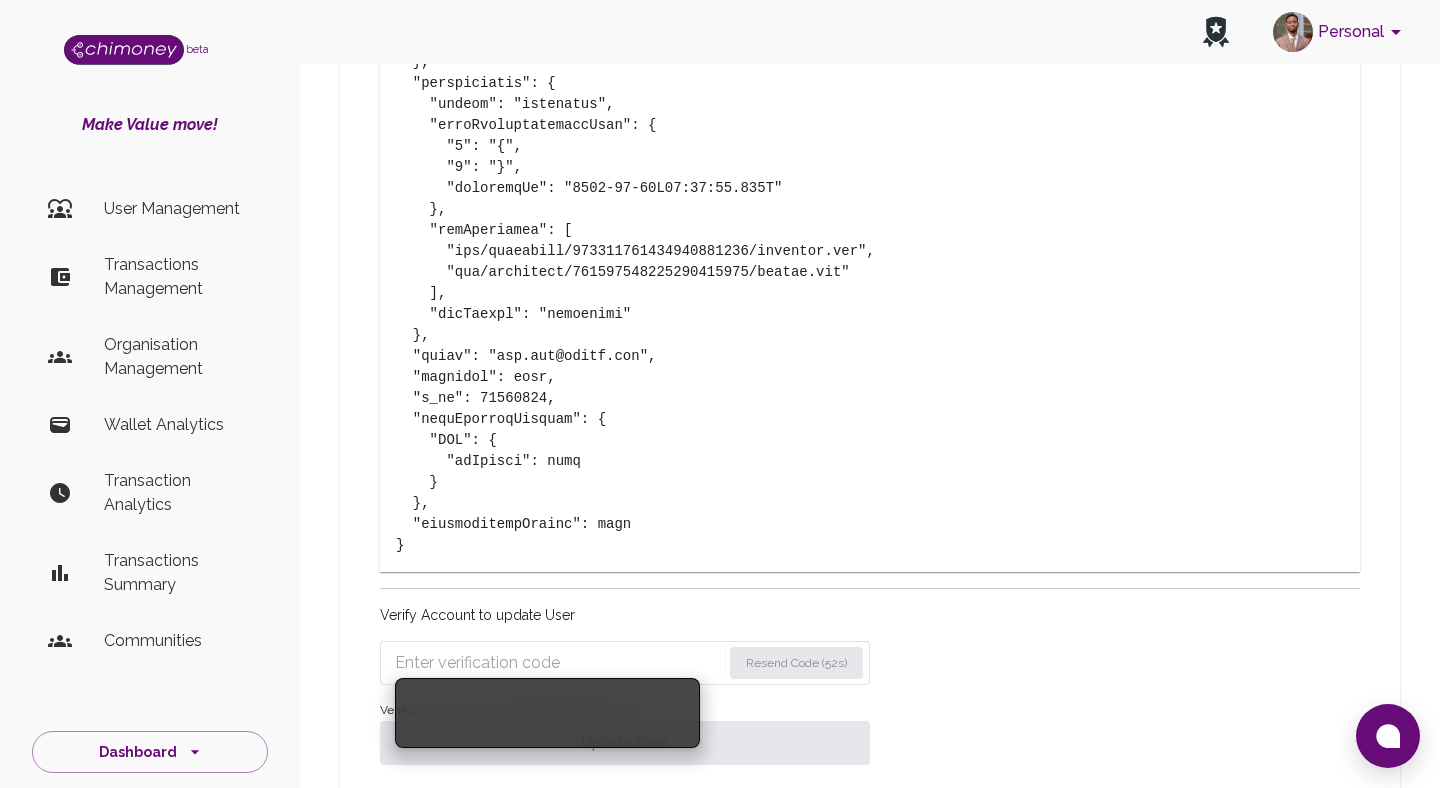 paste on "3906" 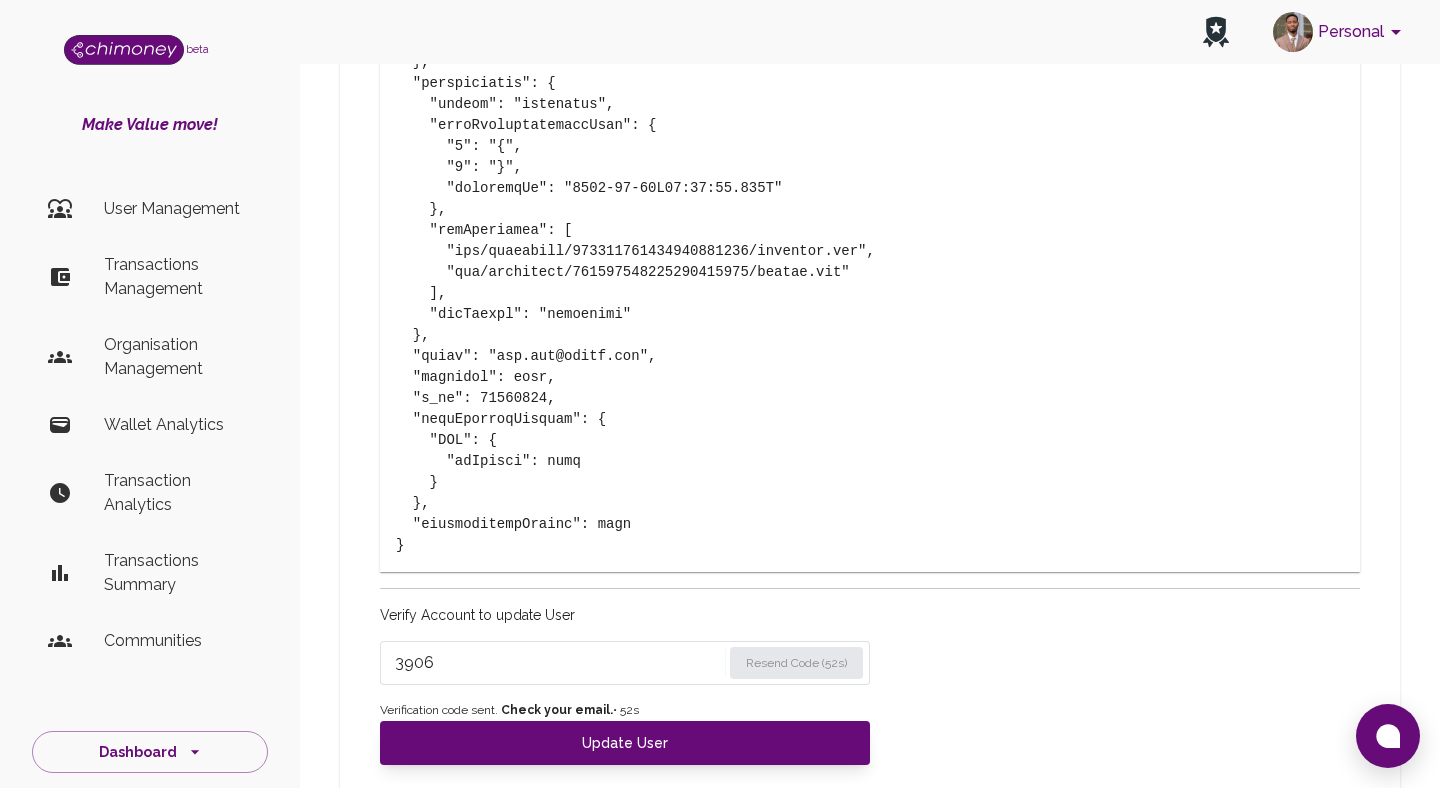 type on "3906" 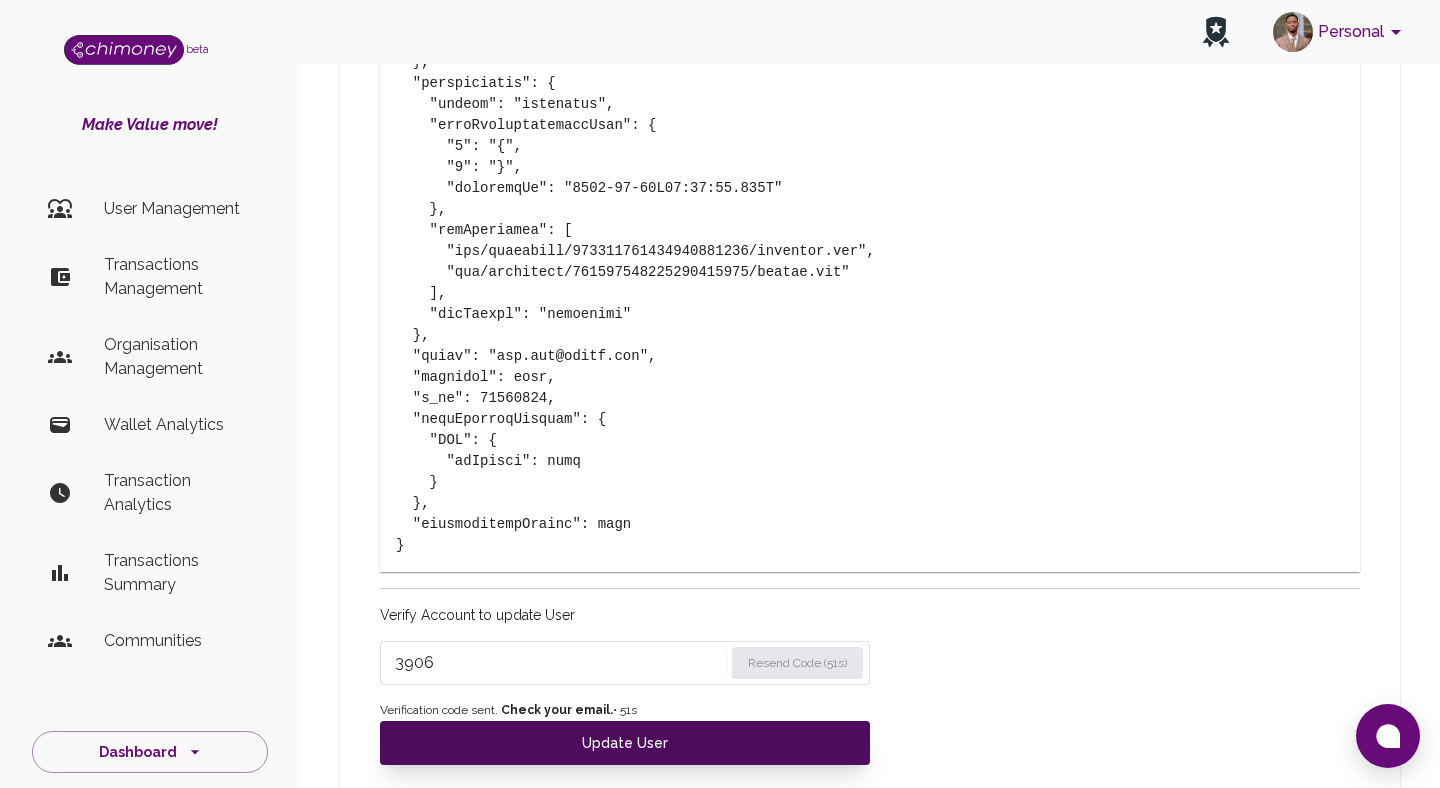 click on "Update User" at bounding box center (625, 743) 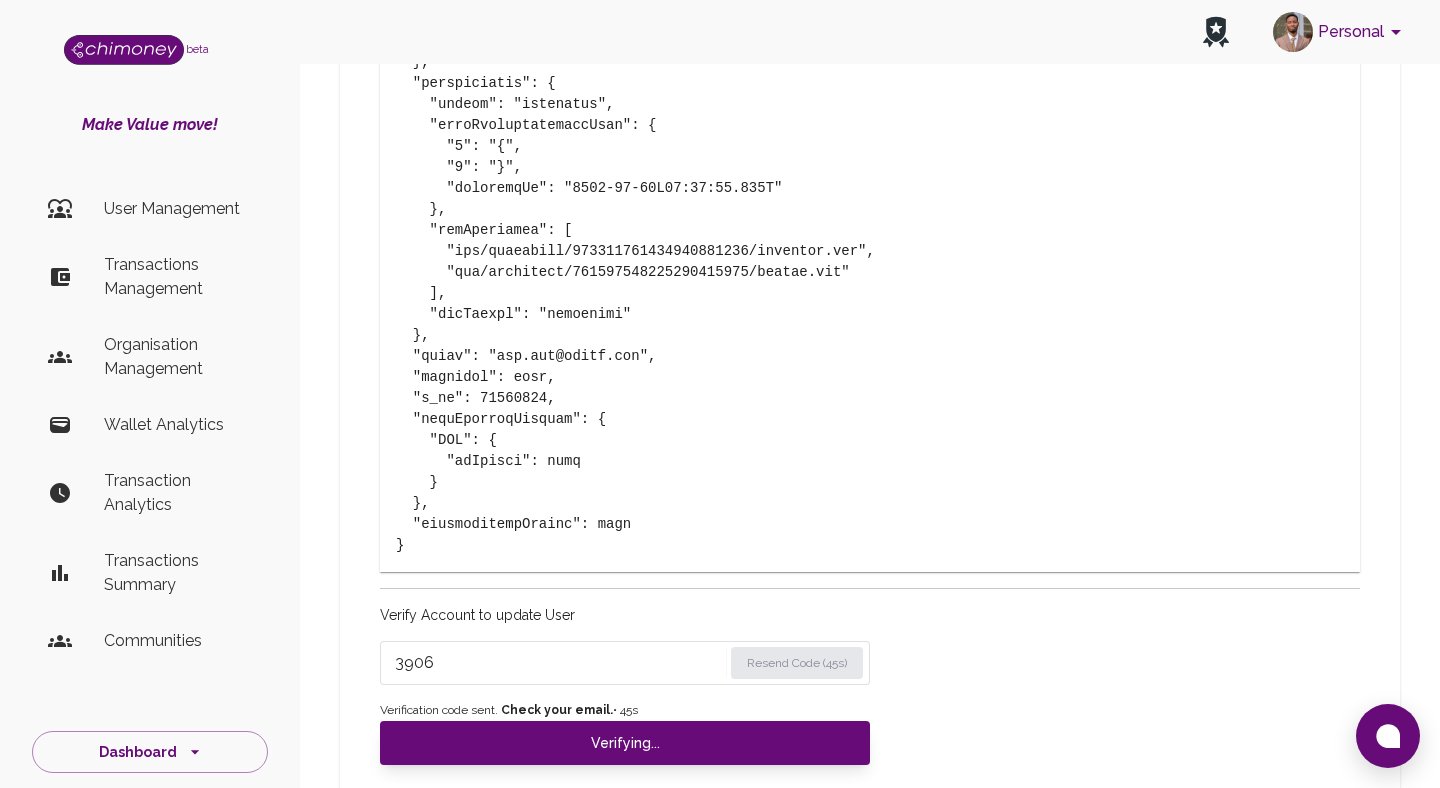 scroll, scrollTop: 5252, scrollLeft: 0, axis: vertical 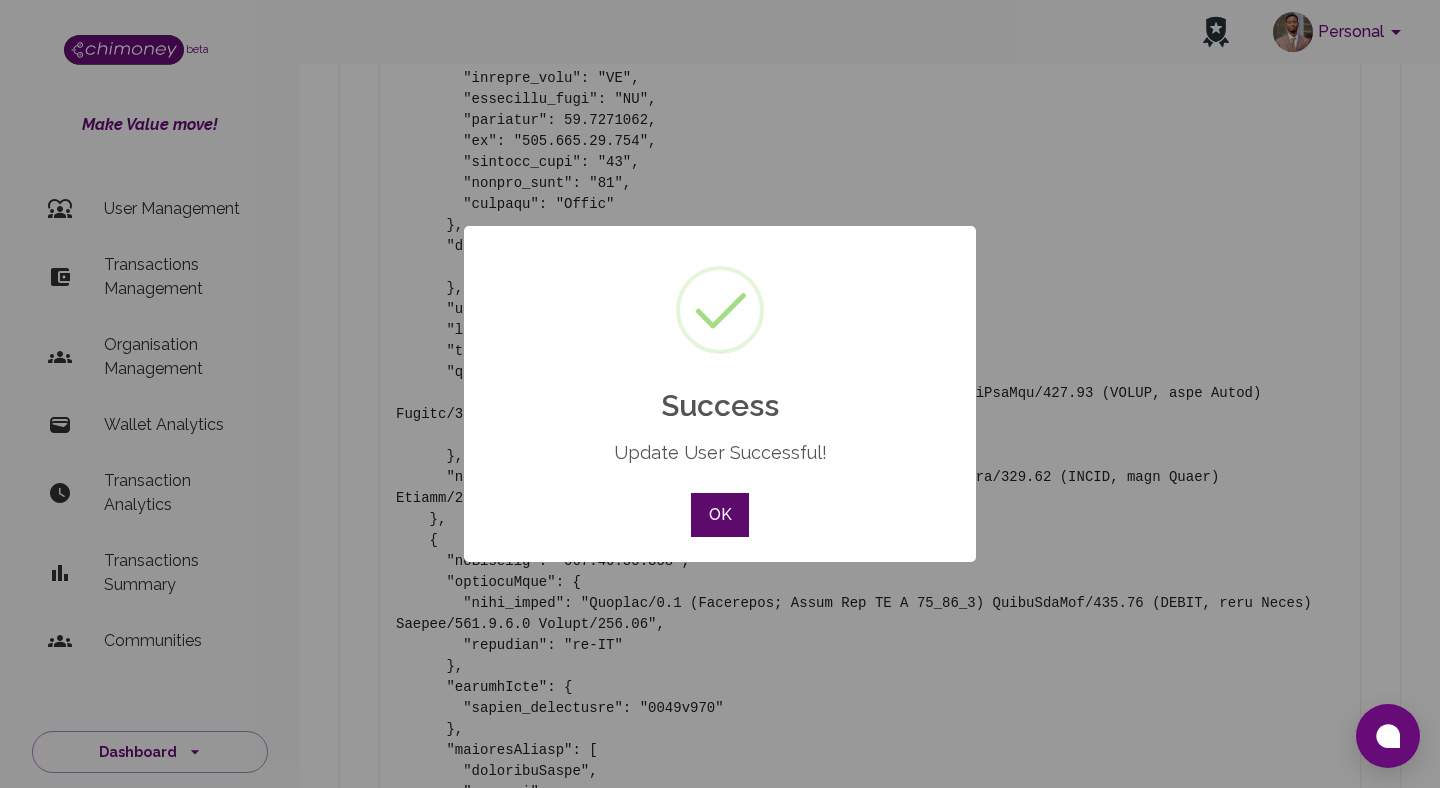 click on "OK" at bounding box center (720, 515) 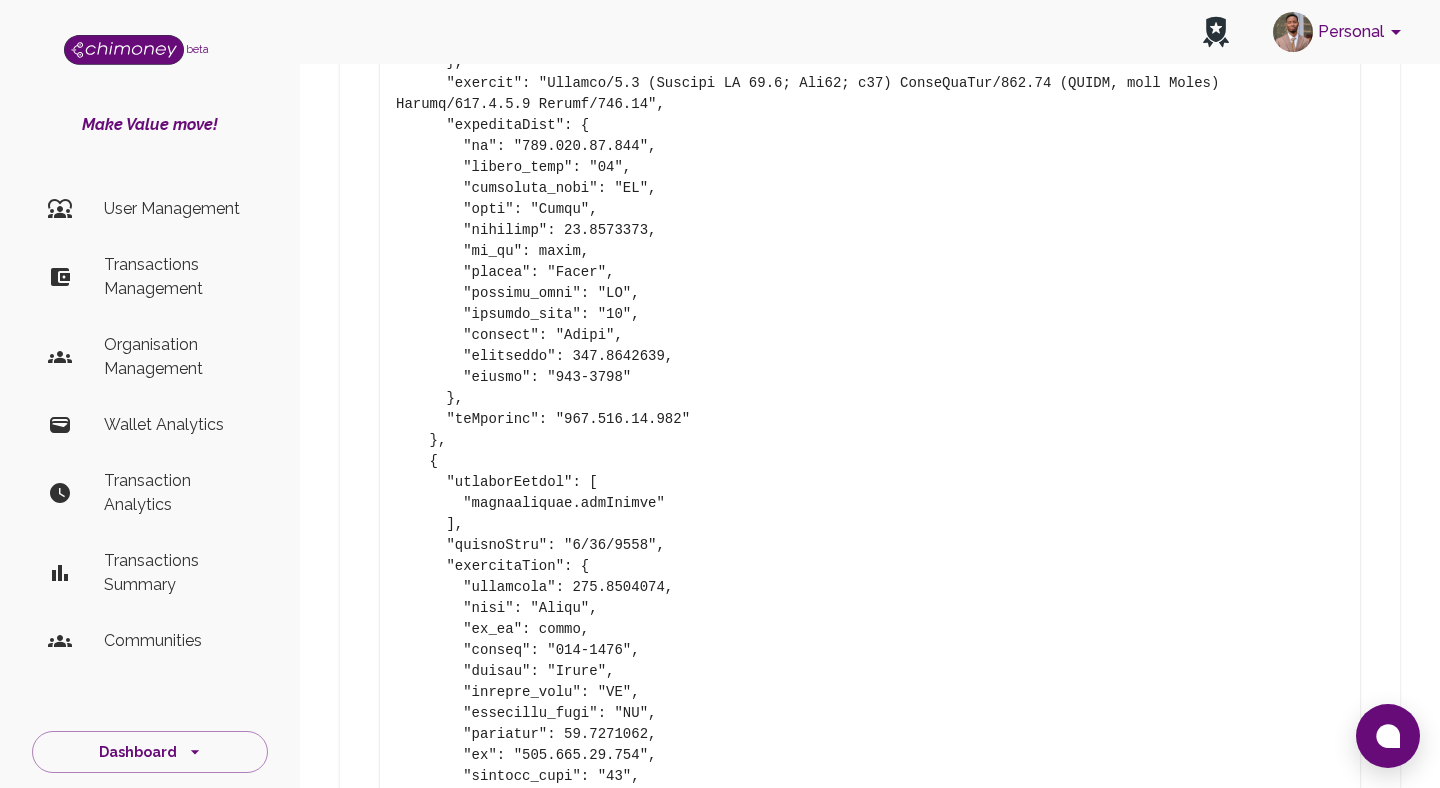 scroll, scrollTop: 2841, scrollLeft: 0, axis: vertical 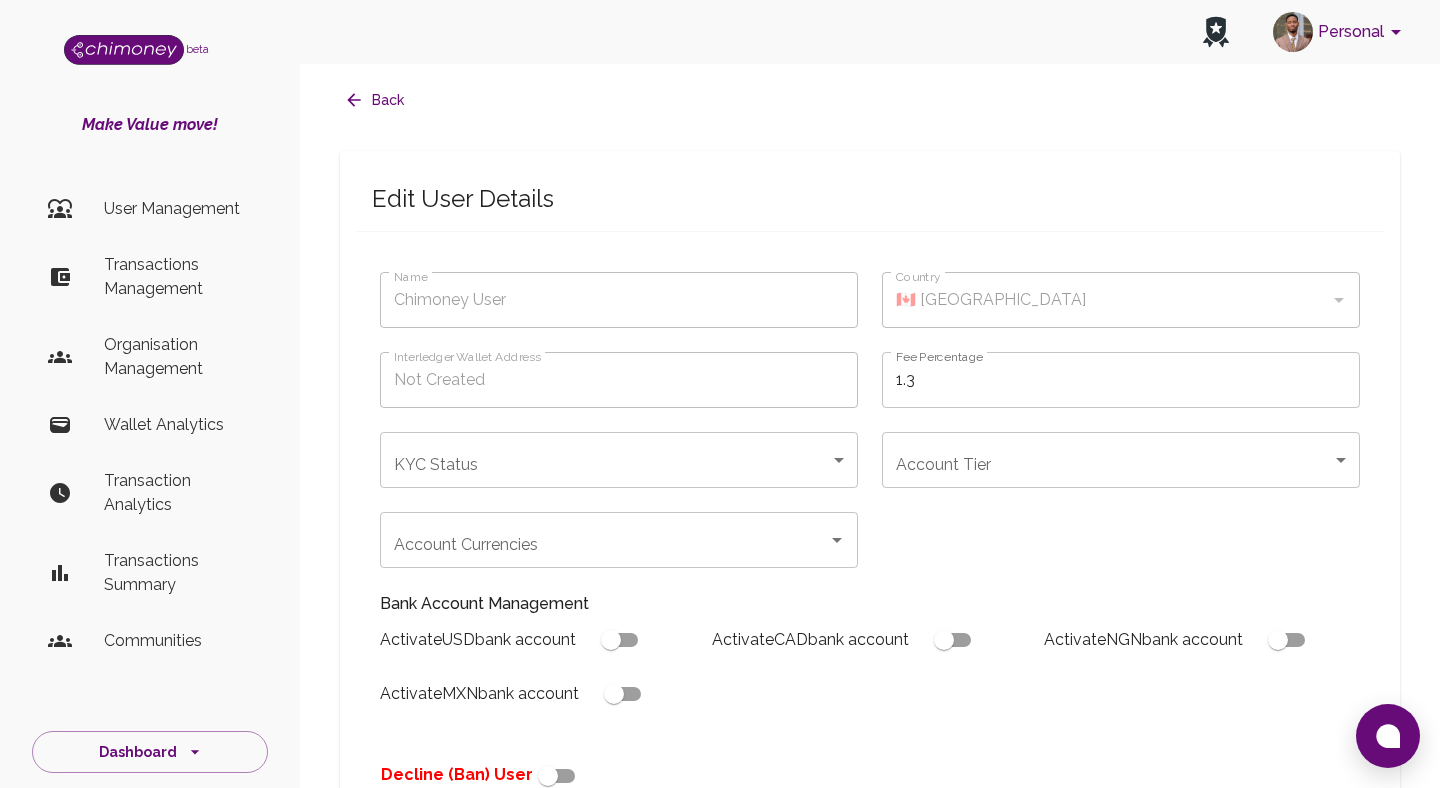 type on "Adam Waring" 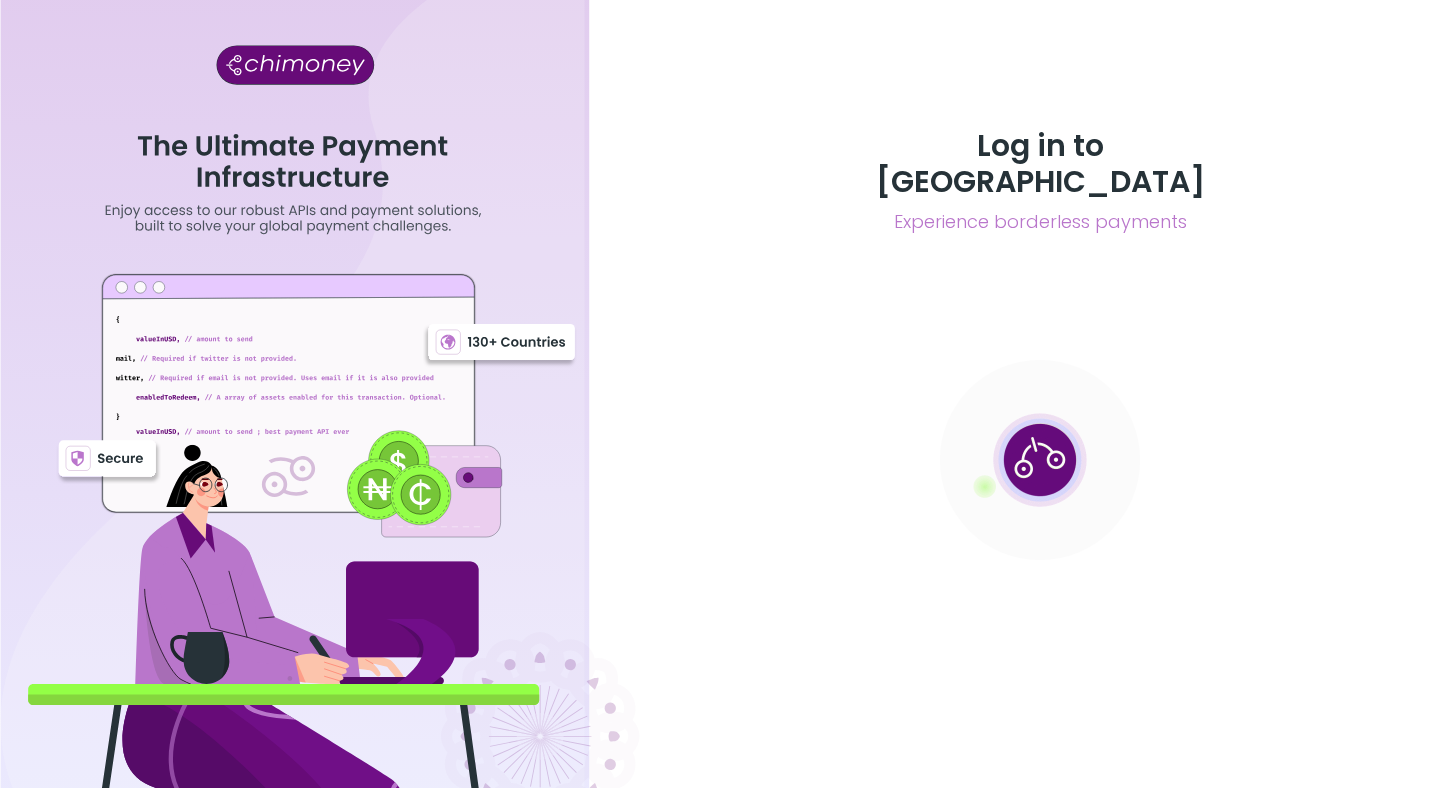 scroll, scrollTop: 0, scrollLeft: 0, axis: both 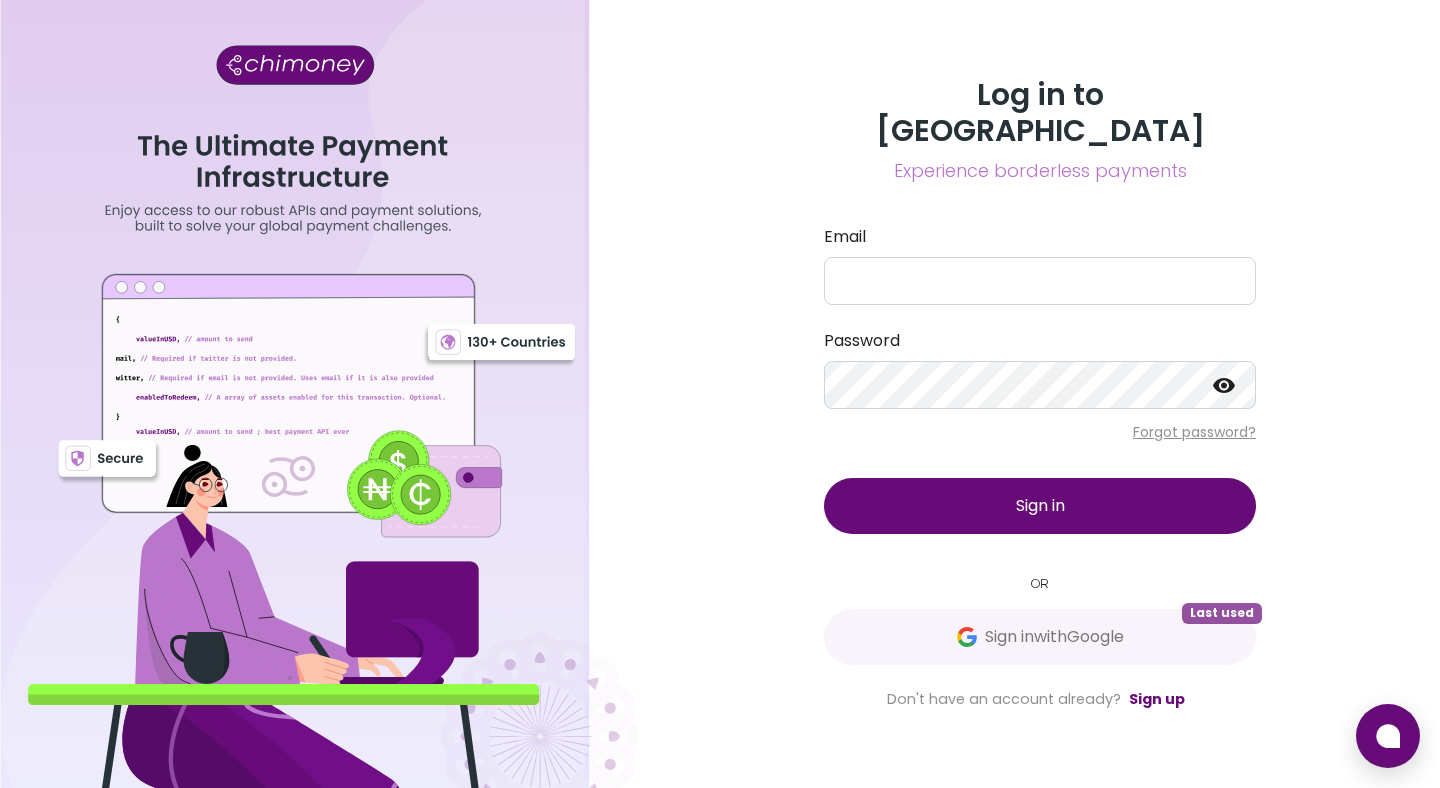 click on "Log in to Chimoney Experience borderless payments Email Password Forgot password? Sign in OR Sign in  with  Google Last used Don't have an account already? Sign up" at bounding box center (1040, 394) 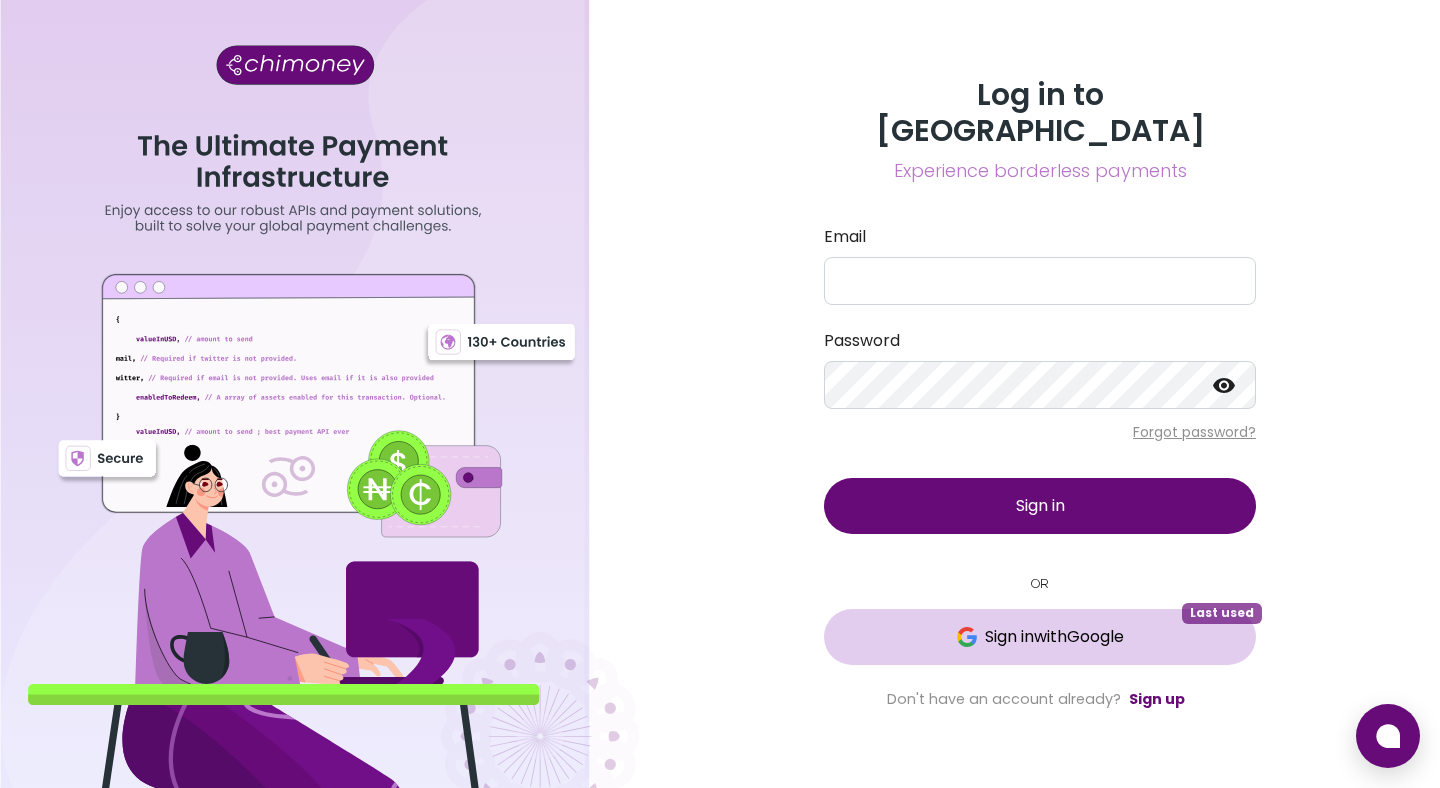 click on "Sign in  with  Google" at bounding box center [1054, 637] 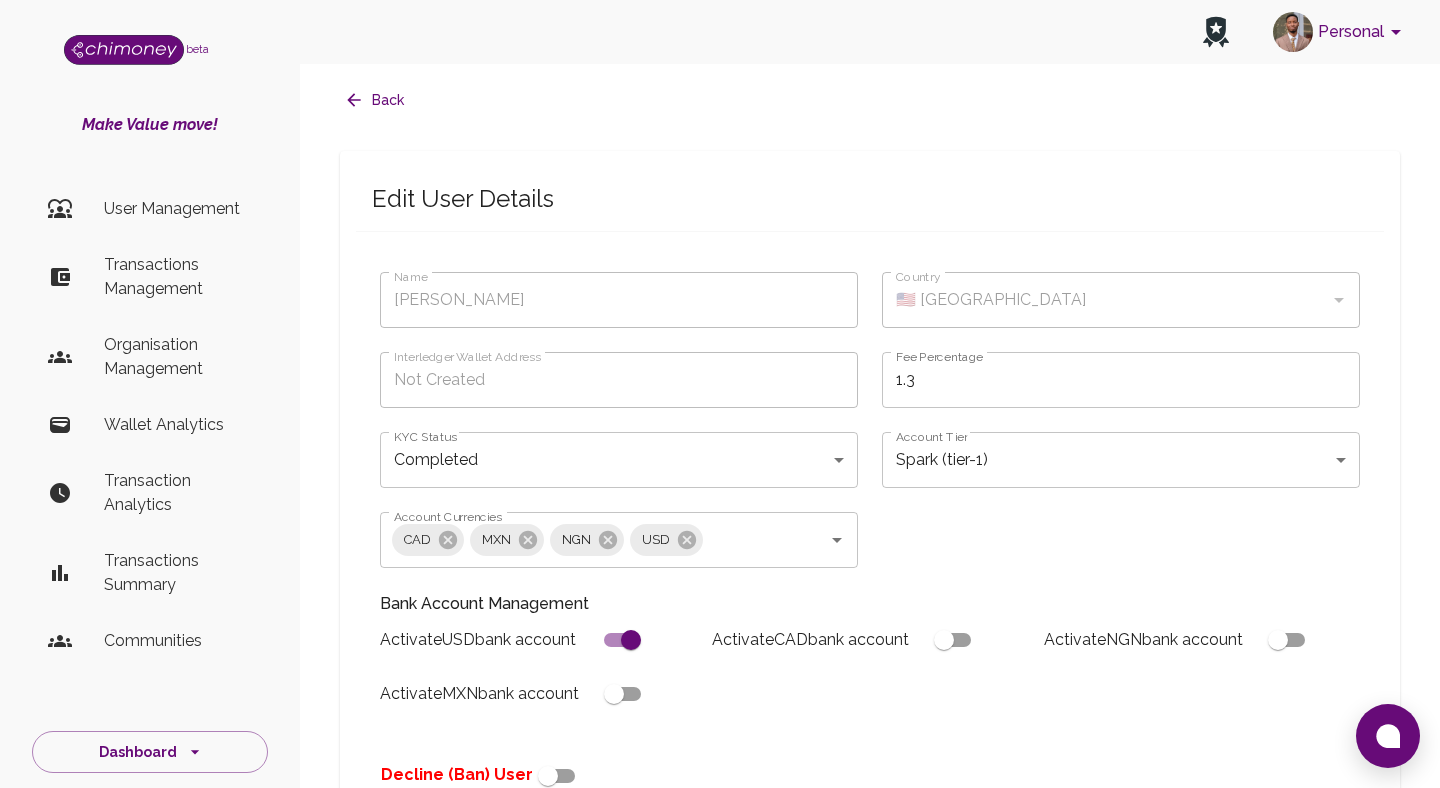 type on "[PERSON_NAME]" 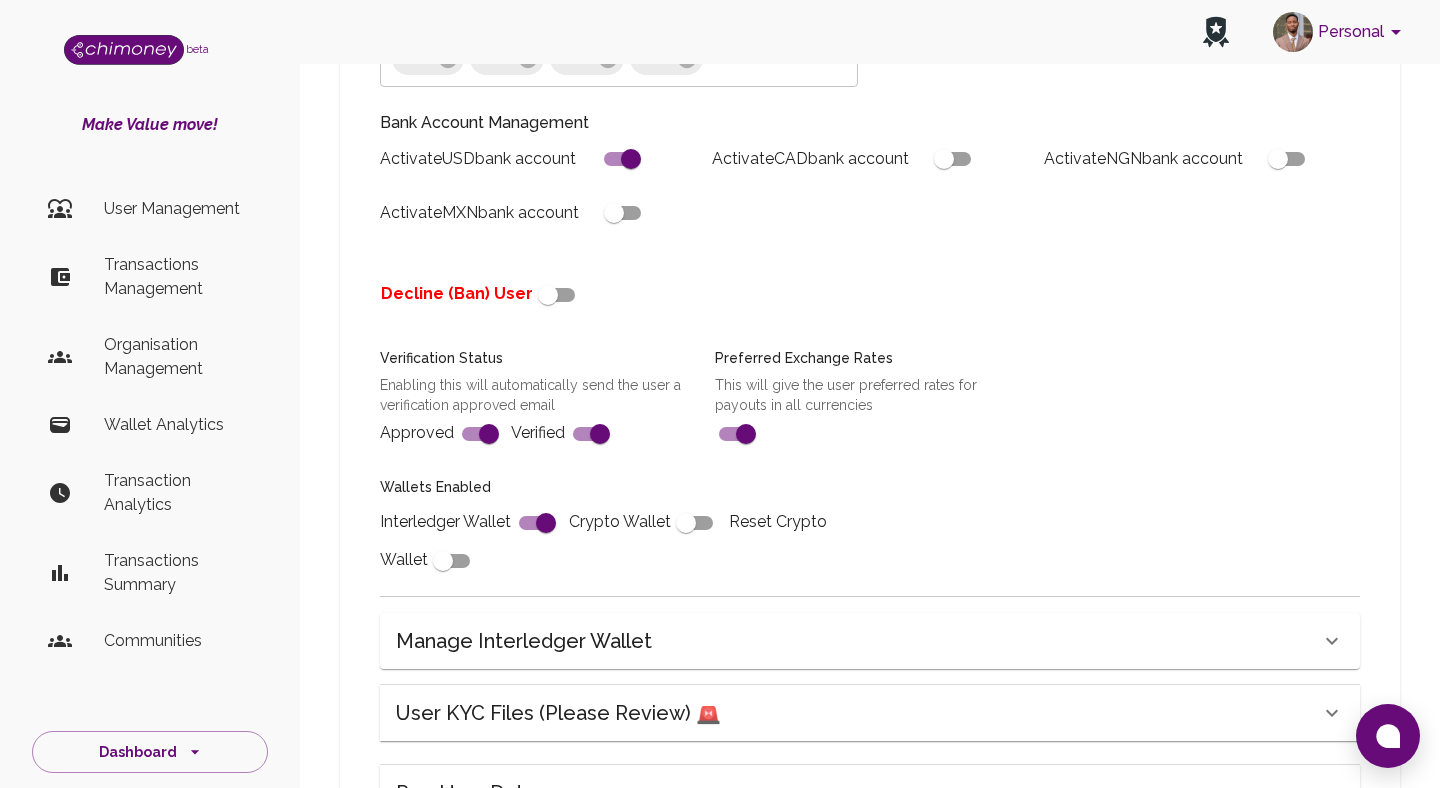 scroll, scrollTop: 723, scrollLeft: 0, axis: vertical 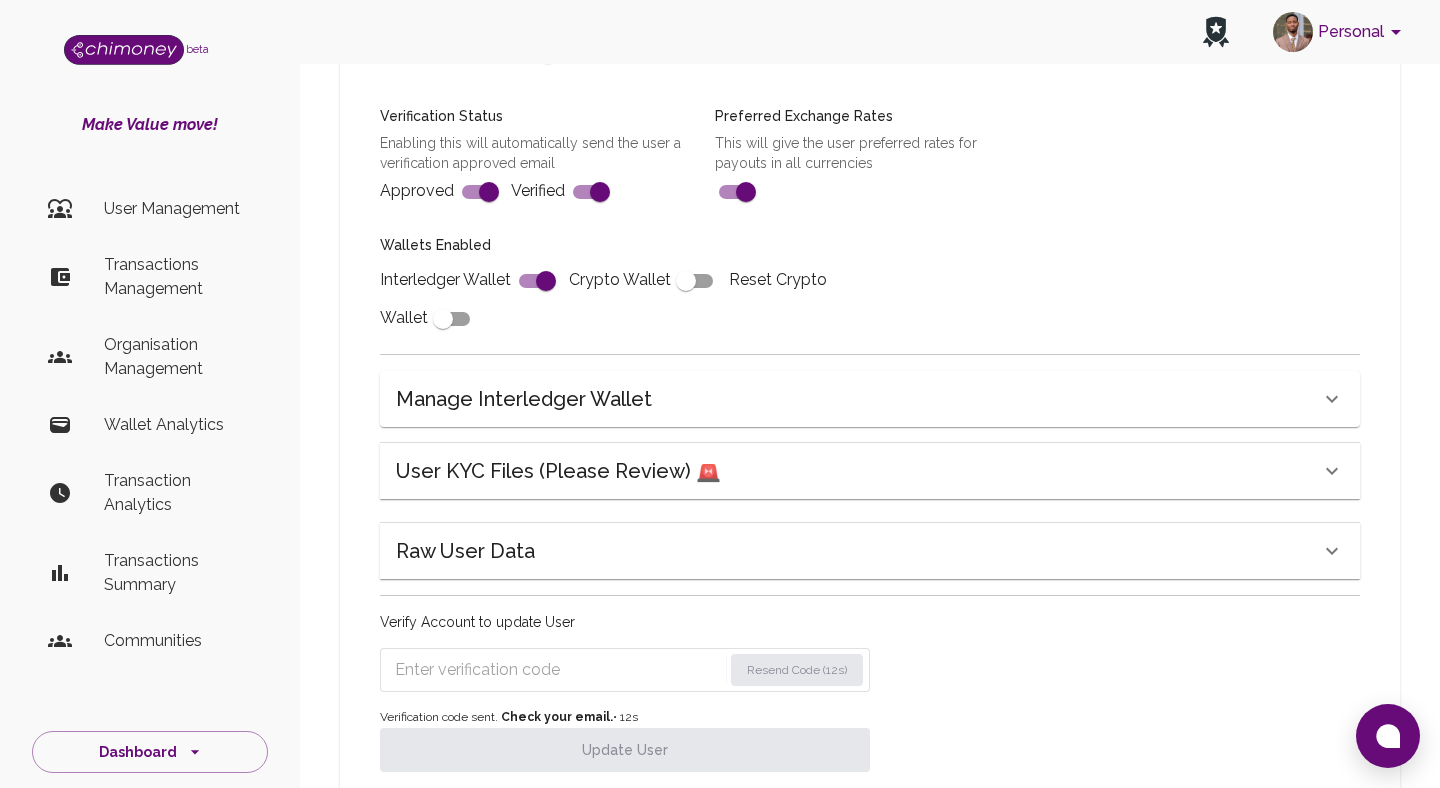 click on "User KYC Files (Please Review) 🚨" at bounding box center [558, 471] 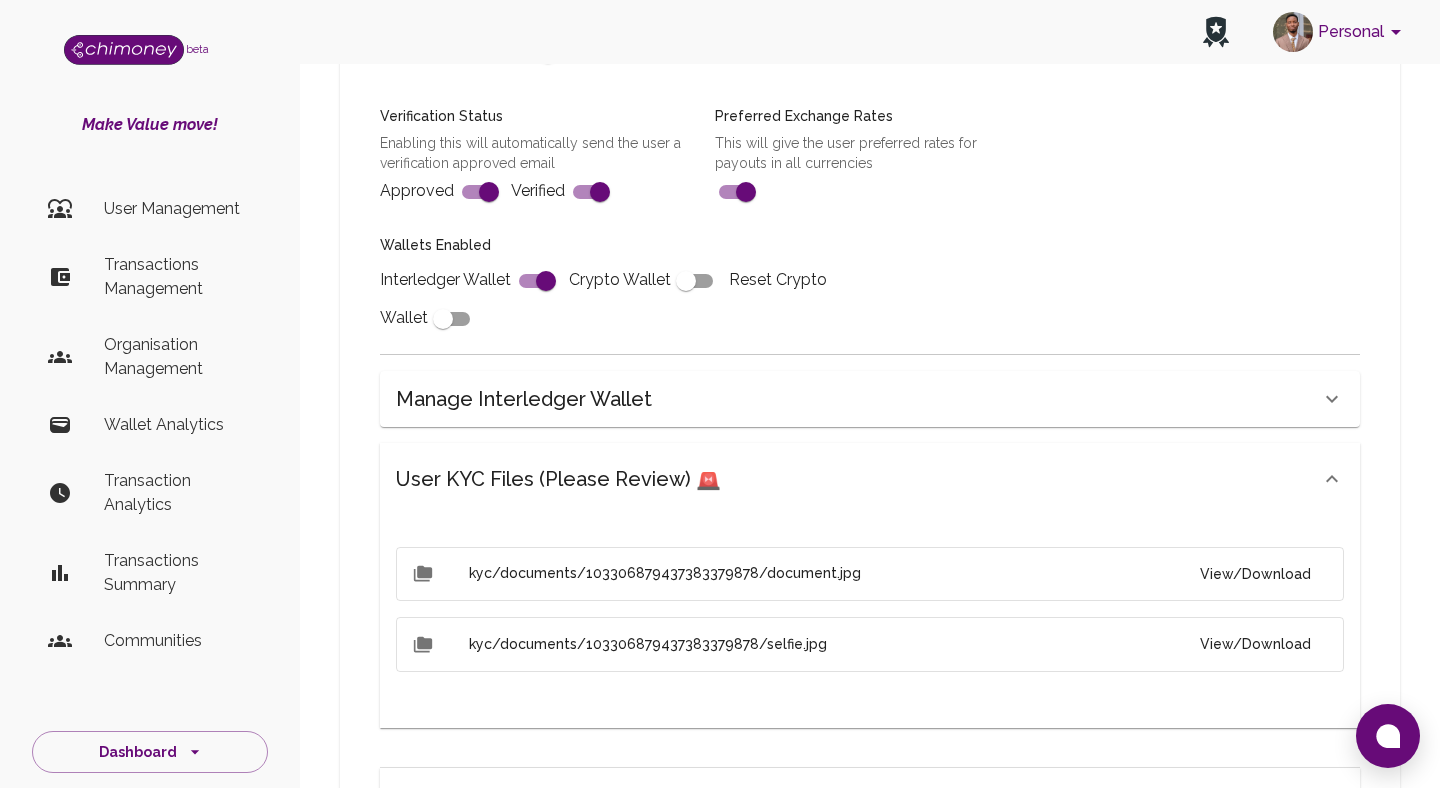 click on "View/Download" at bounding box center [1255, 574] 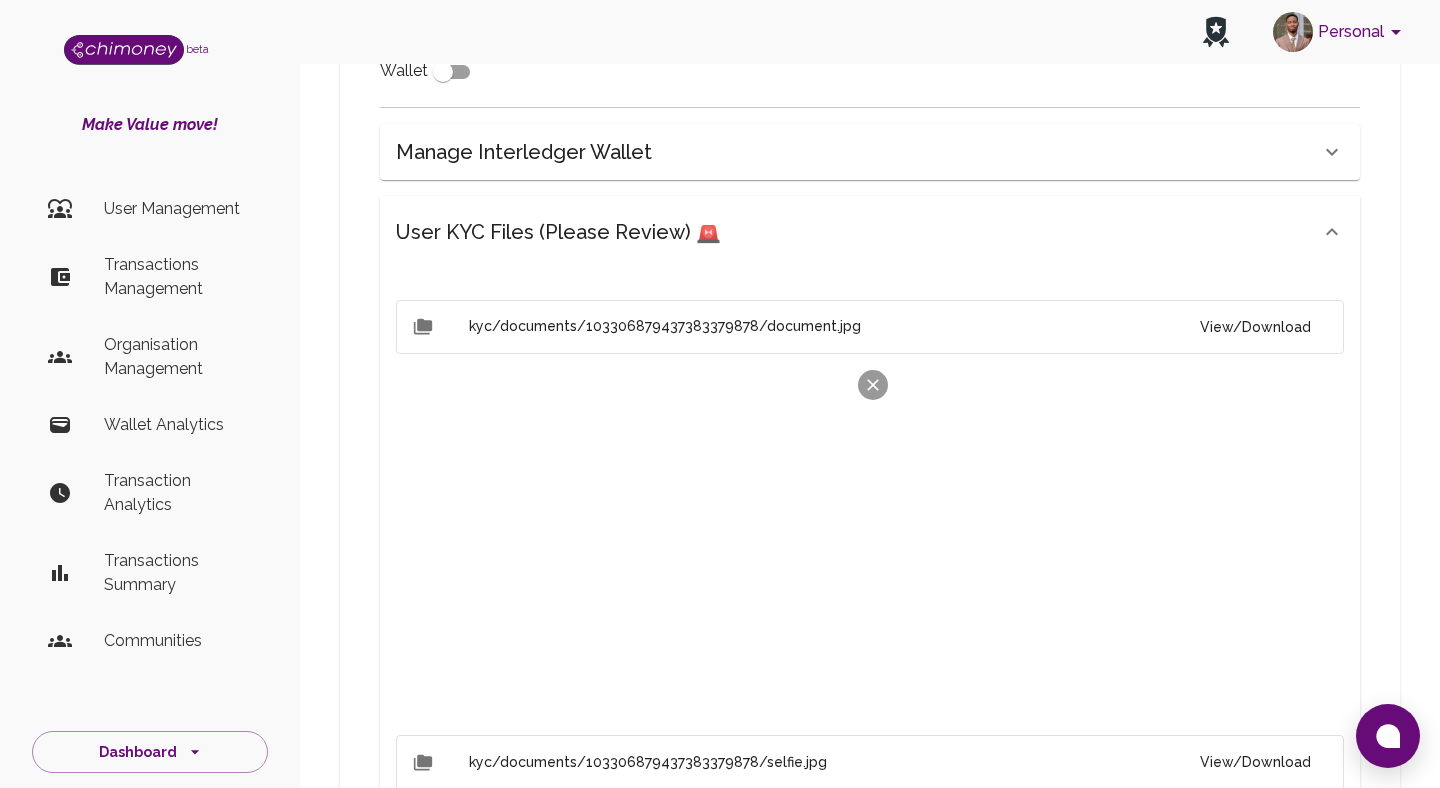 scroll, scrollTop: 971, scrollLeft: 0, axis: vertical 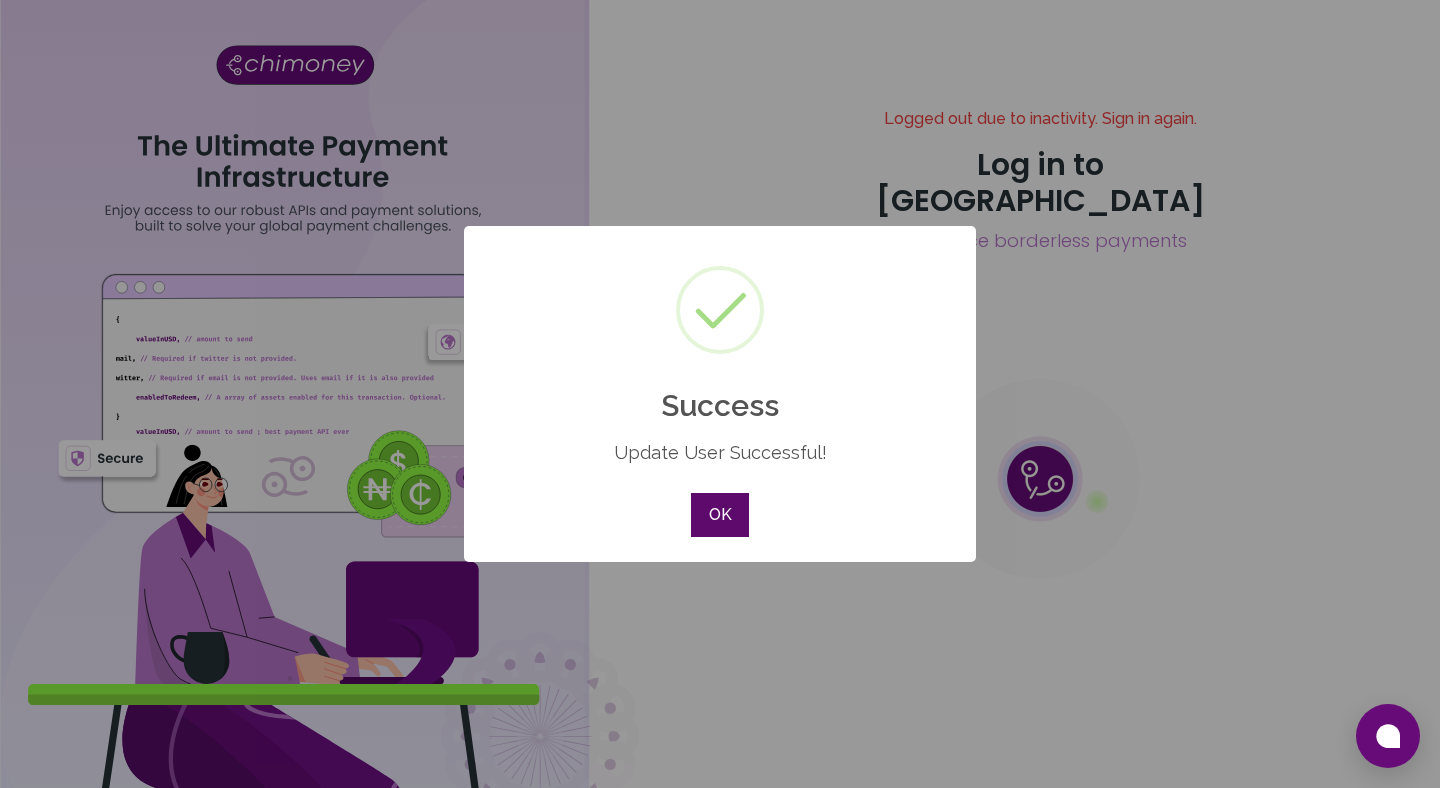 click on "OK" at bounding box center [720, 515] 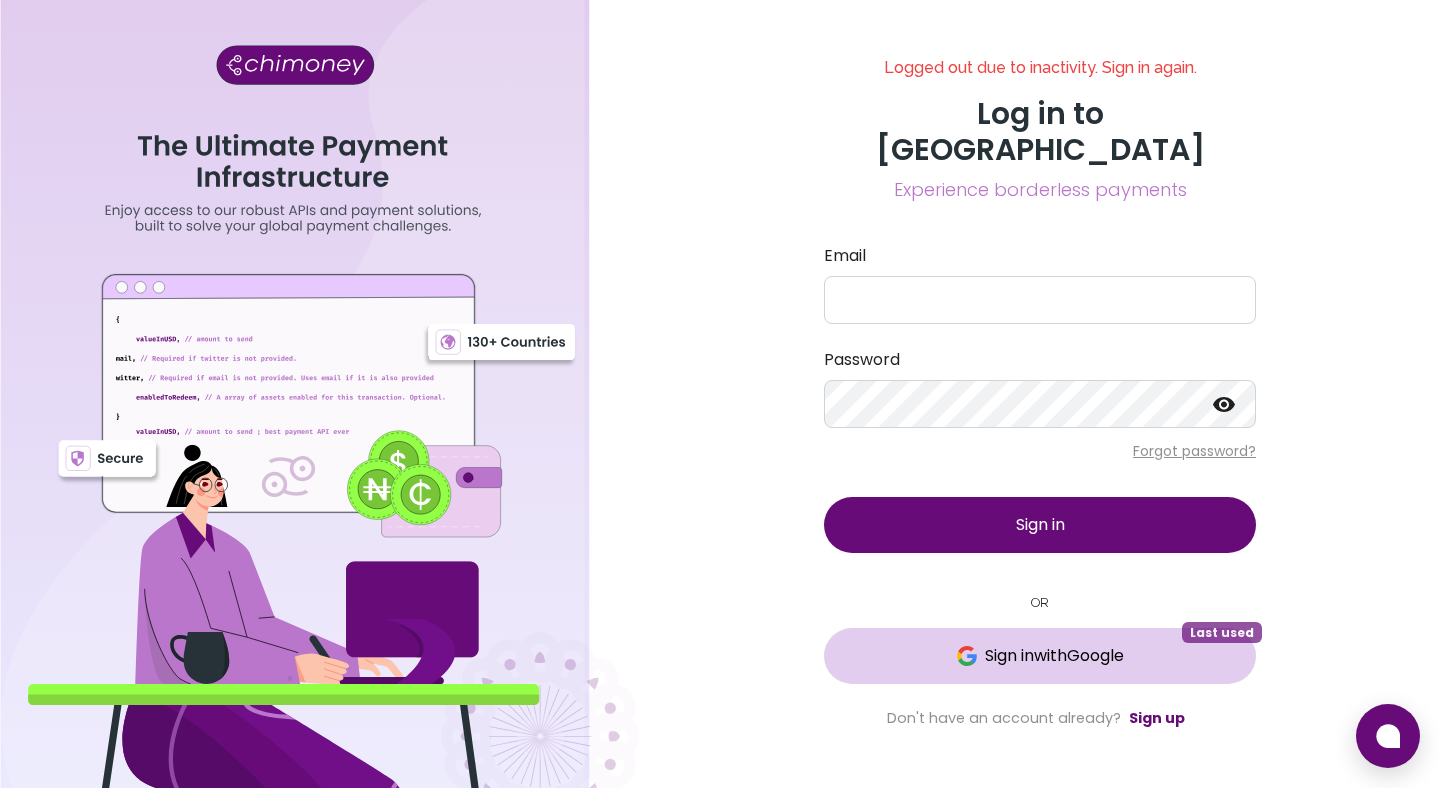 click on "Sign in  with  Google Last used" at bounding box center [1040, 656] 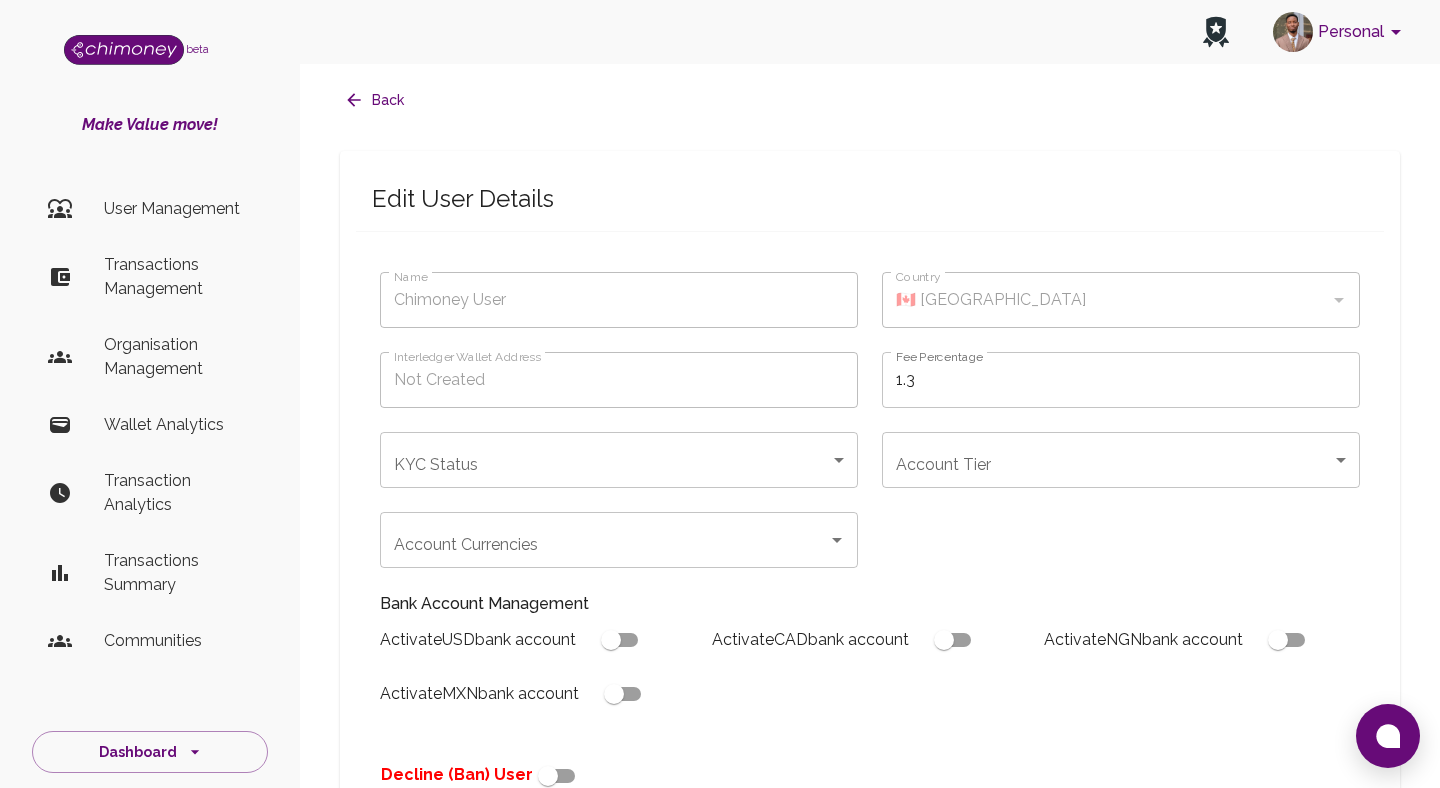 type on "EMMANUEL DUKE" 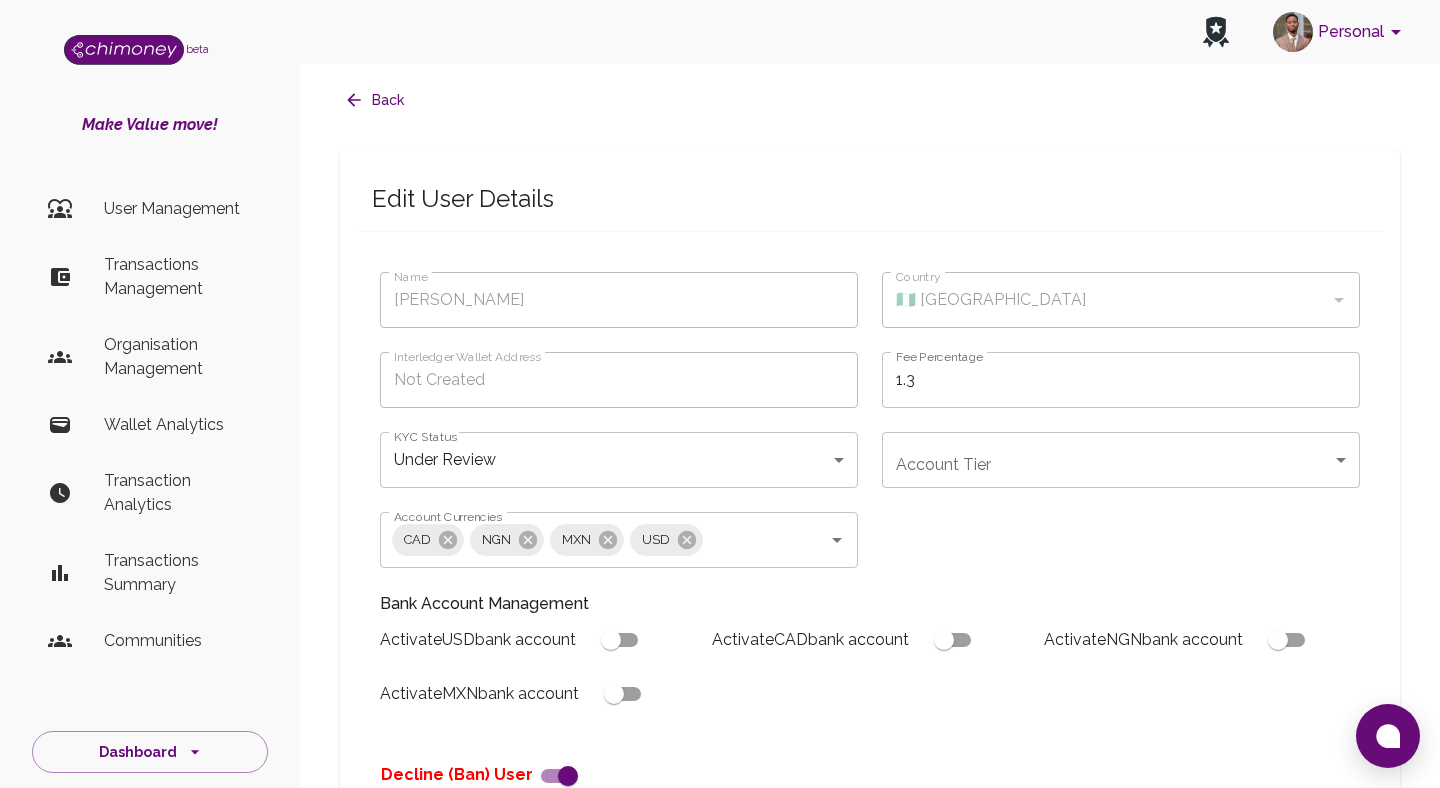click on "Transactions Management" at bounding box center [178, 277] 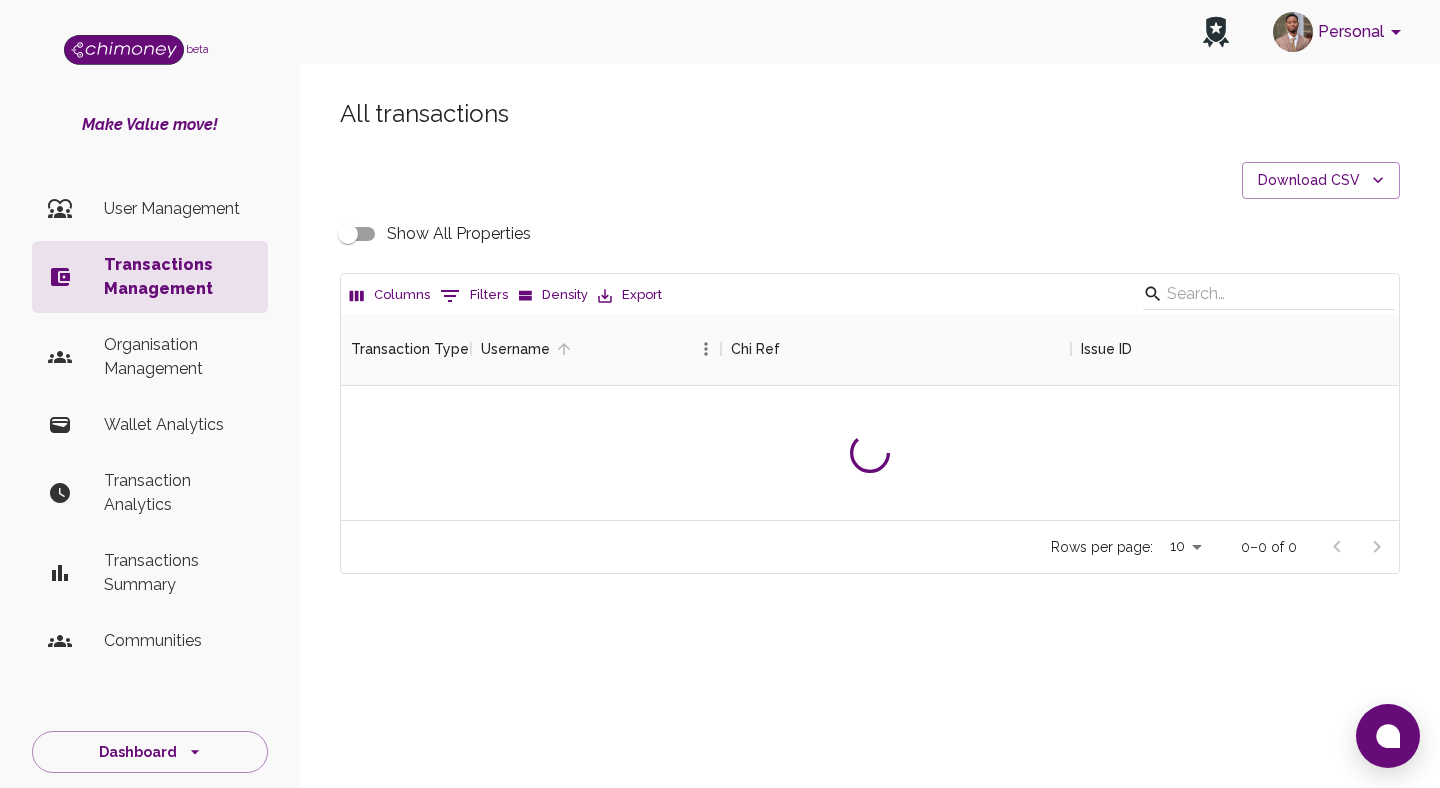 scroll, scrollTop: 1, scrollLeft: 1, axis: both 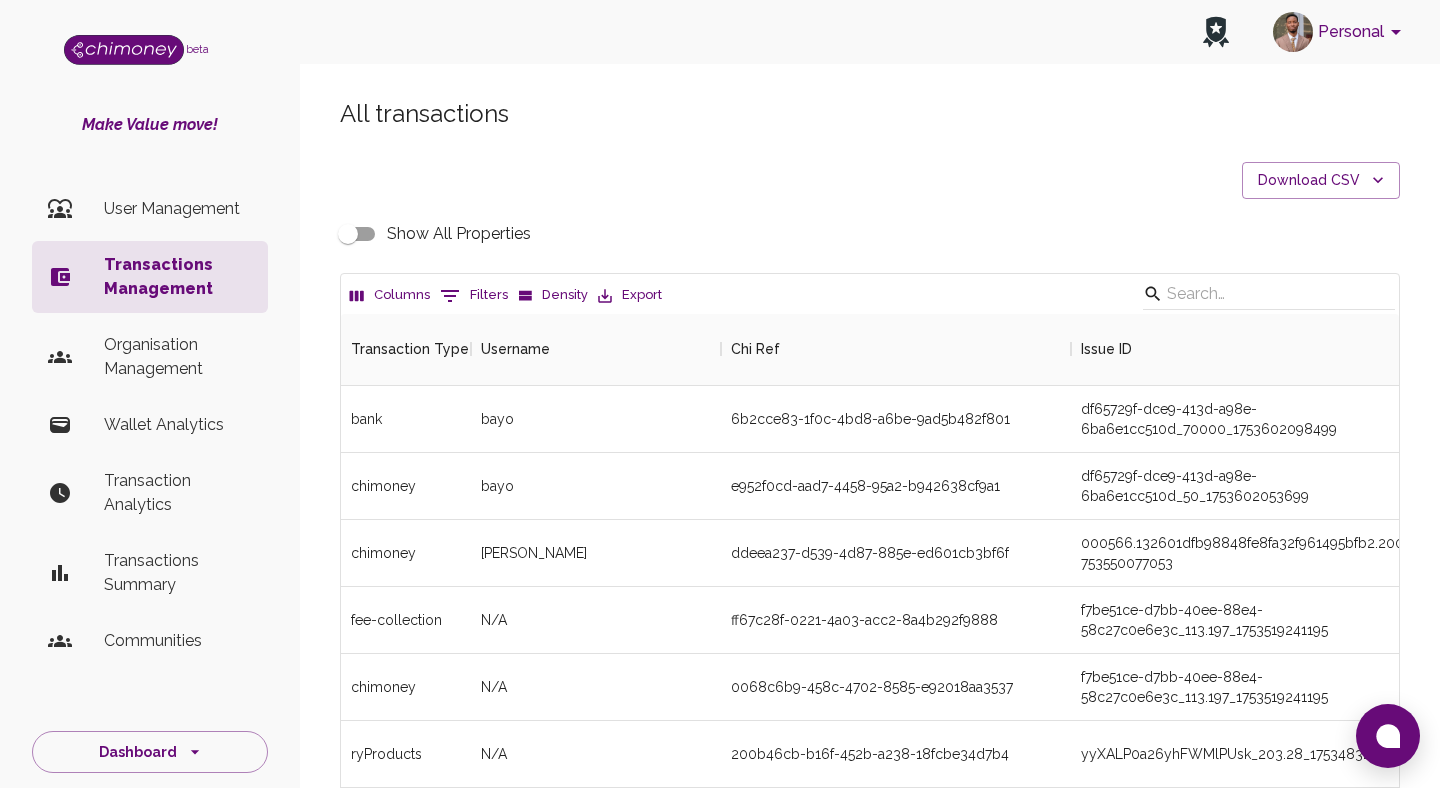 click 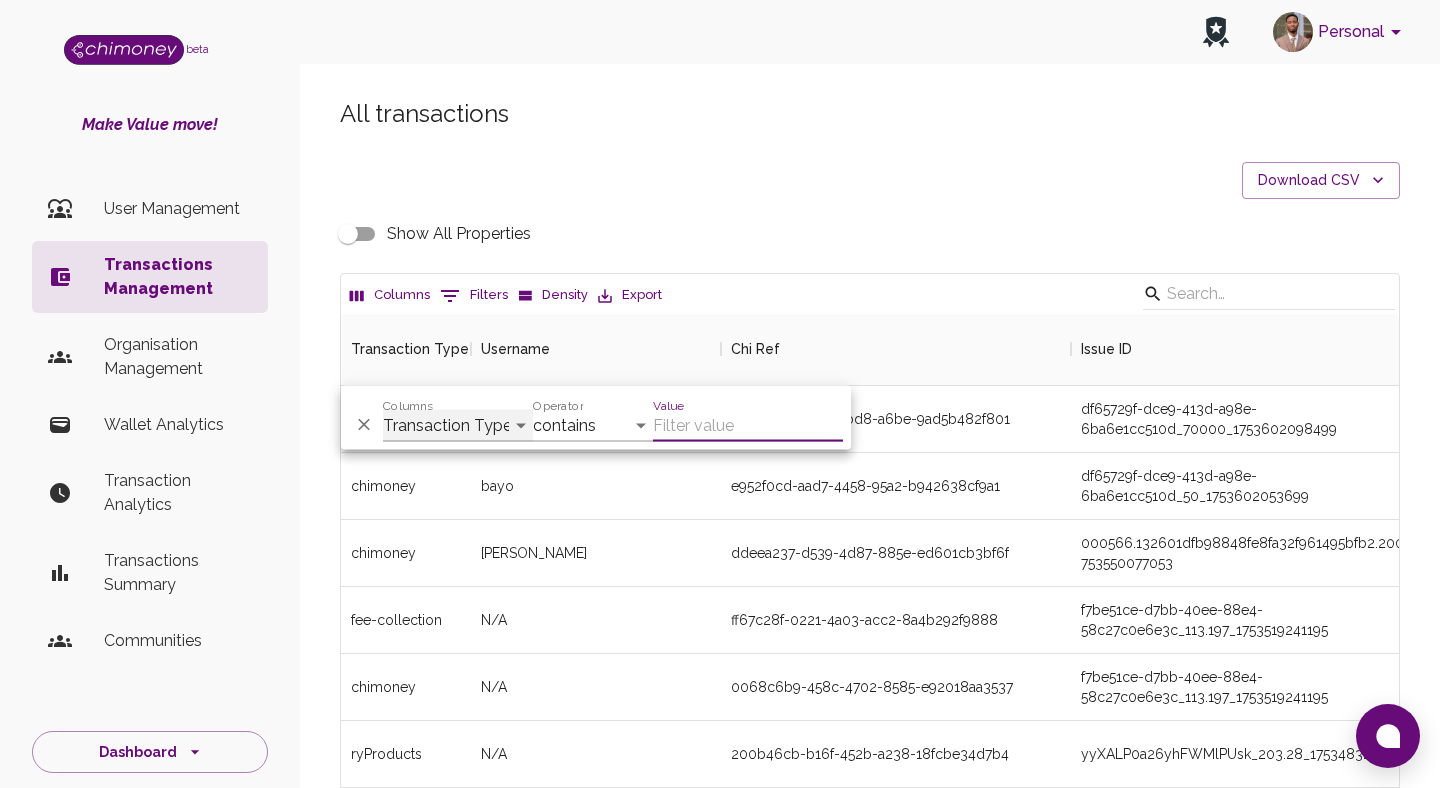 click on "Transaction Type Username Chi Ref Issue ID Value Amount Currency Fee ($) FX Rate Initiator Reciever Status Delivery Status Transaction Date Transaction payment Method Order Number - Corpay Actions" at bounding box center (458, 426) 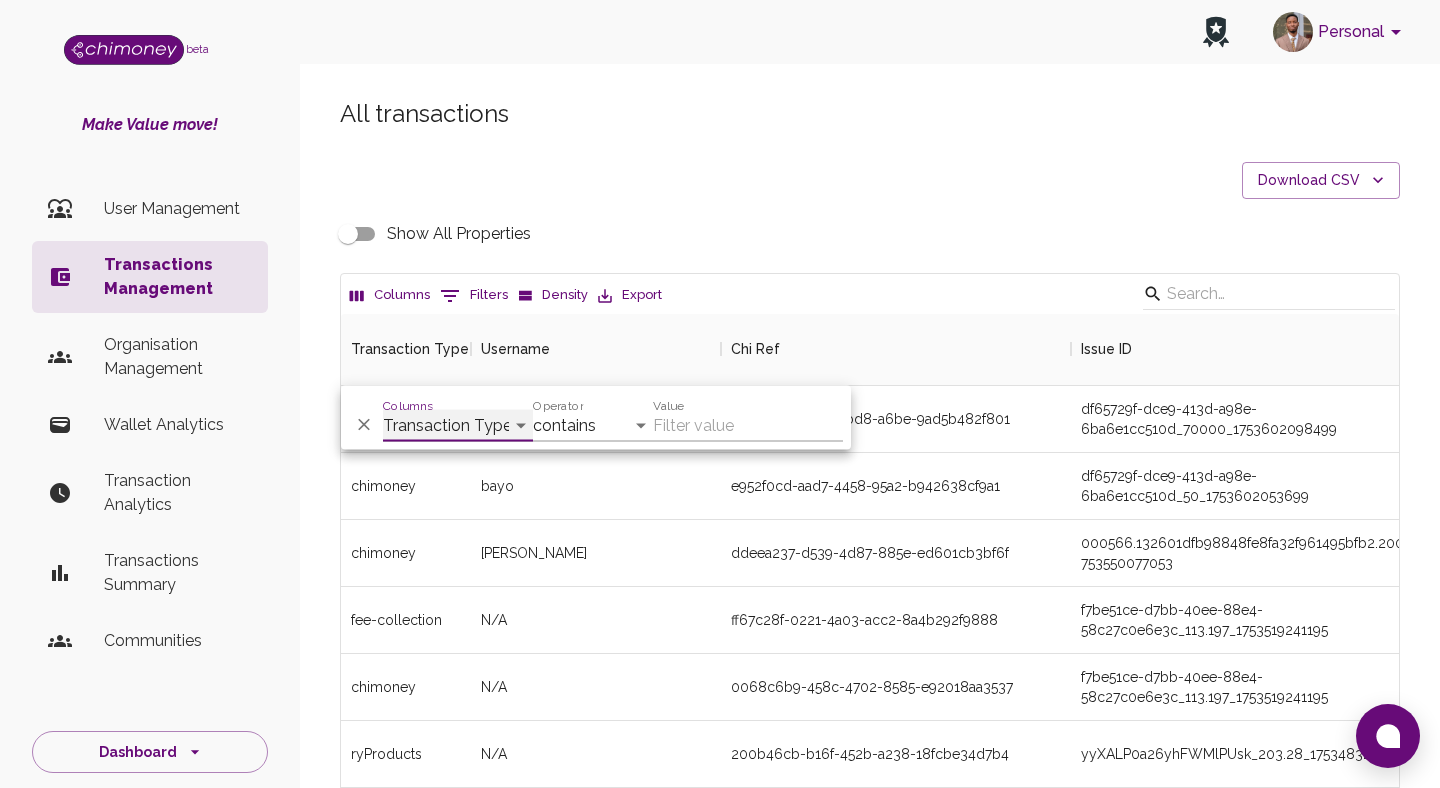 select on "email" 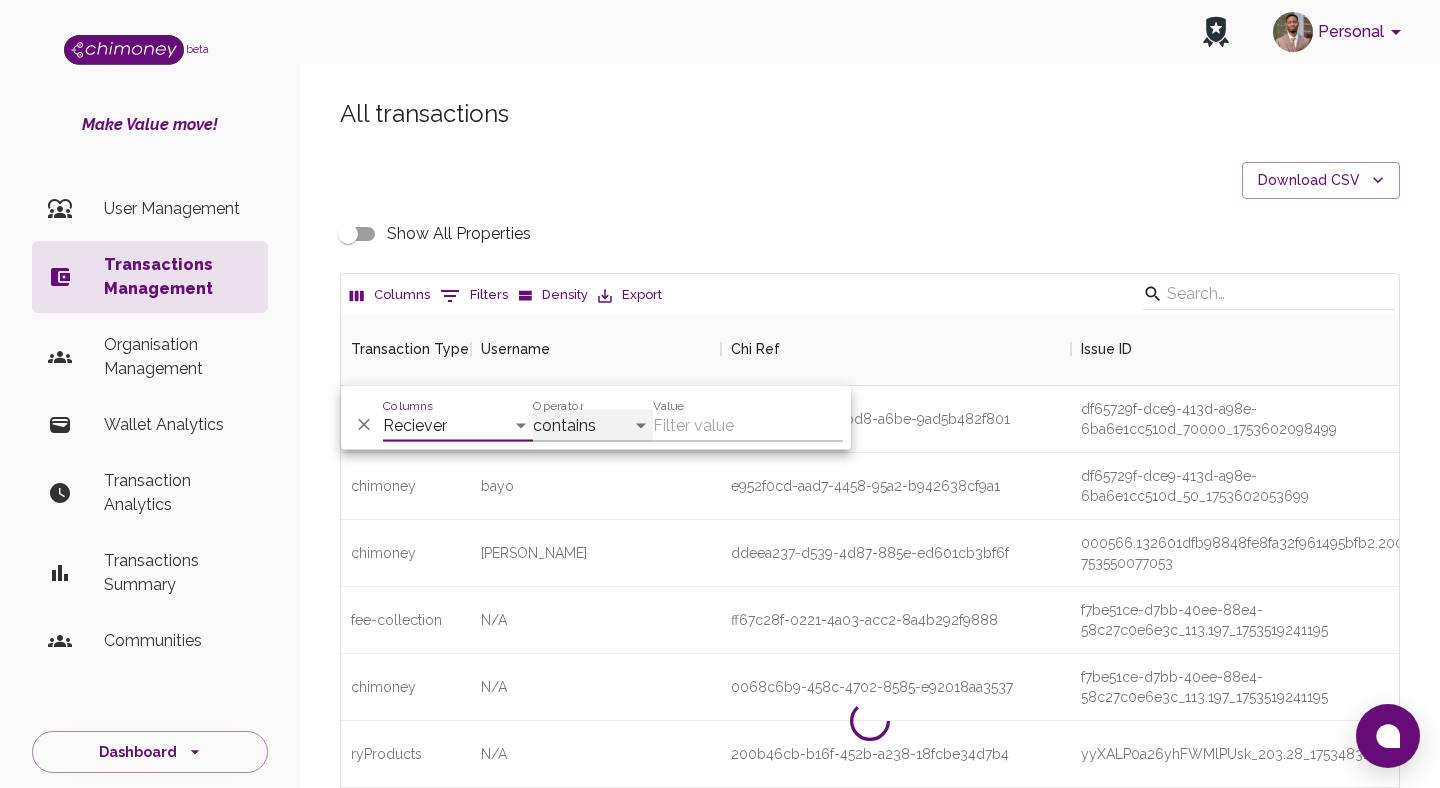 click on "contains equals starts with ends with is empty is not empty is any of" at bounding box center (593, 426) 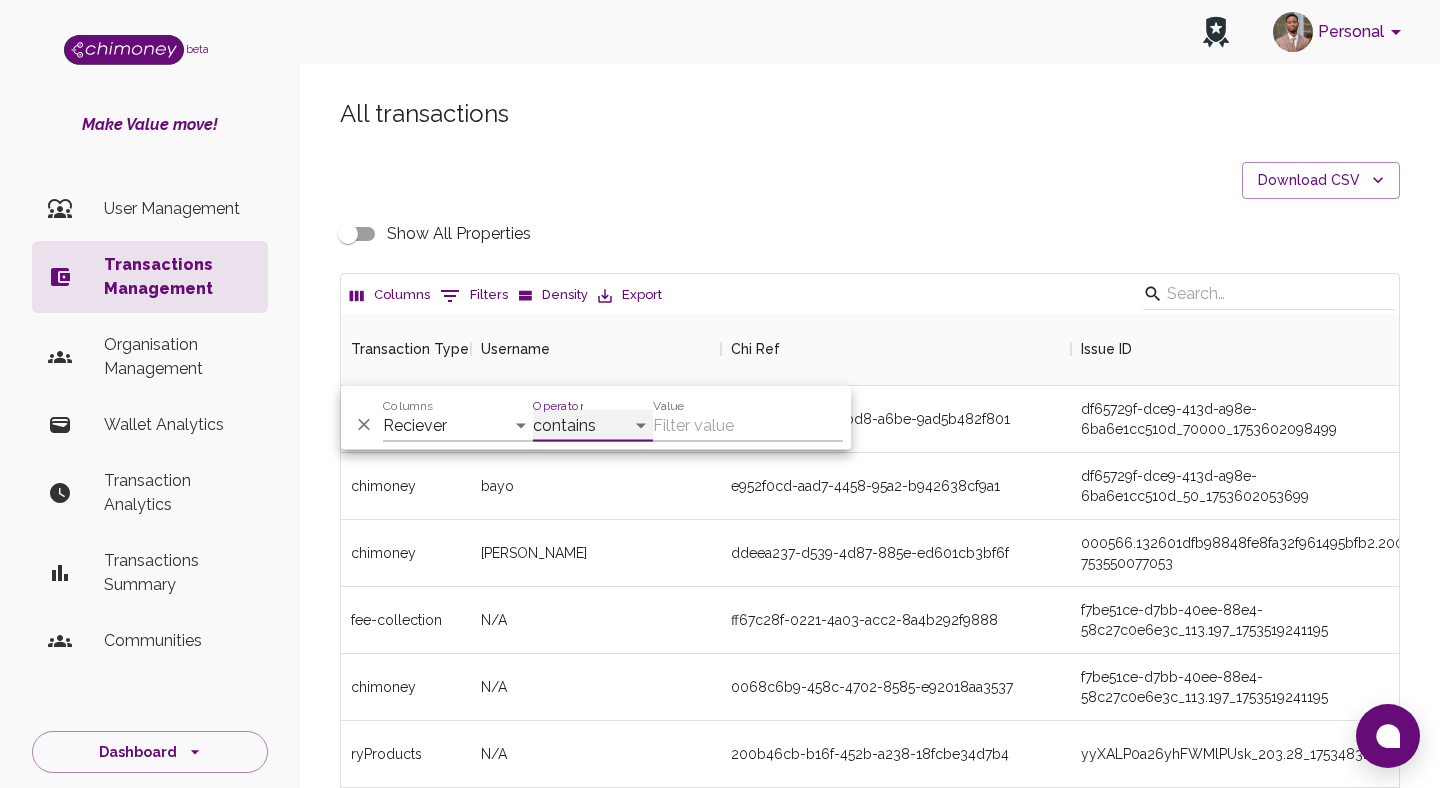 select on "equals" 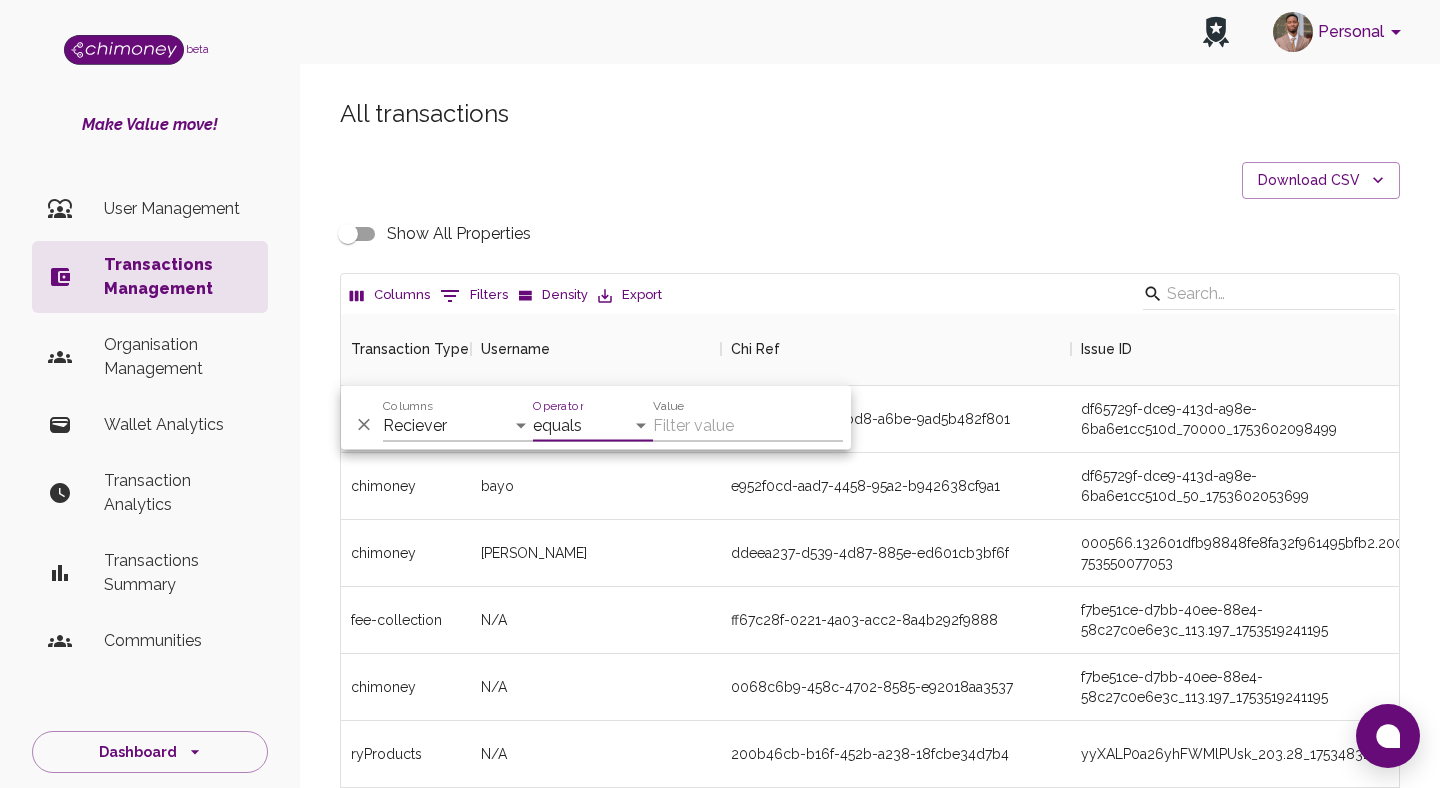 click on "Value" at bounding box center (748, 426) 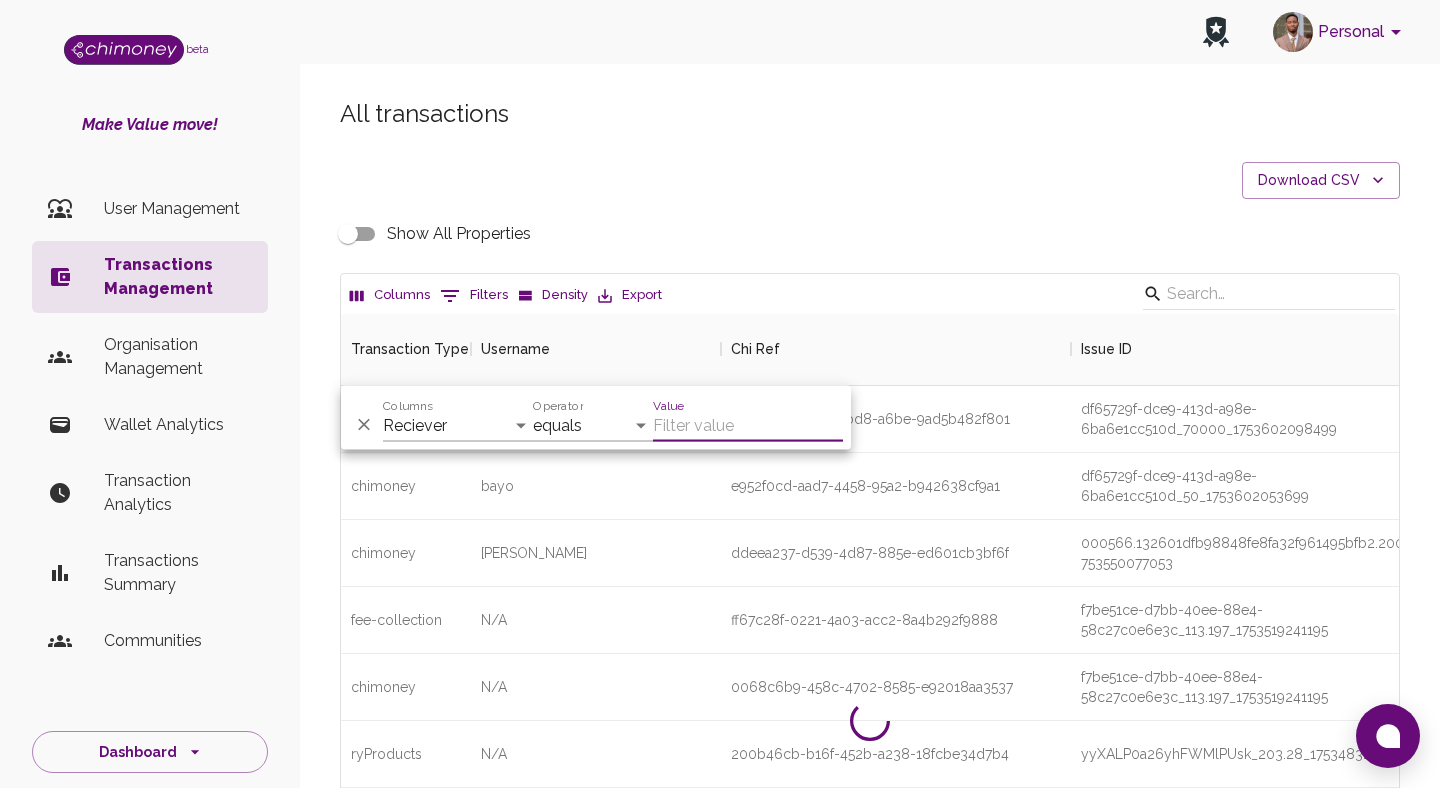 paste on "summerngcobo02@gmail.com" 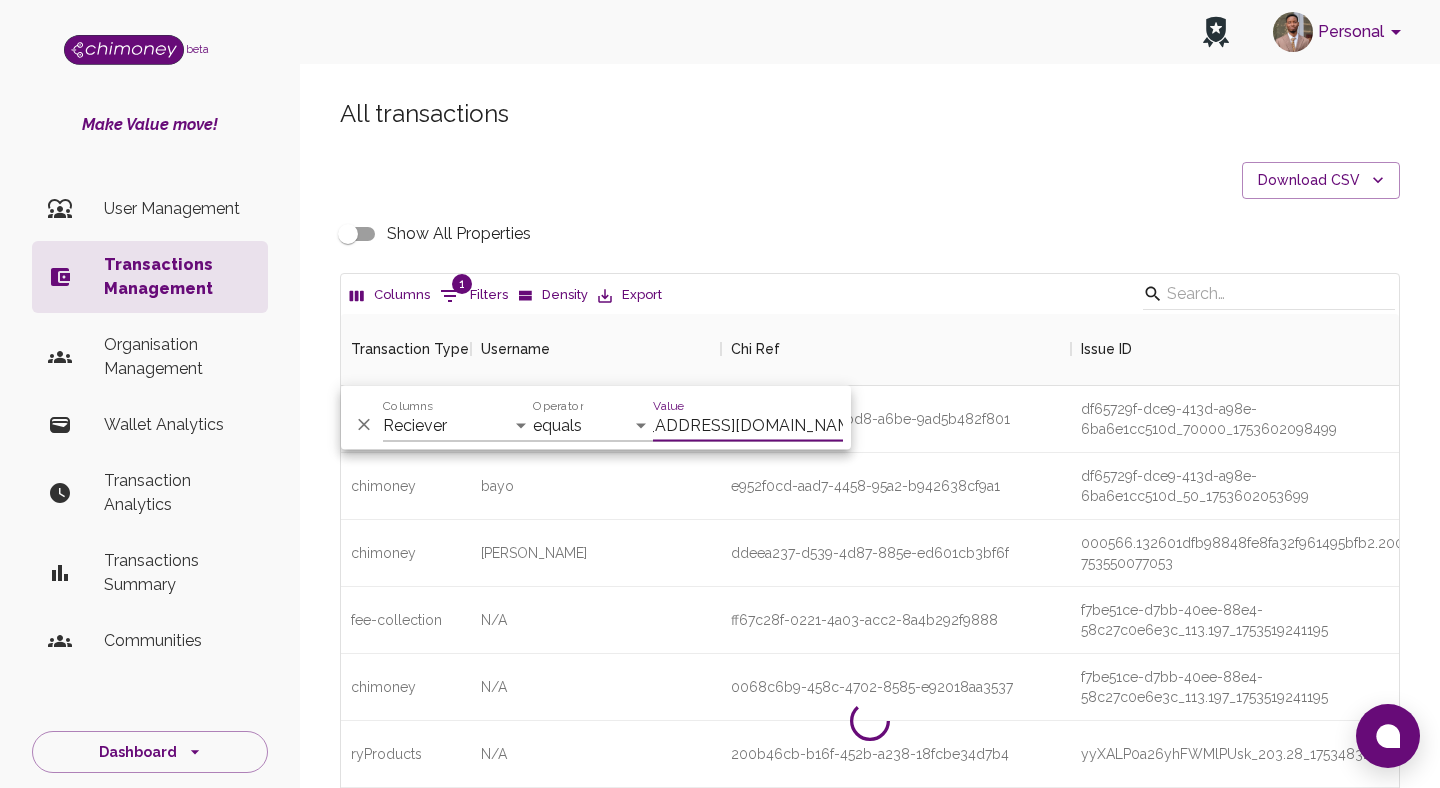 scroll, scrollTop: 0, scrollLeft: 37, axis: horizontal 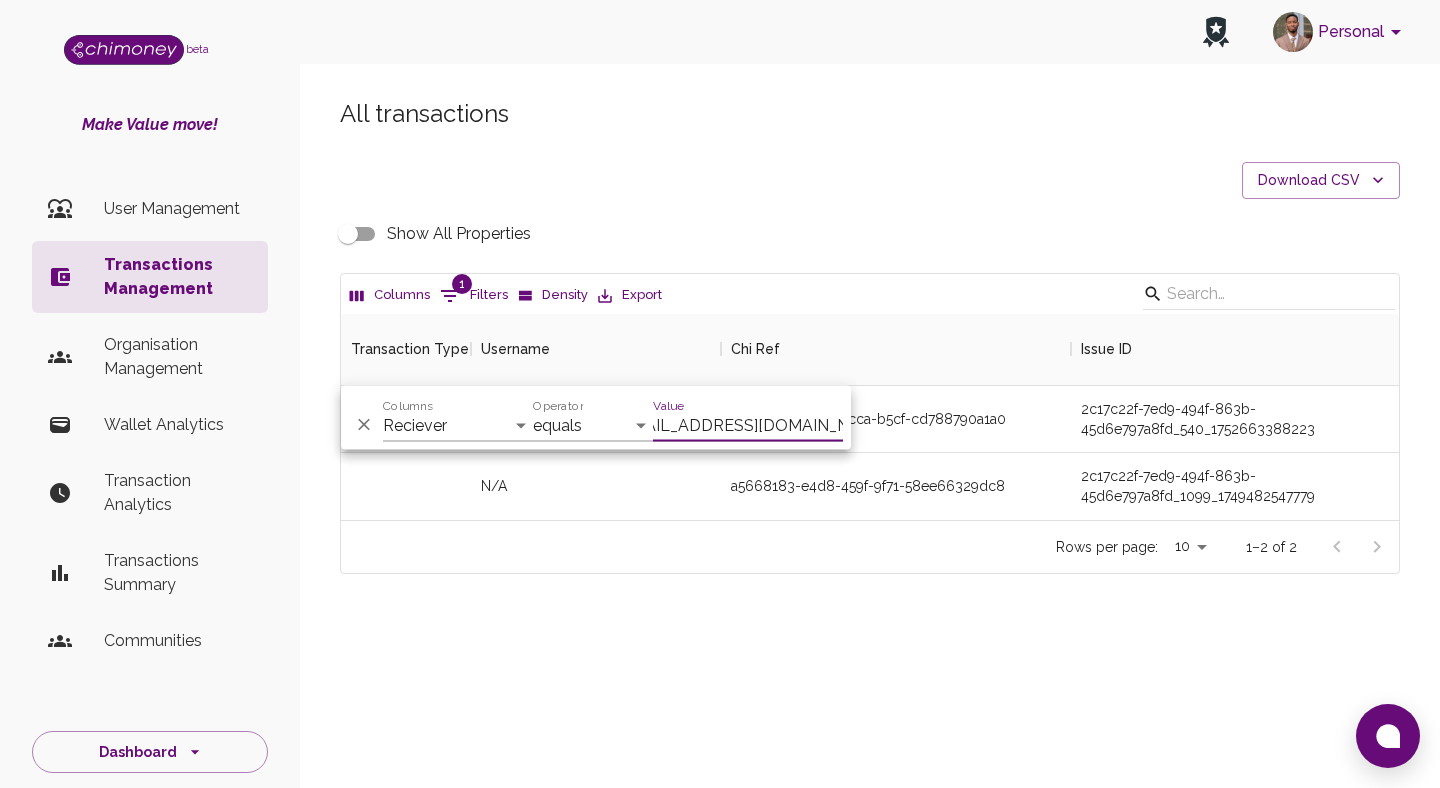 type on "summerngcobo02@gmail.com" 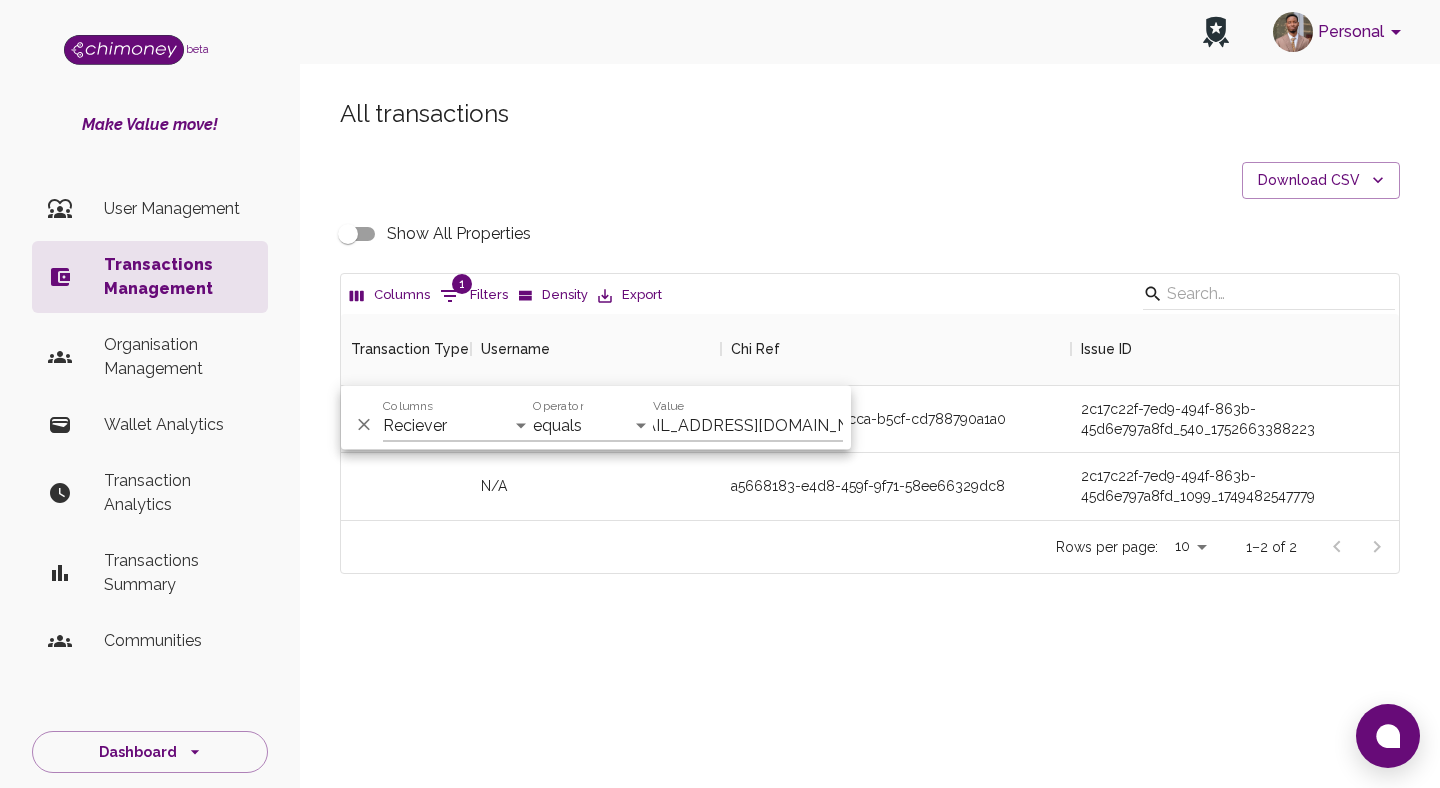 scroll, scrollTop: 0, scrollLeft: 0, axis: both 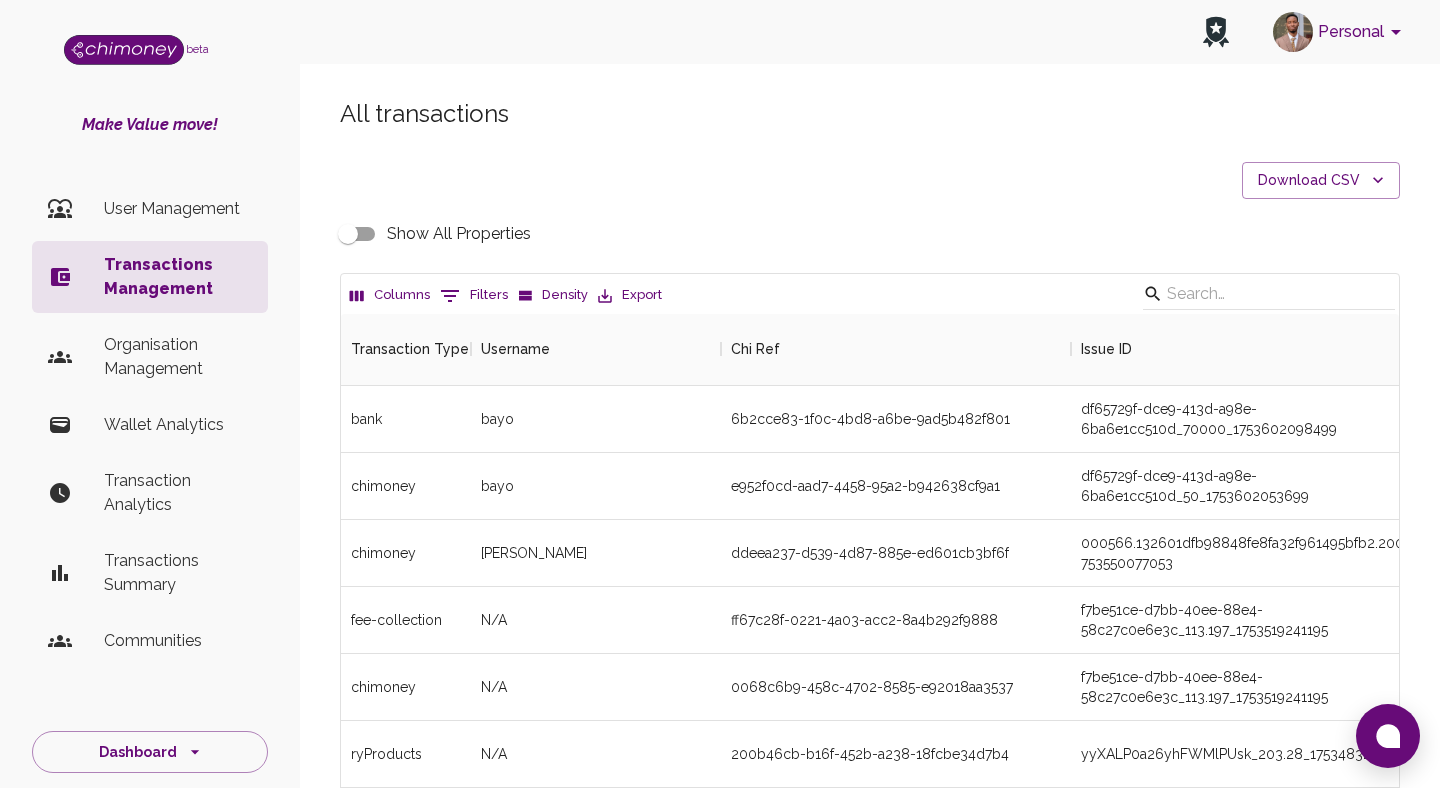 click on "Show All Properties" at bounding box center (348, 234) 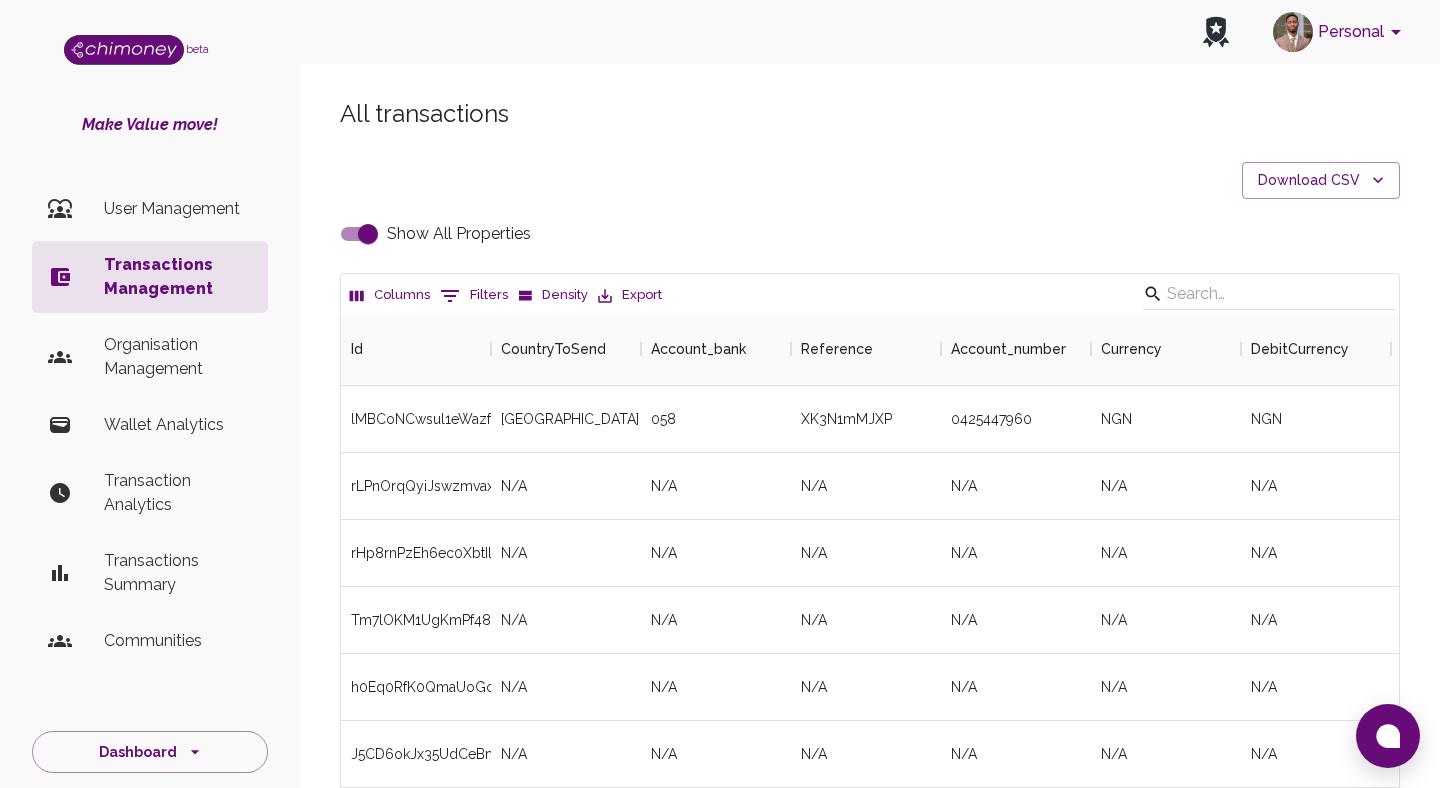 click on "Show All Properties" at bounding box center (368, 234) 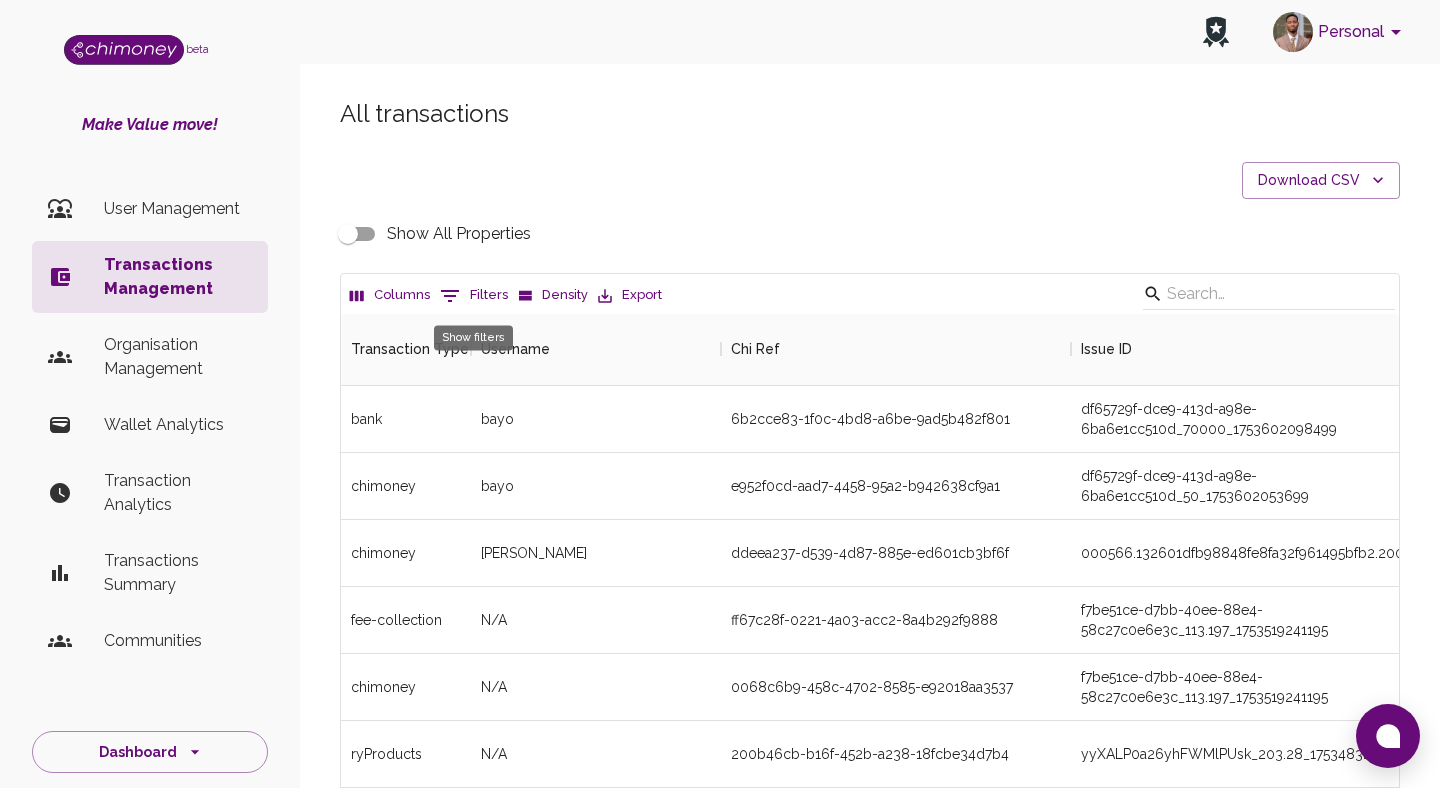 click on "0 Filters" at bounding box center (474, 296) 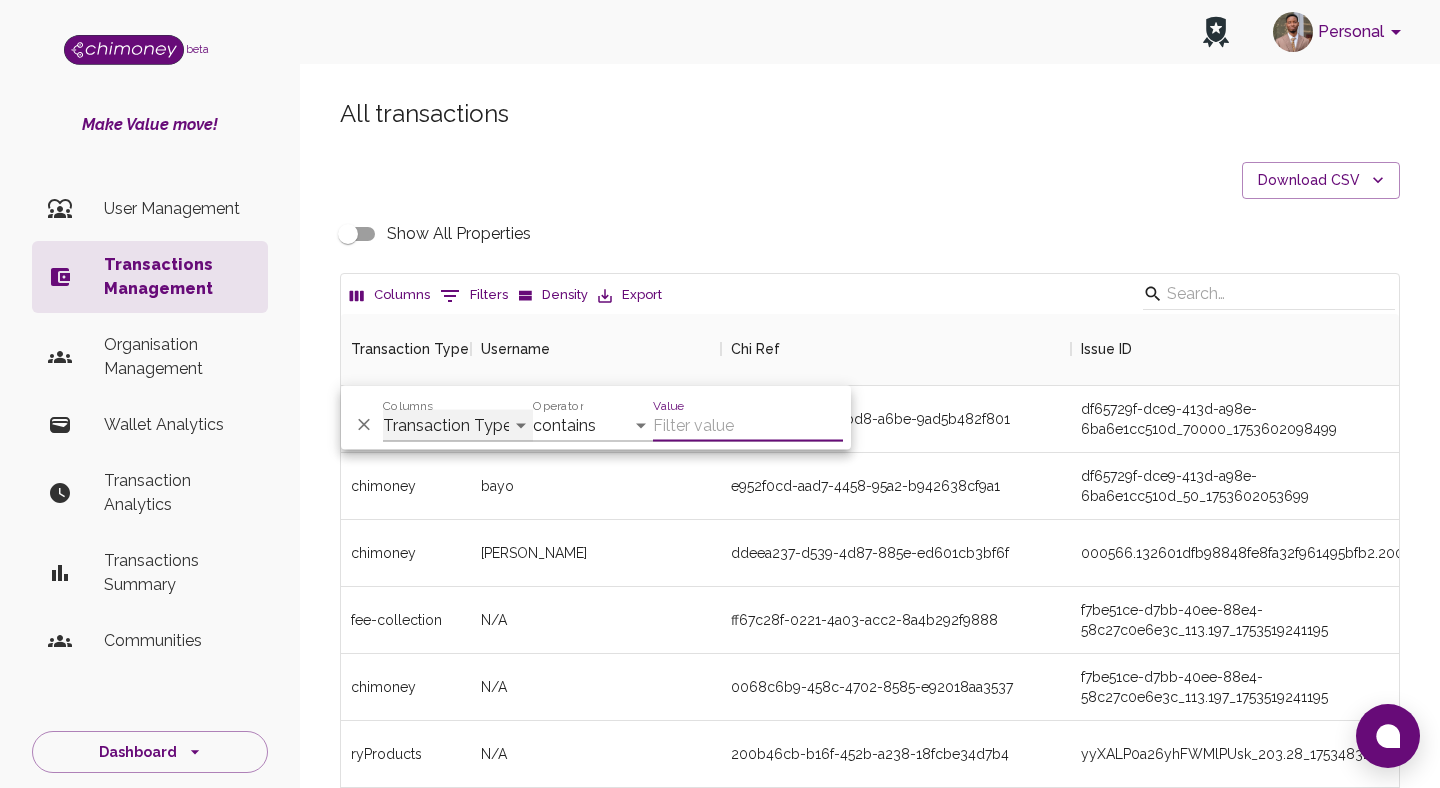 click on "Transaction Type Username Chi Ref Issue ID Value Amount Currency Fee ($) FX Rate Initiator Reciever Status Delivery Status Transaction Date Transaction payment Method Order Number - Corpay Actions" at bounding box center [458, 426] 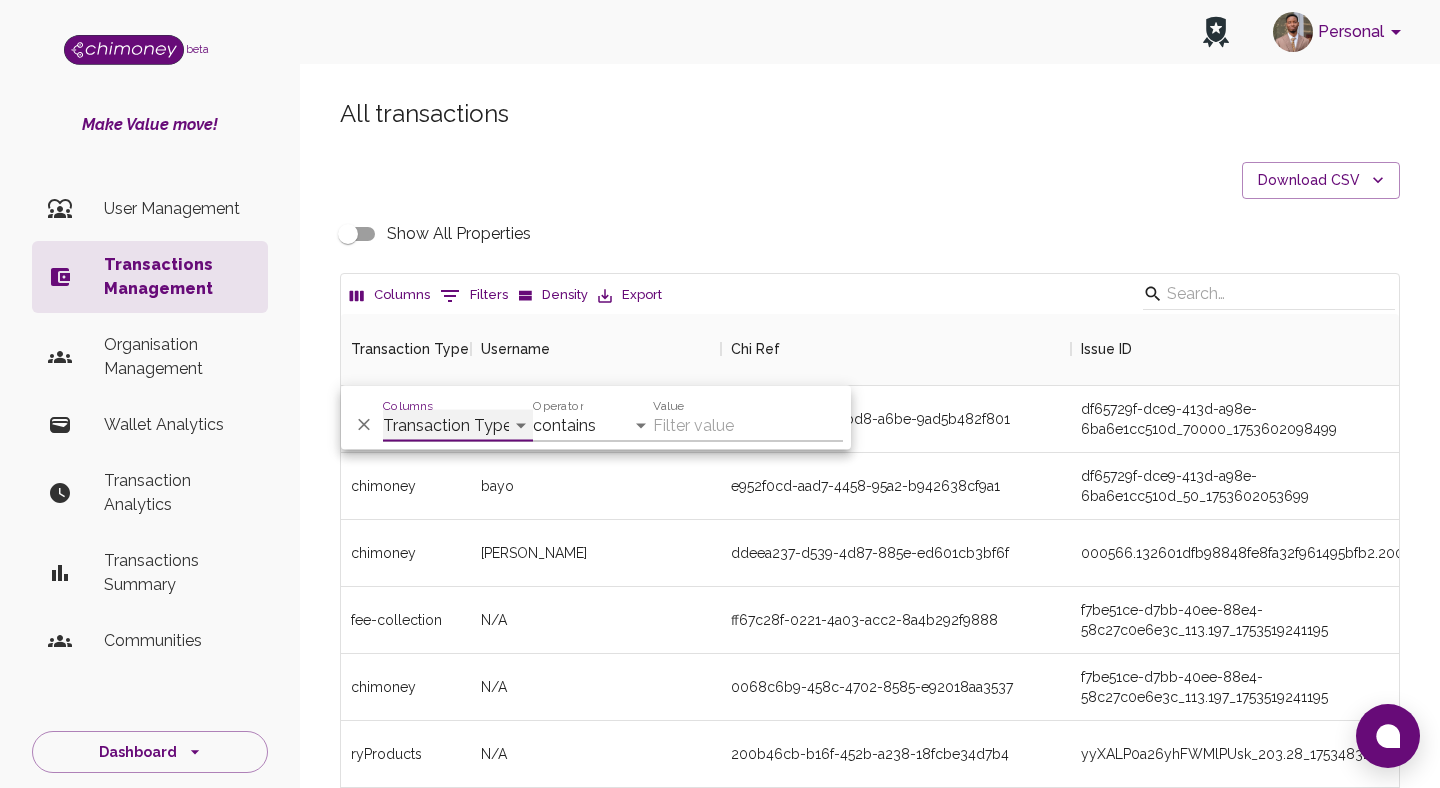 select on "email" 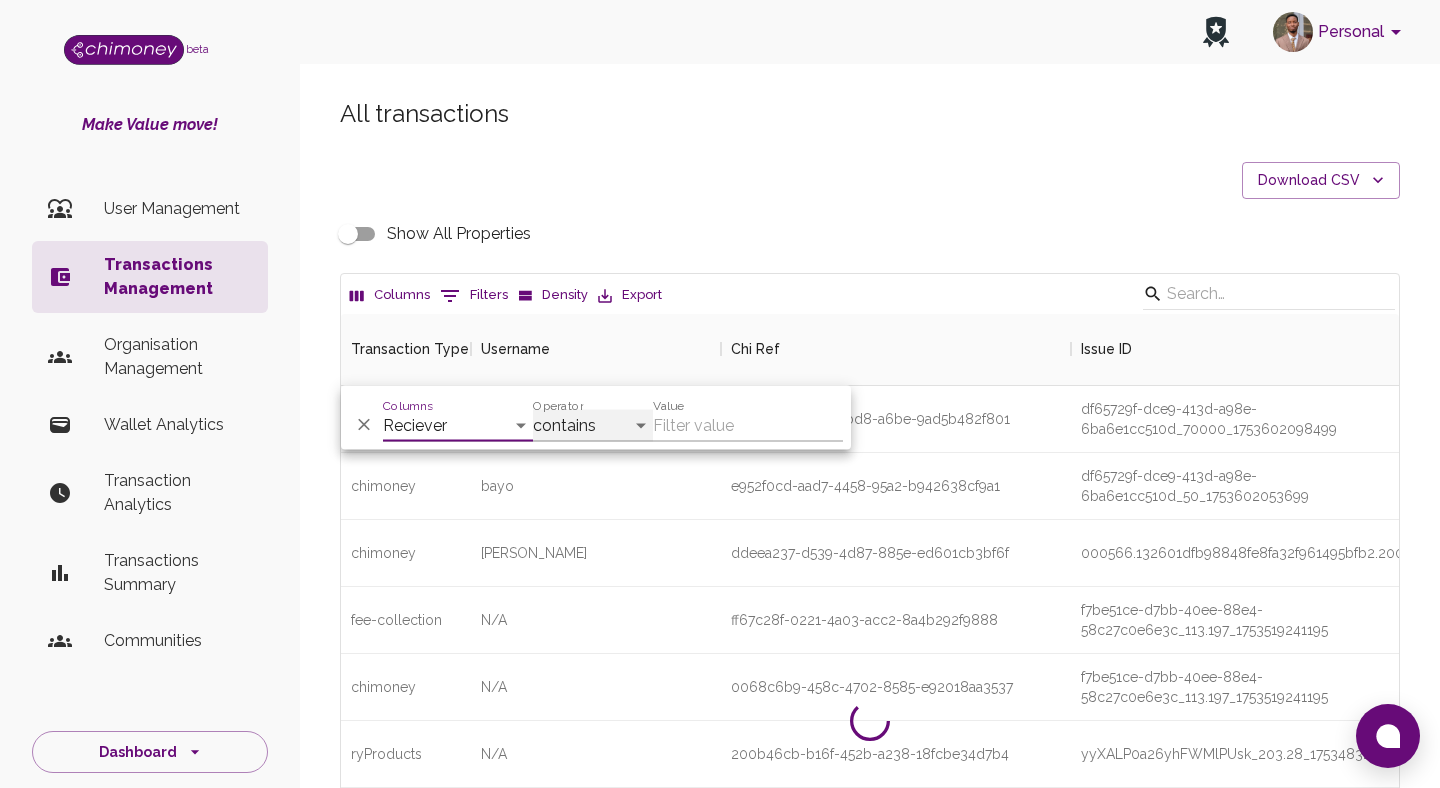 click on "contains equals starts with ends with is empty is not empty is any of" at bounding box center [593, 426] 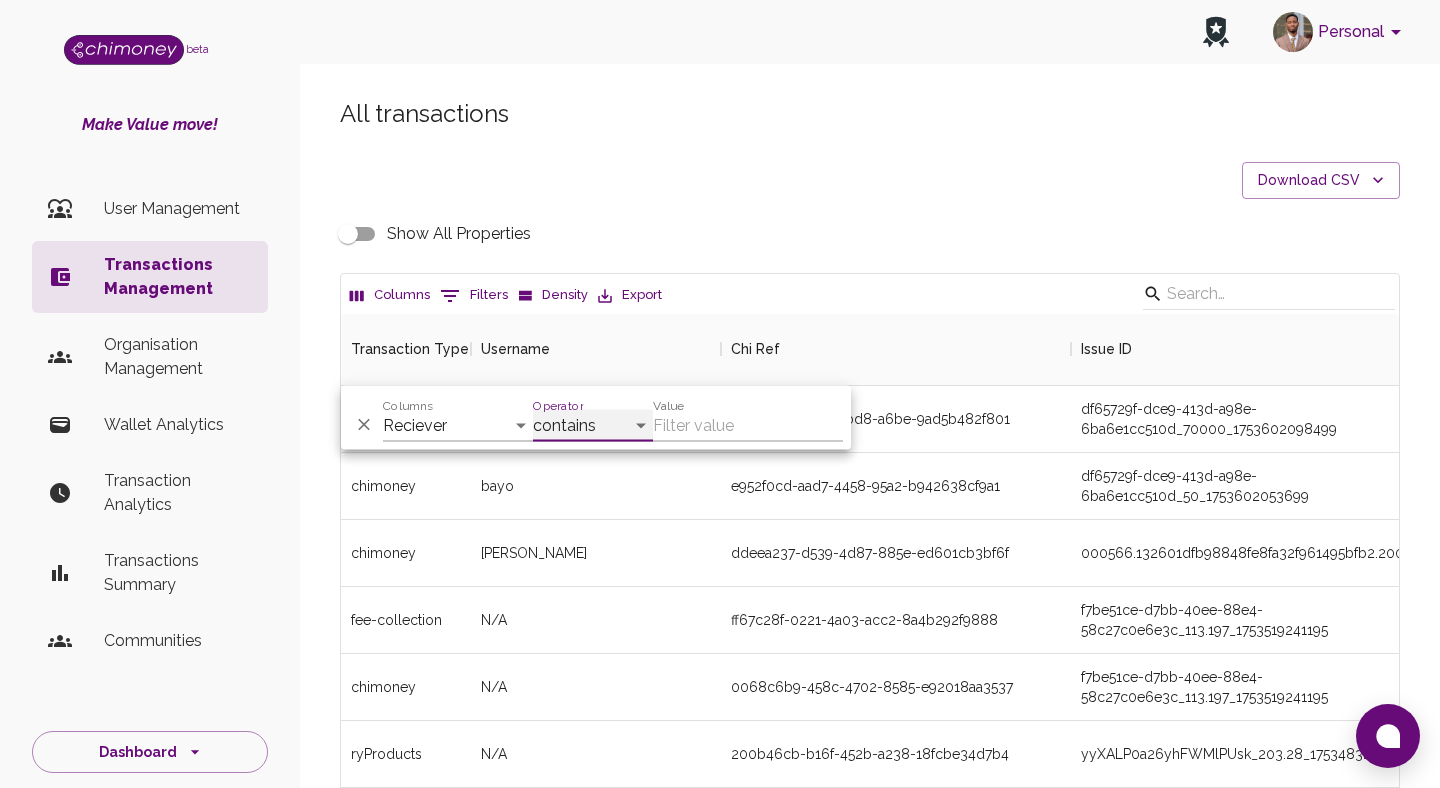 select on "equals" 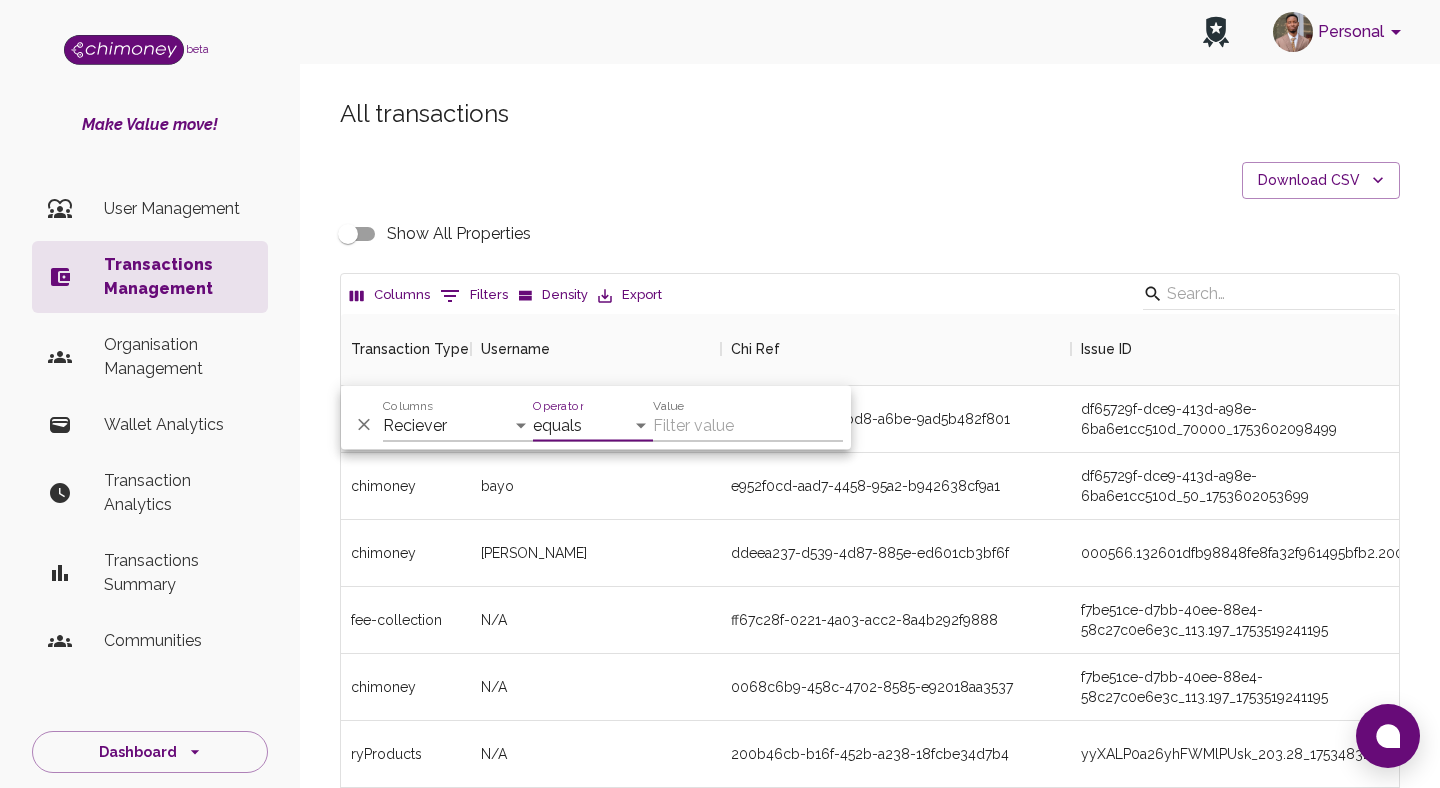 click on "Value" at bounding box center [748, 426] 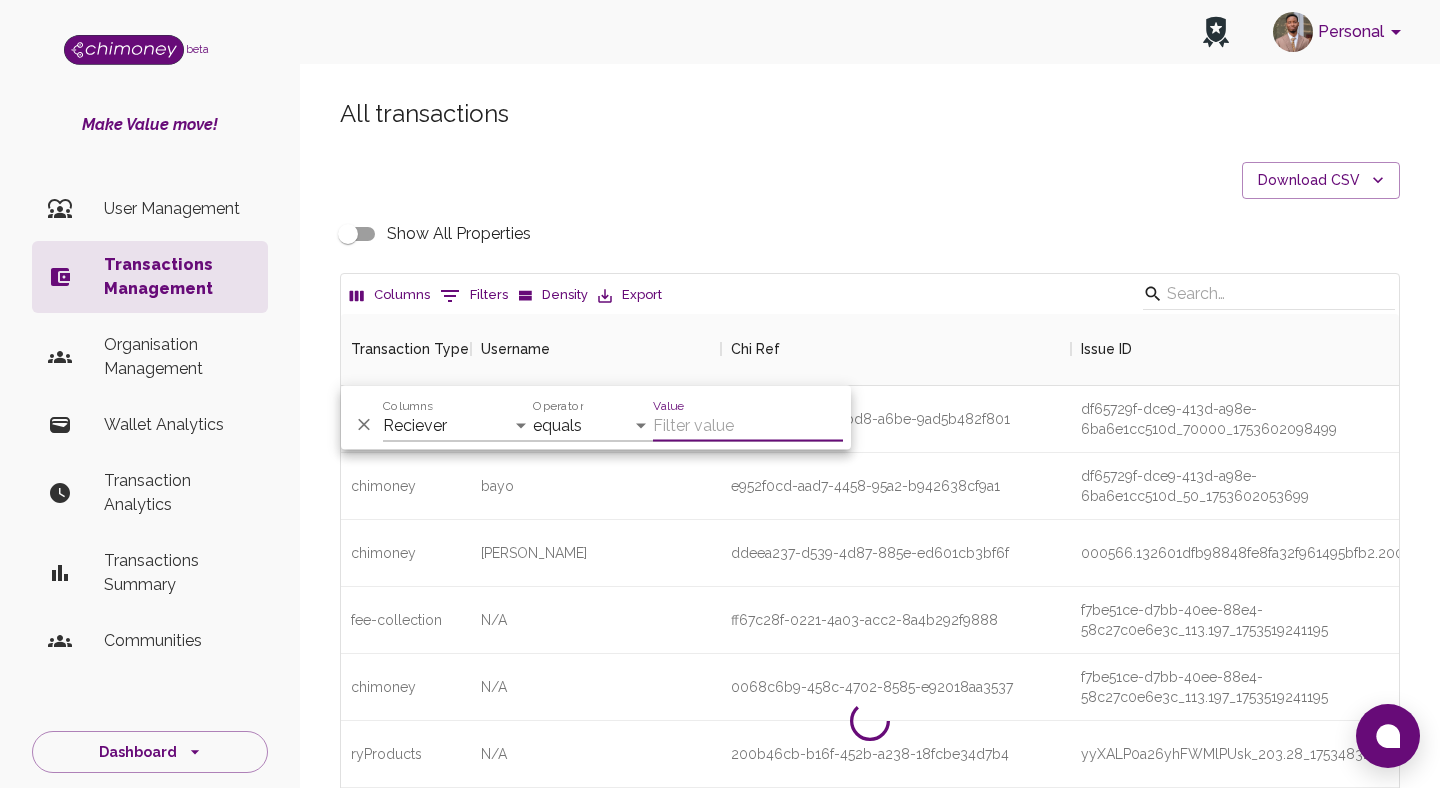 paste on "summerngcobo02@gmail.com" 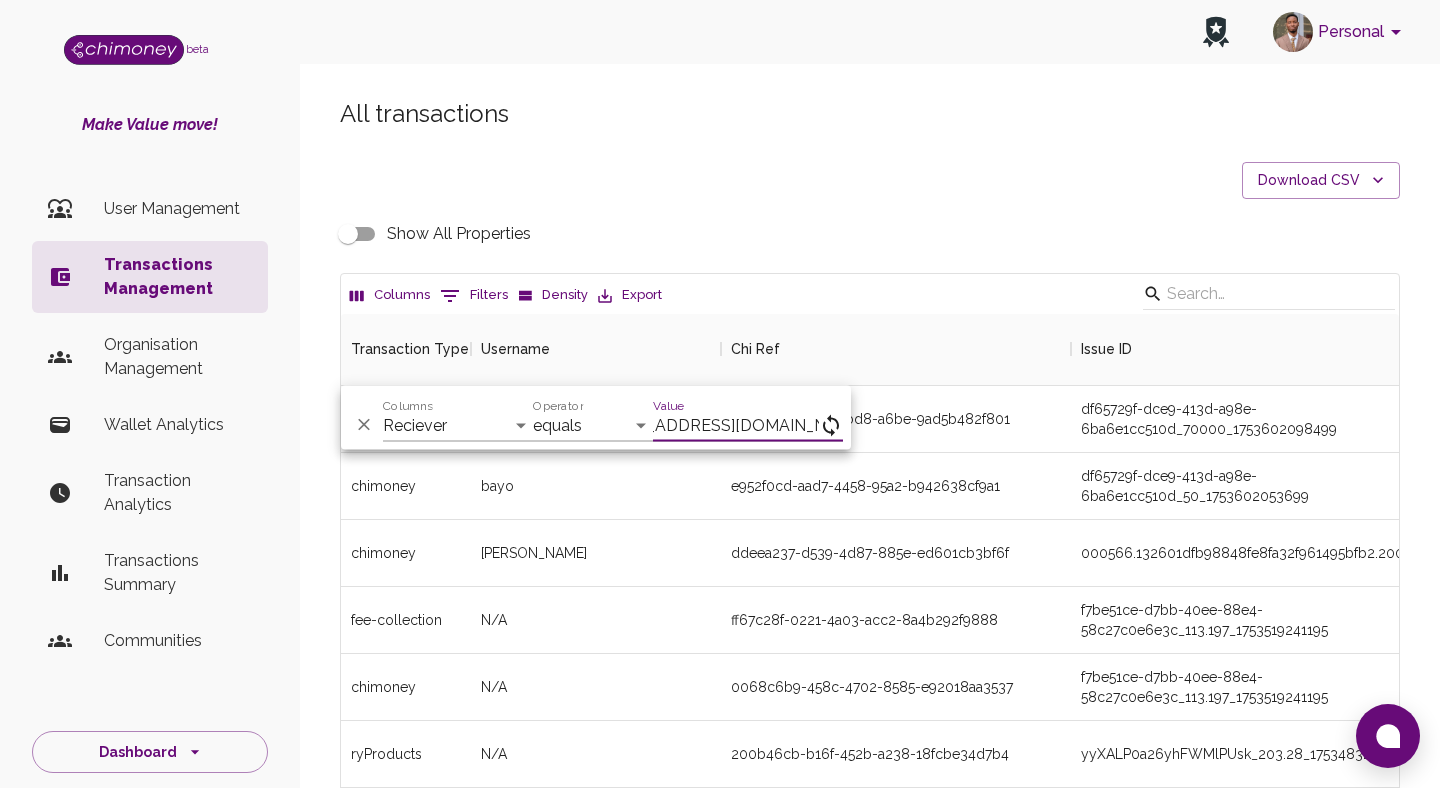 scroll, scrollTop: 0, scrollLeft: 37, axis: horizontal 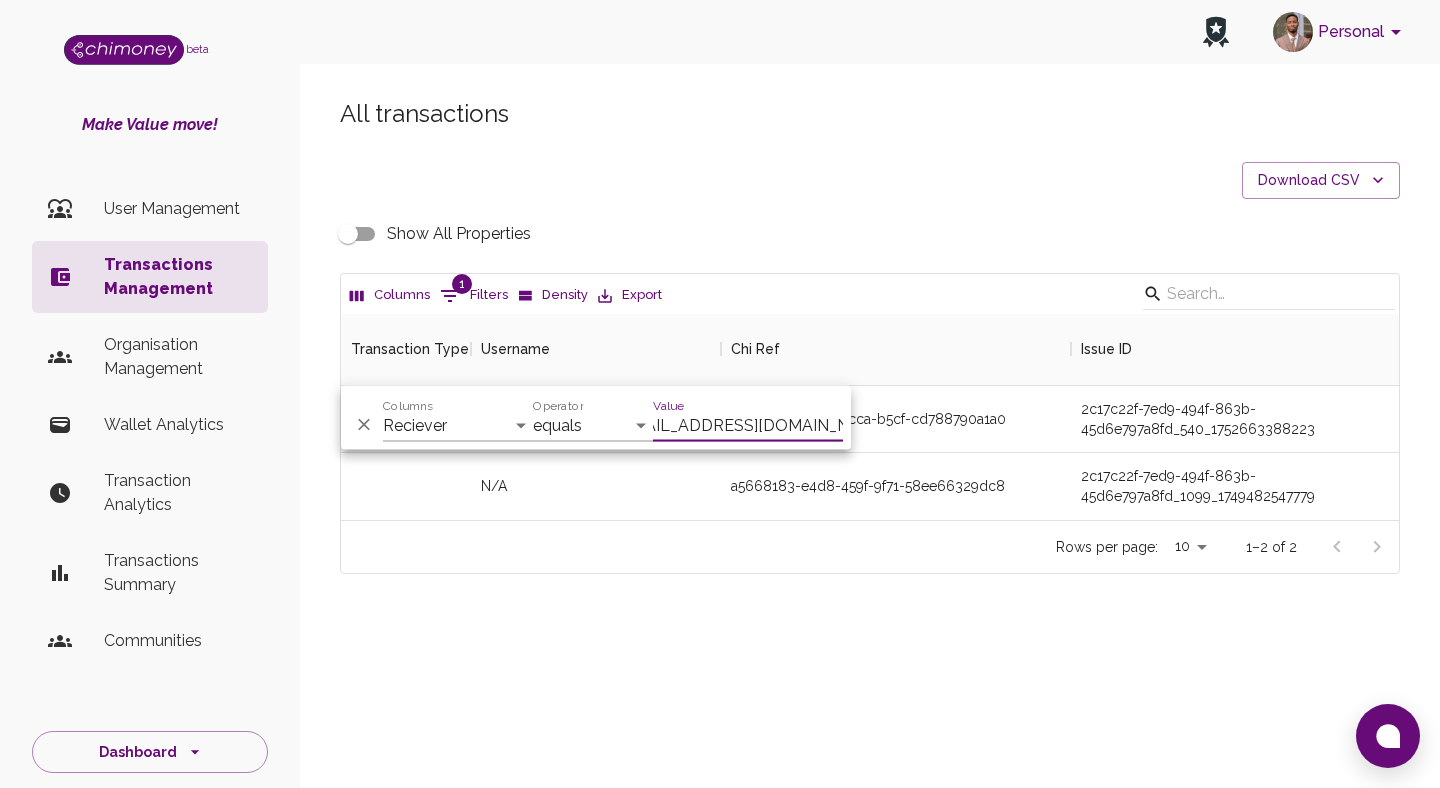 type on "summerngcobo02@gmail.com" 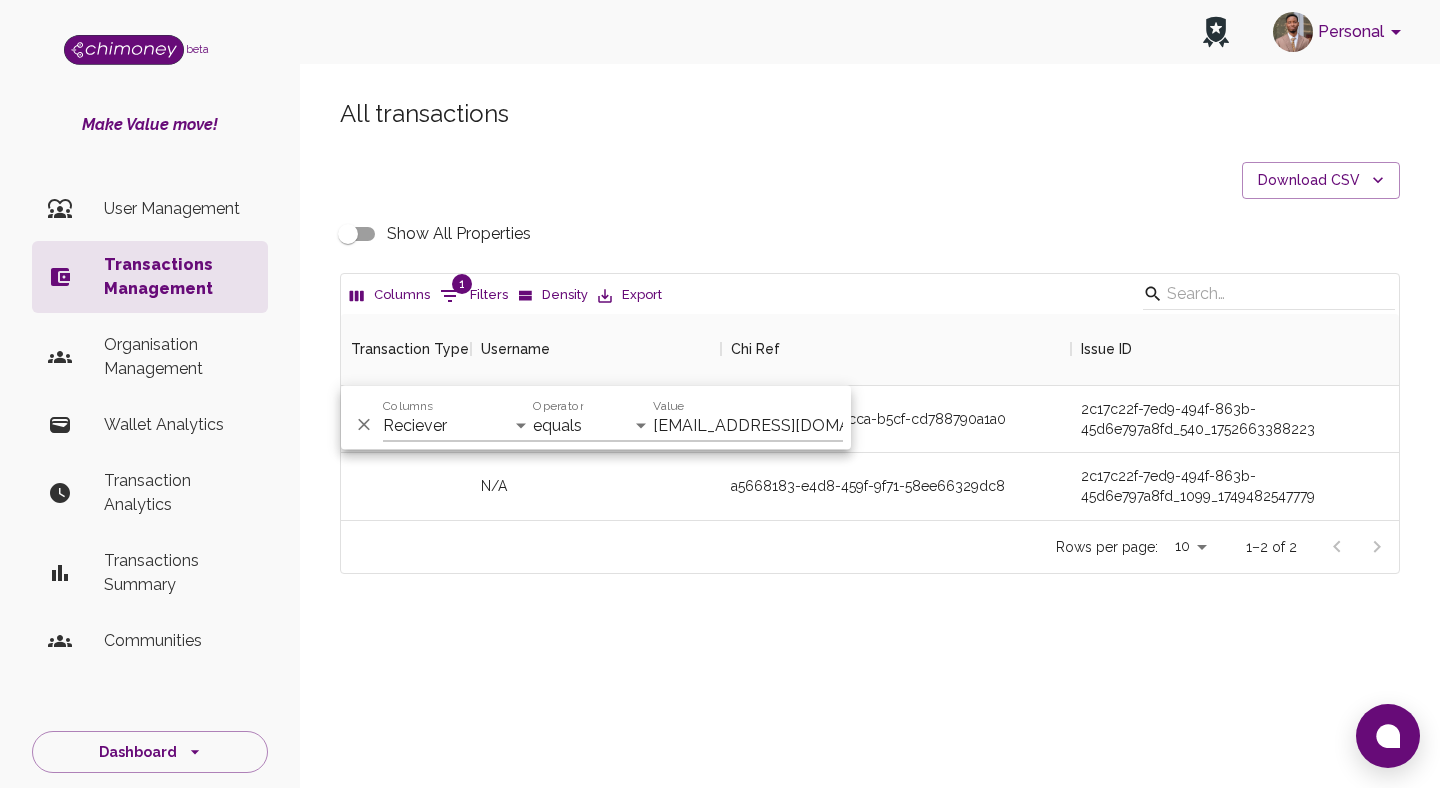 click on "All transactions Download CSV Show All Properties Columns 1 Filters Density Export Transaction Type Username Chi Ref Issue ID Value Currency Fee ($) N/A b033db8f-9eba-4cca-b5cf-cd788790a1a0 2c17c22f-7ed9-494f-863b-45d6e797a8fd_540_1752663388223 9.00 USD (🇺🇸) 1 N/A a5668183-e4d8-459f-9f71-58ee66329dc8 2c17c22f-7ed9-494f-863b-45d6e797a8fd_1099_1749482547779 7.00 USD (🇺🇸) 1 Rows per page: 10 10 1–2 of 2" at bounding box center (870, 370) 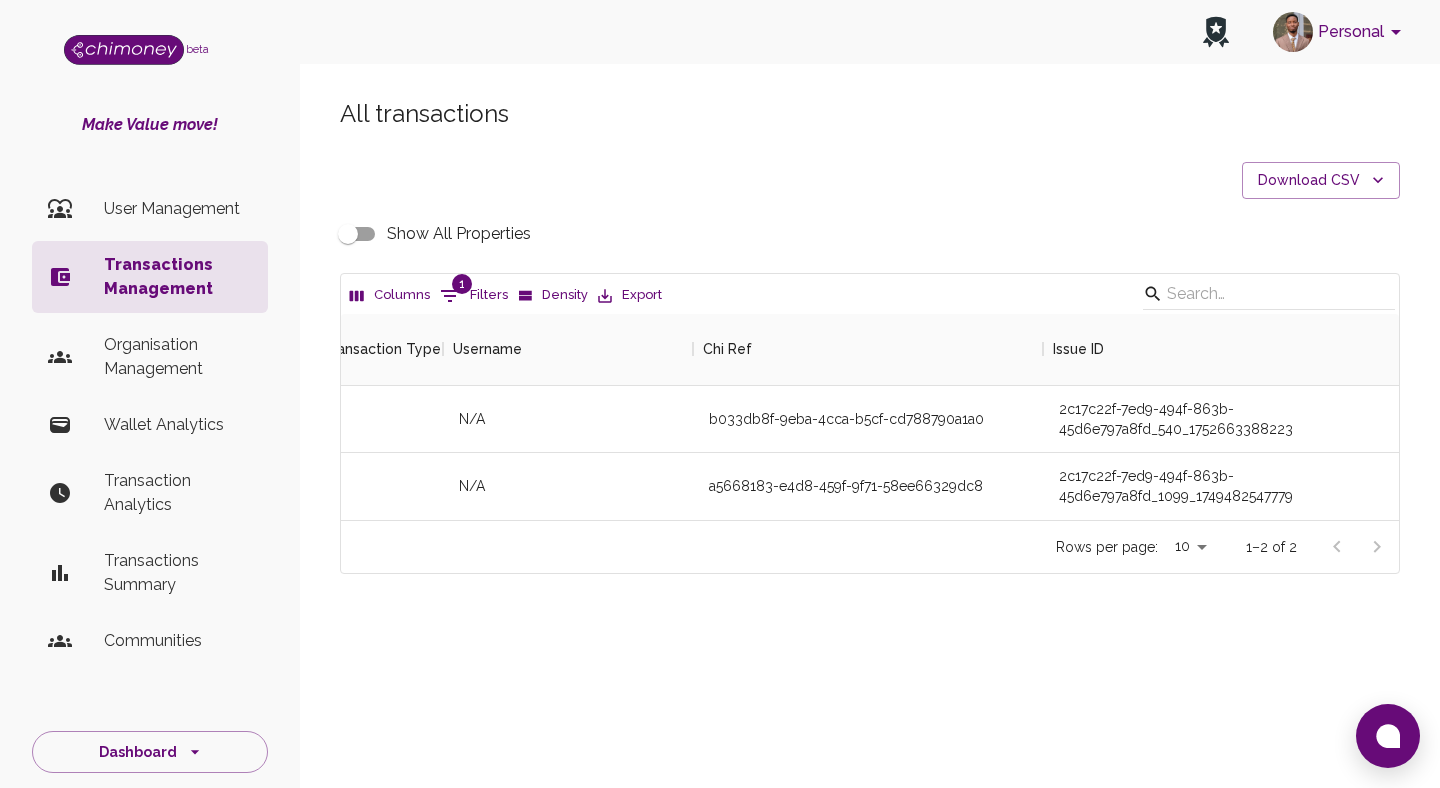 scroll, scrollTop: 0, scrollLeft: 31, axis: horizontal 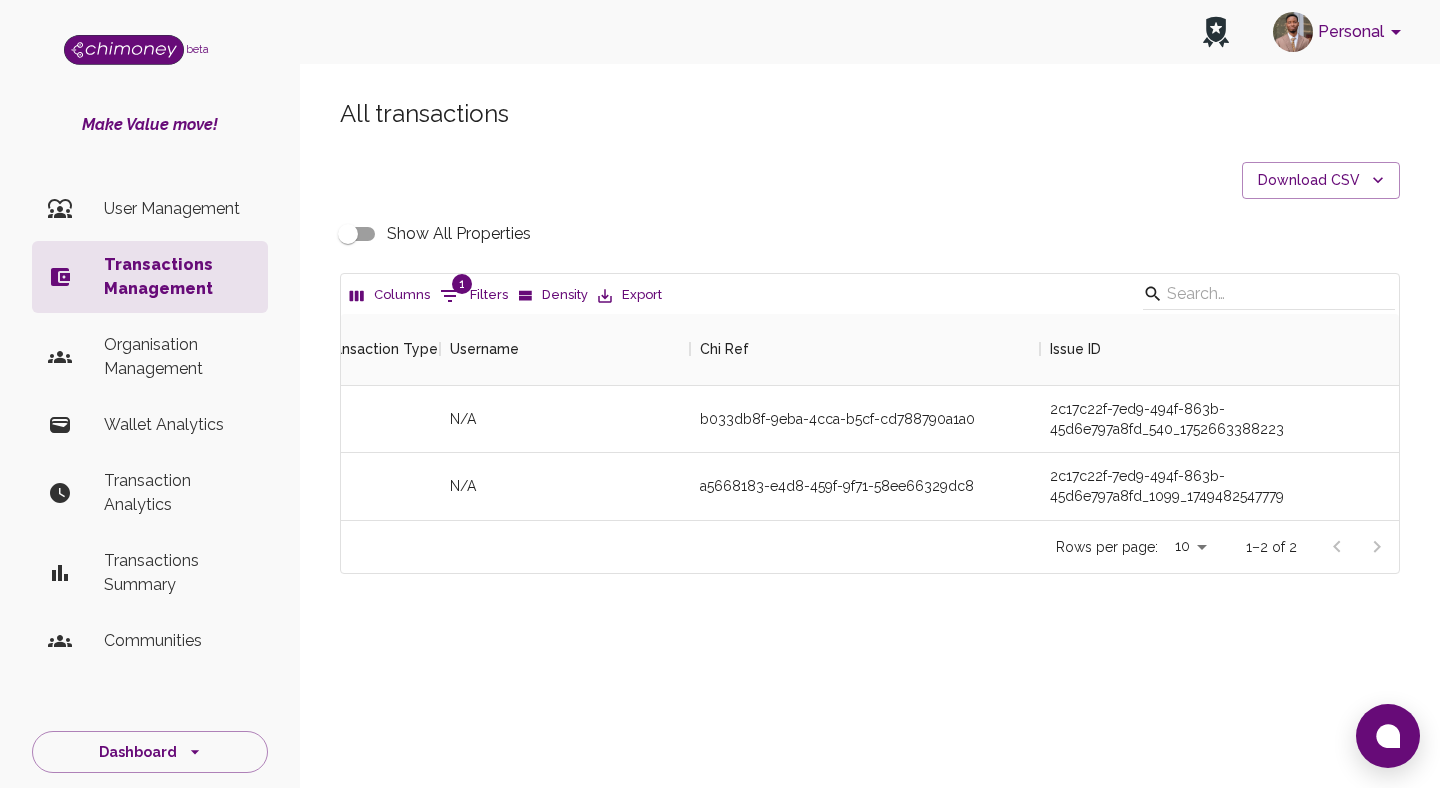 click on "Show All Properties" at bounding box center [348, 234] 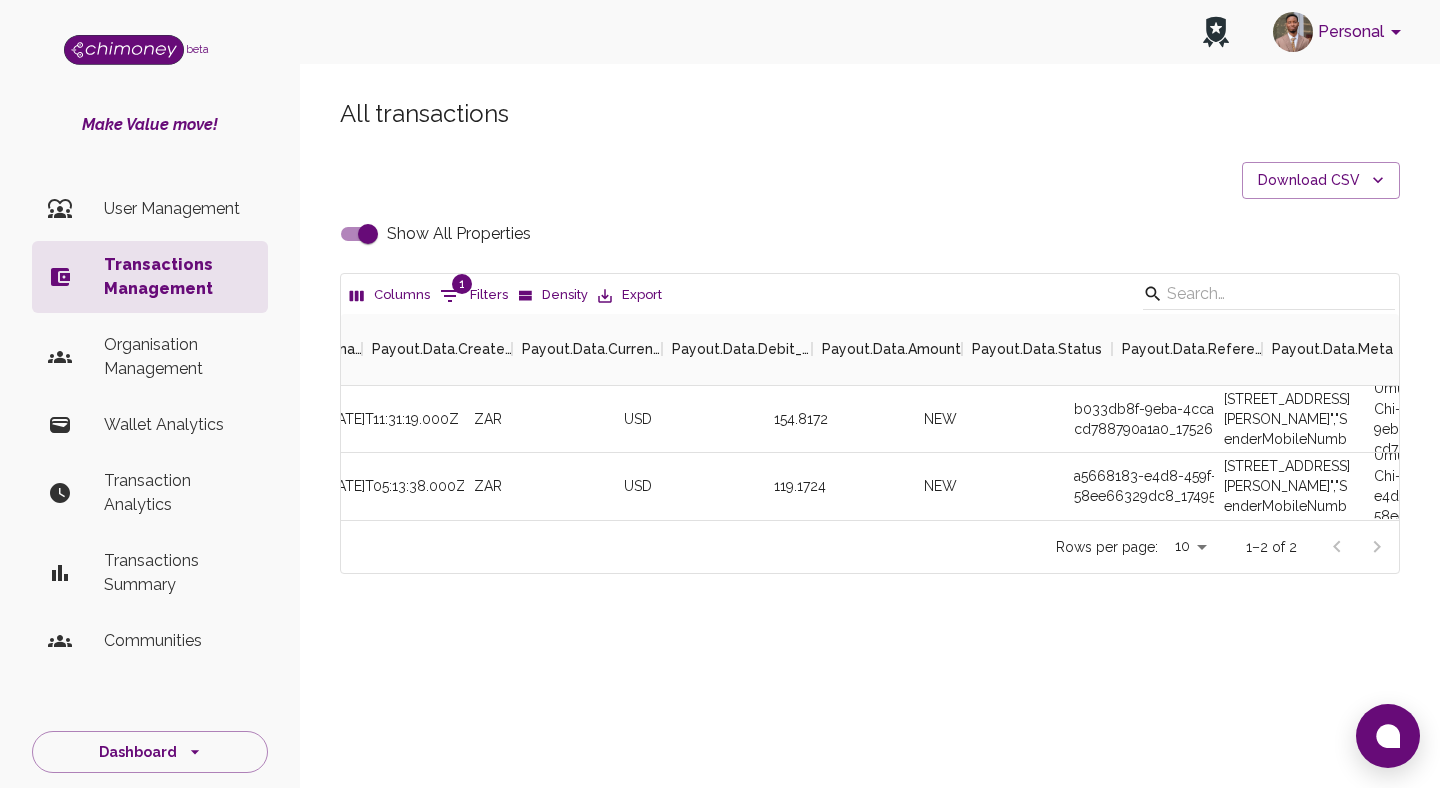 scroll, scrollTop: 0, scrollLeft: 5583, axis: horizontal 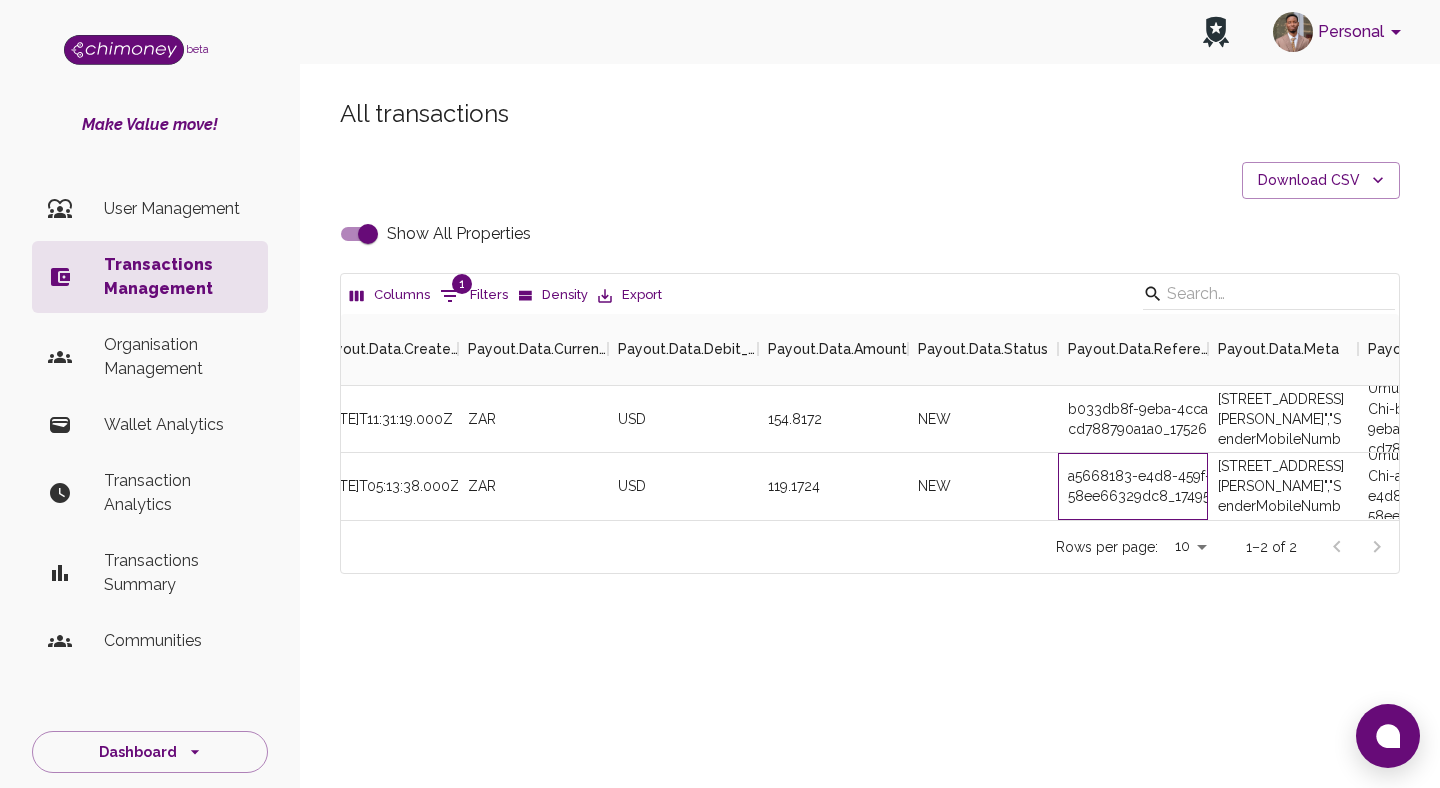 click on "a5668183-e4d8-459f-9f71-58ee66329dc8_1749532418139" at bounding box center (1133, 486) 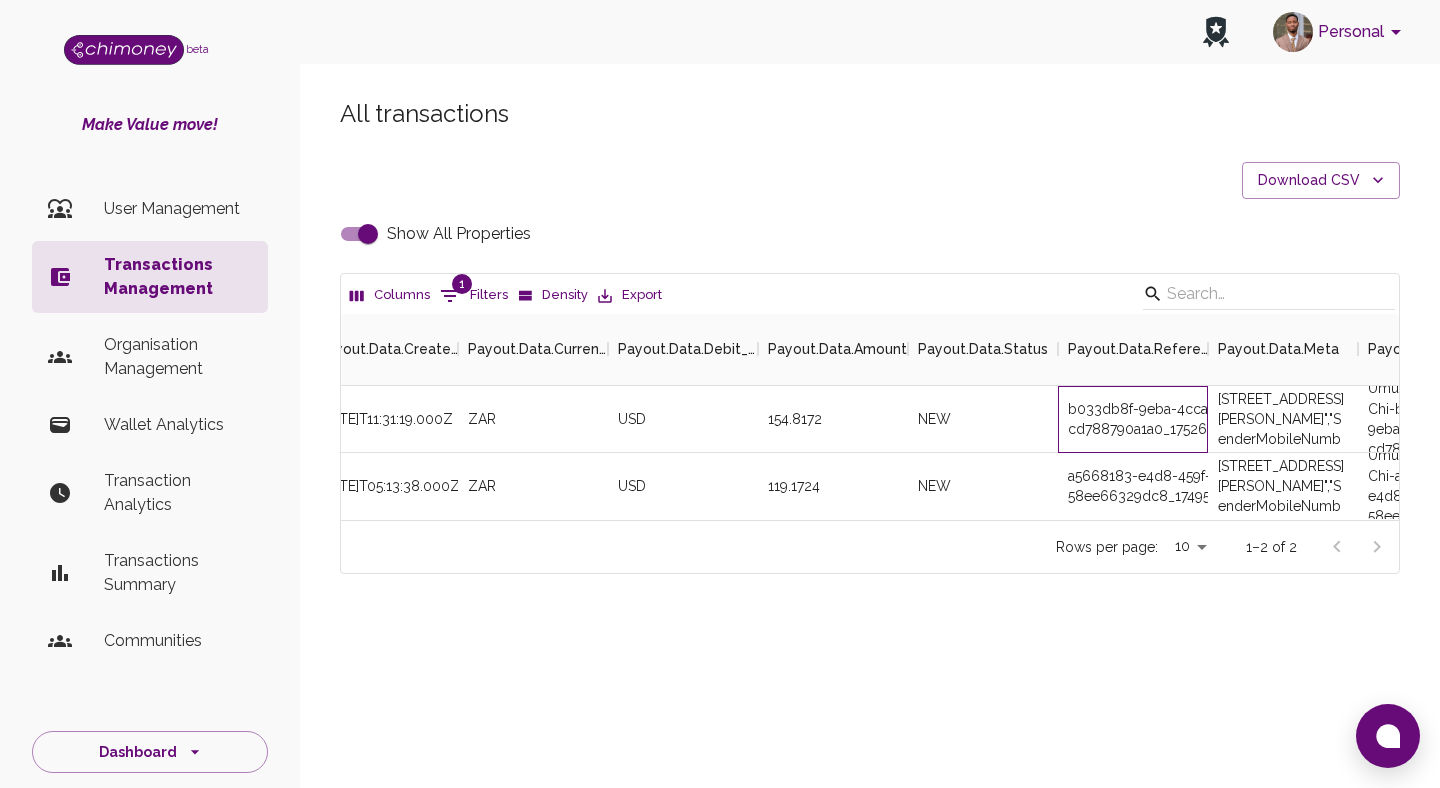 click on "b033db8f-9eba-4cca-b5cf-cd788790a1a0_1752665478473" at bounding box center (1133, 419) 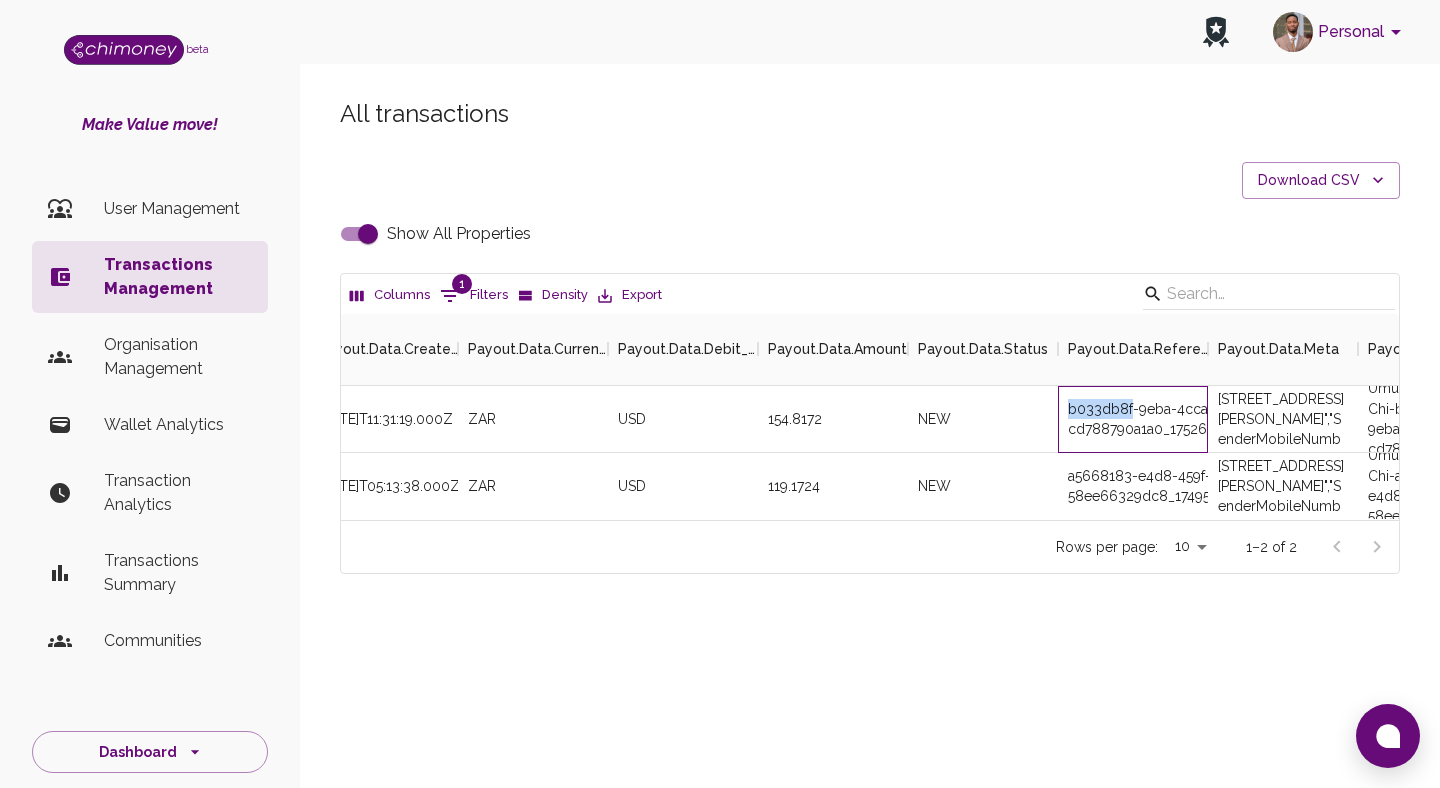 click on "b033db8f-9eba-4cca-b5cf-cd788790a1a0_1752665478473" at bounding box center (1133, 419) 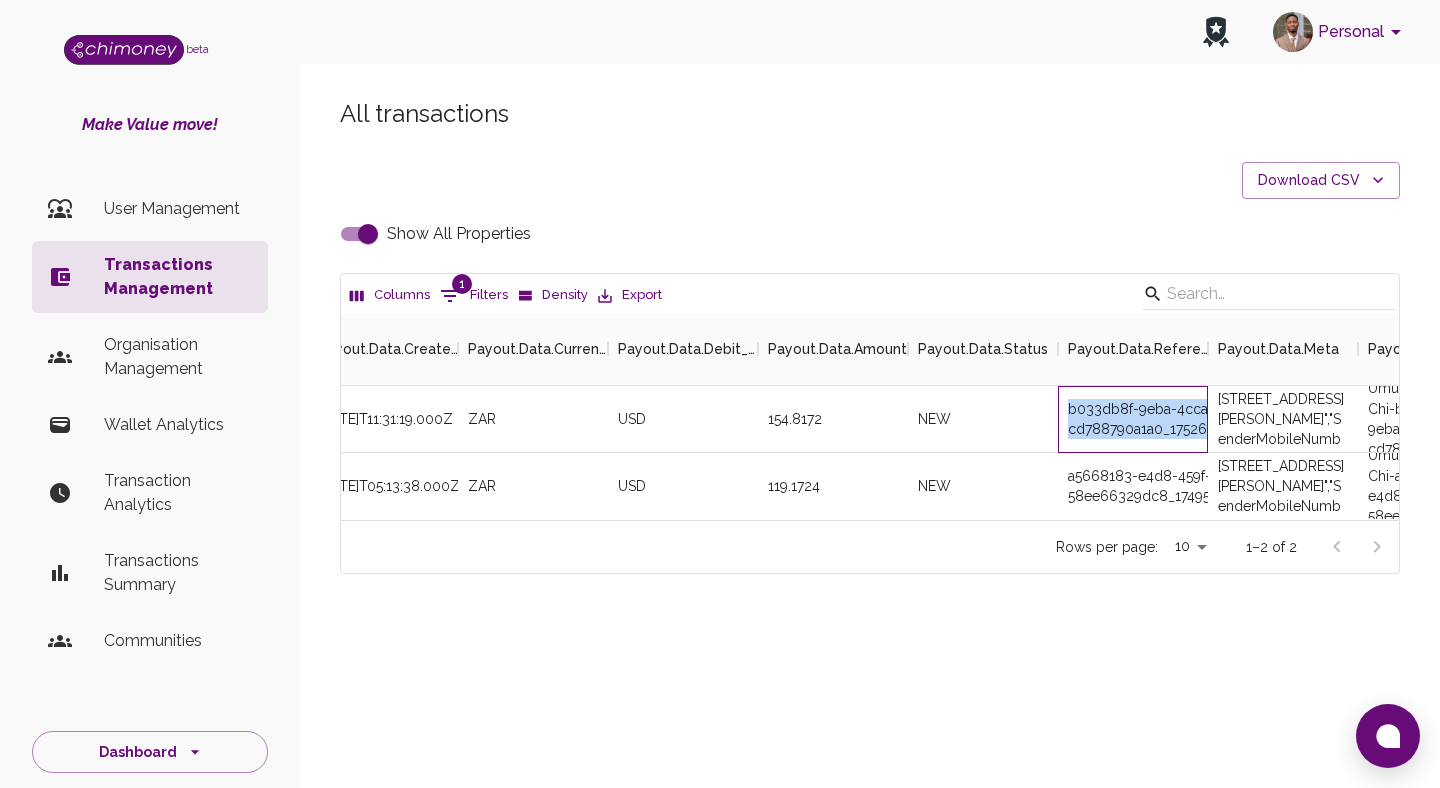copy on "b033db8f-9eba-4cca-b5cf-cd788790a1a0_1752665478473" 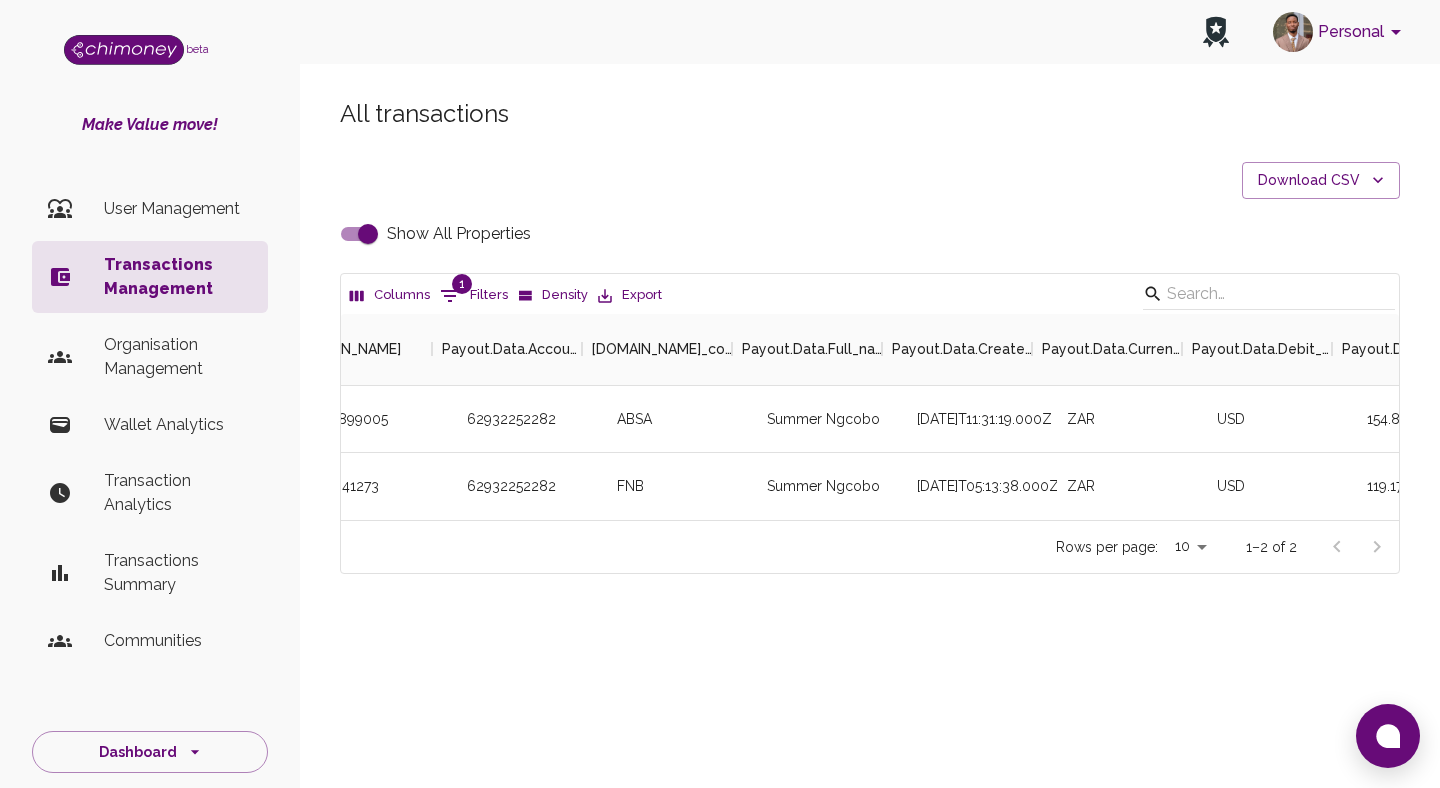 scroll, scrollTop: 0, scrollLeft: 4973, axis: horizontal 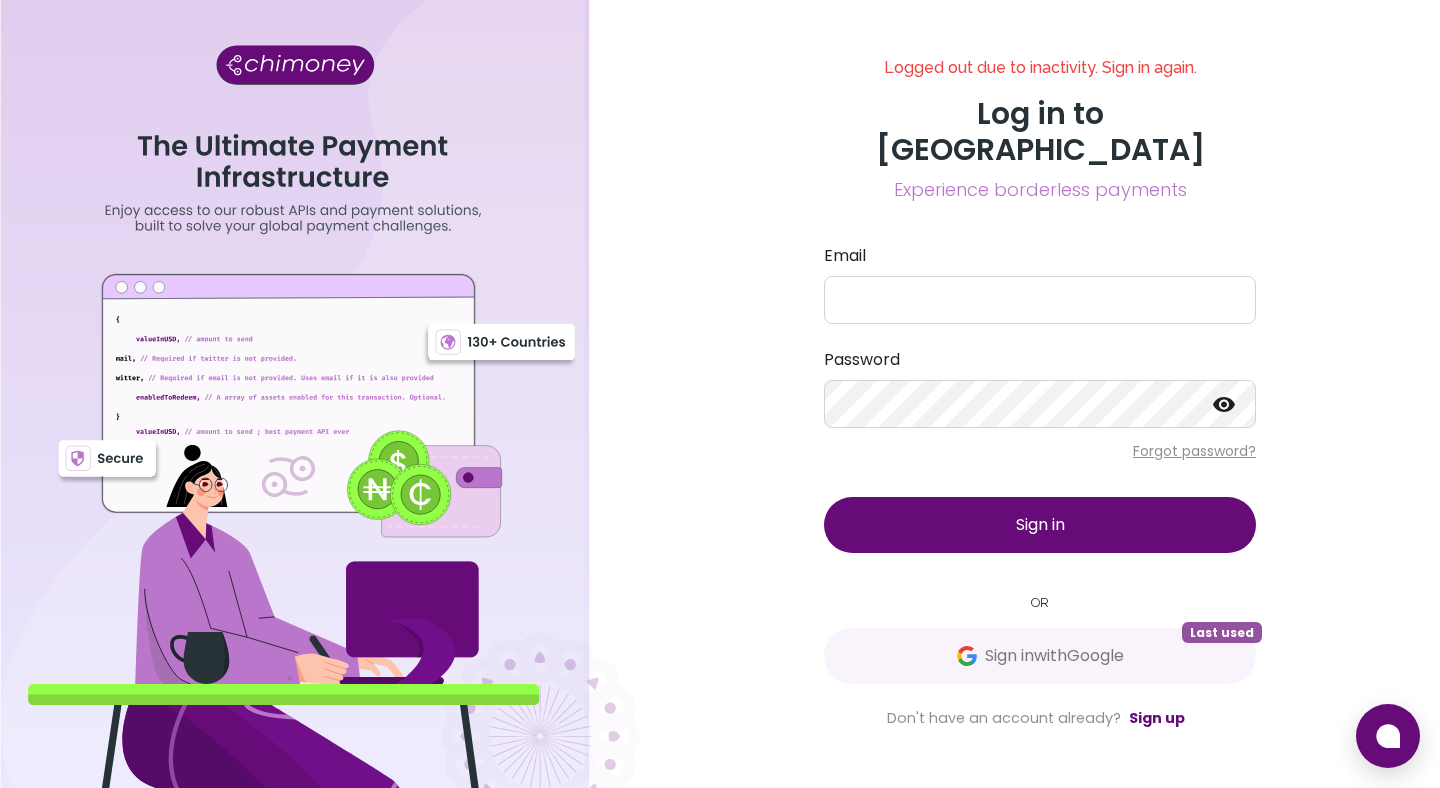 click on "Logged out due to inactivity. Sign in again. Log in to Chimoney Experience borderless payments Email Password Forgot password? Sign in OR Sign in  with  Google Last used Don't have an account already? Sign up" at bounding box center (1040, 394) 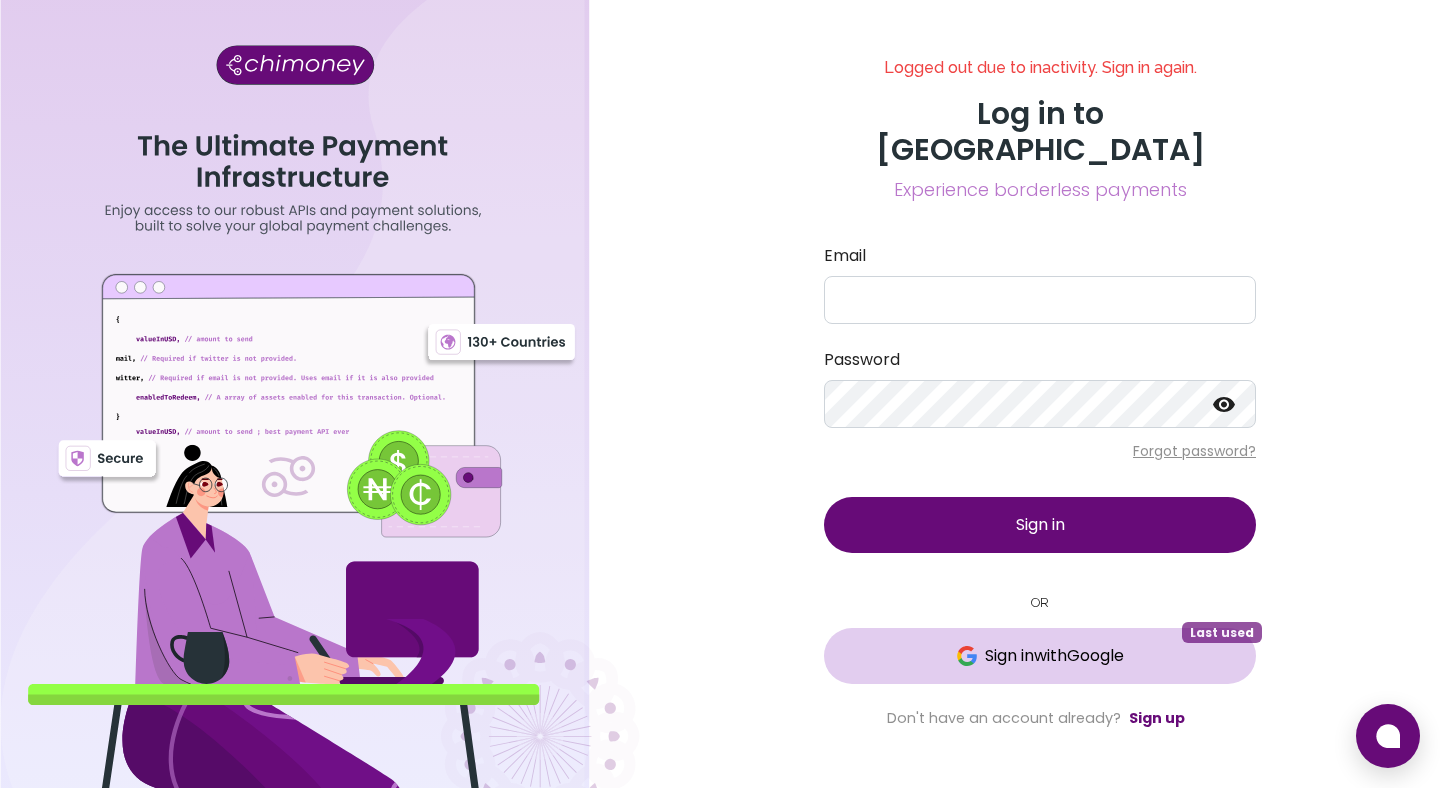 click on "Sign in  with  Google Last used" at bounding box center [1040, 656] 